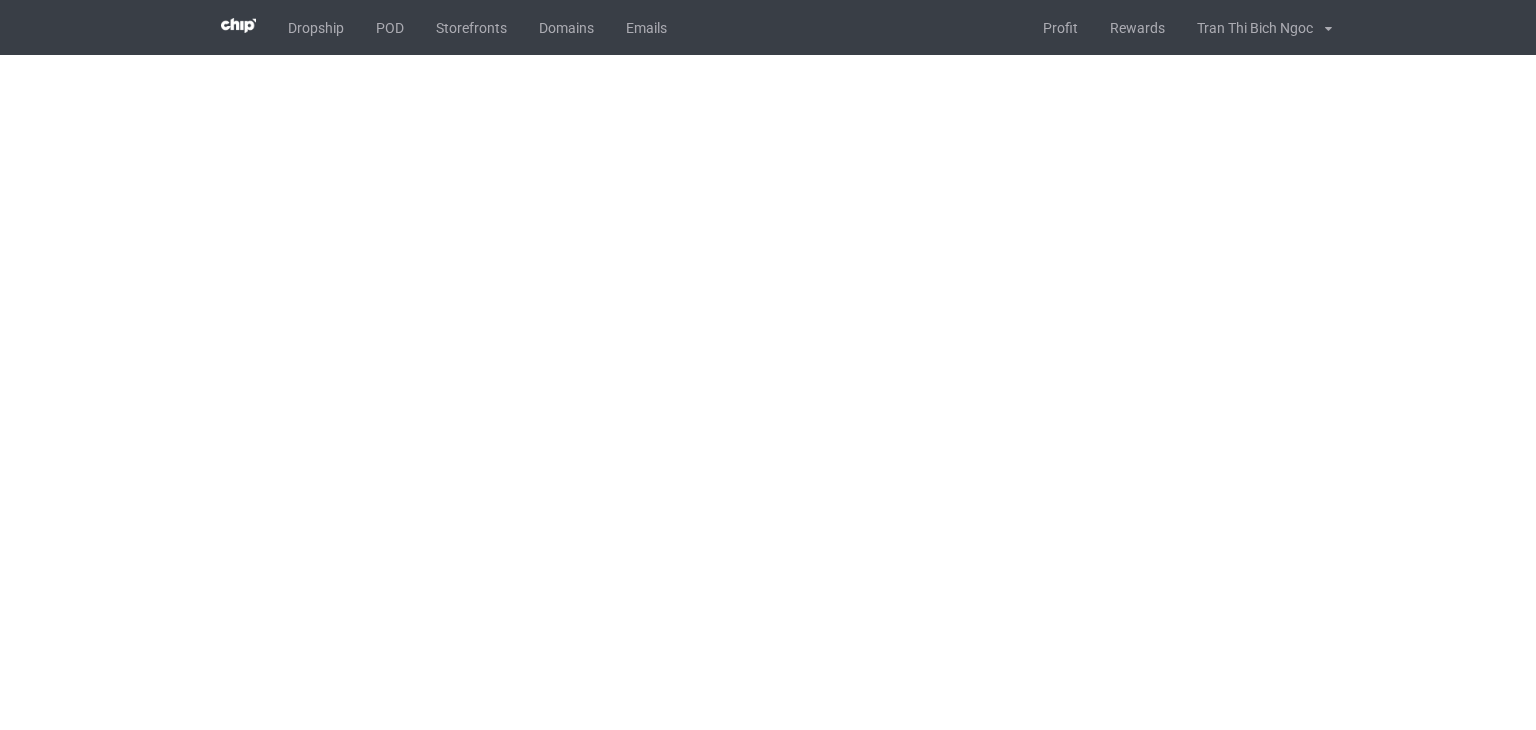 scroll, scrollTop: 0, scrollLeft: 0, axis: both 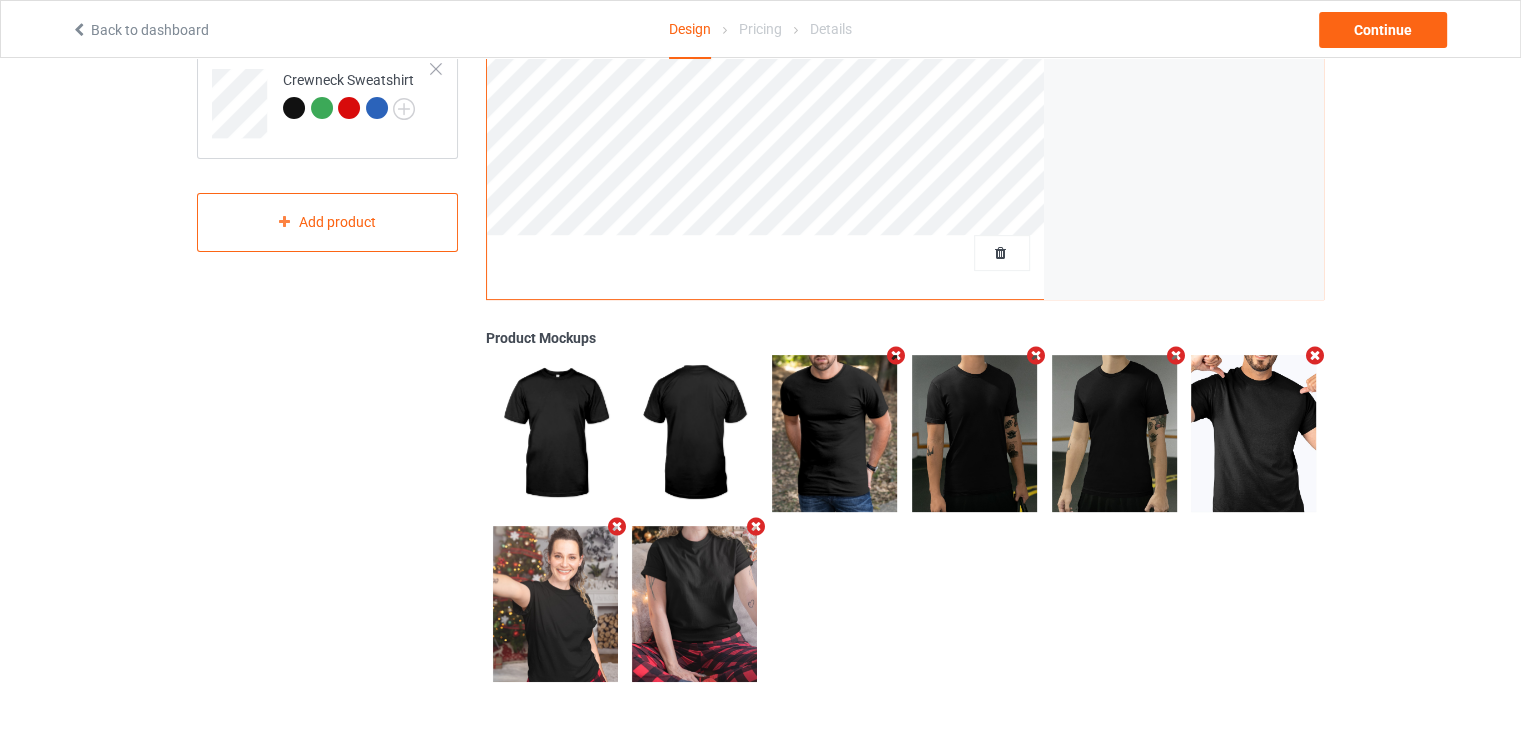 click at bounding box center (616, 526) 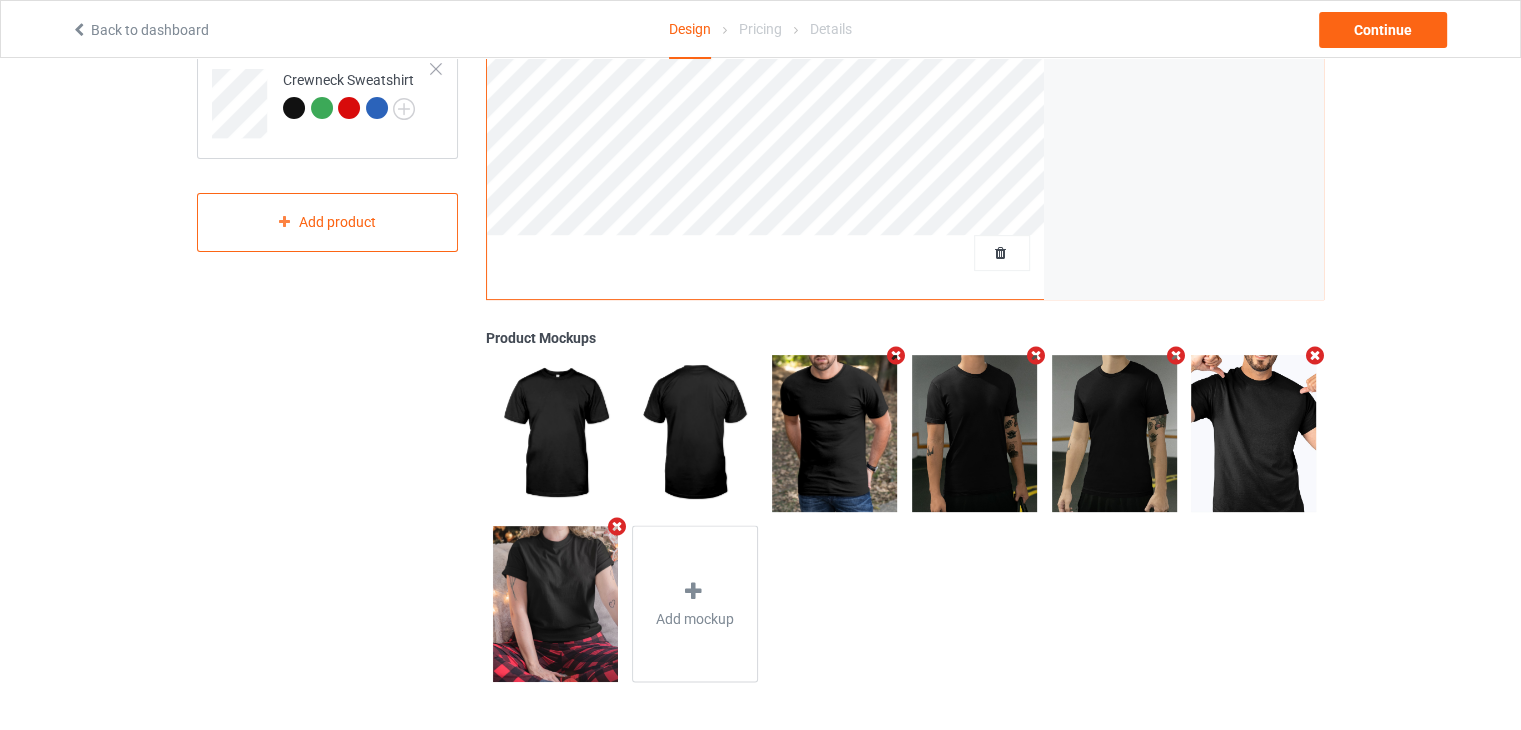 click at bounding box center (616, 526) 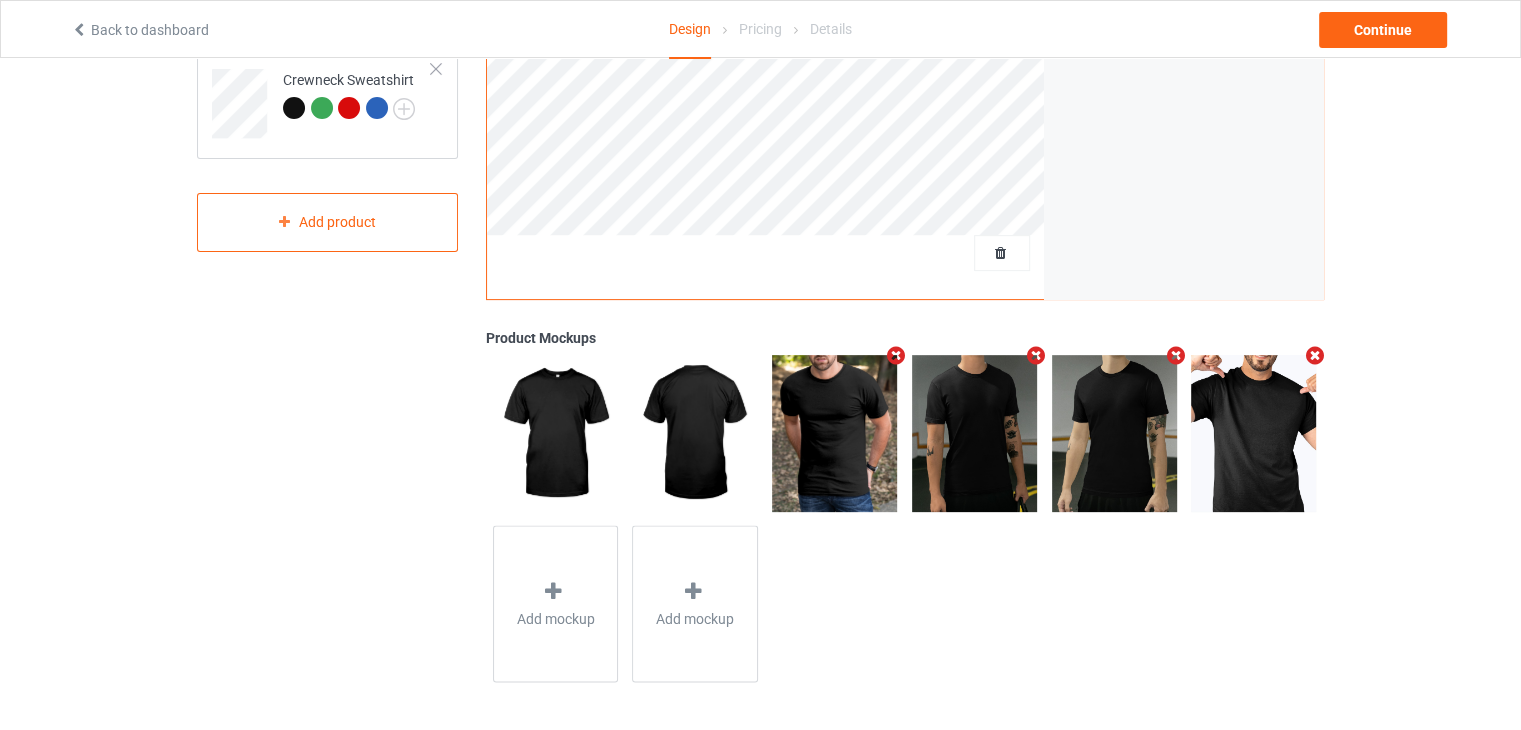 click at bounding box center [1175, 355] 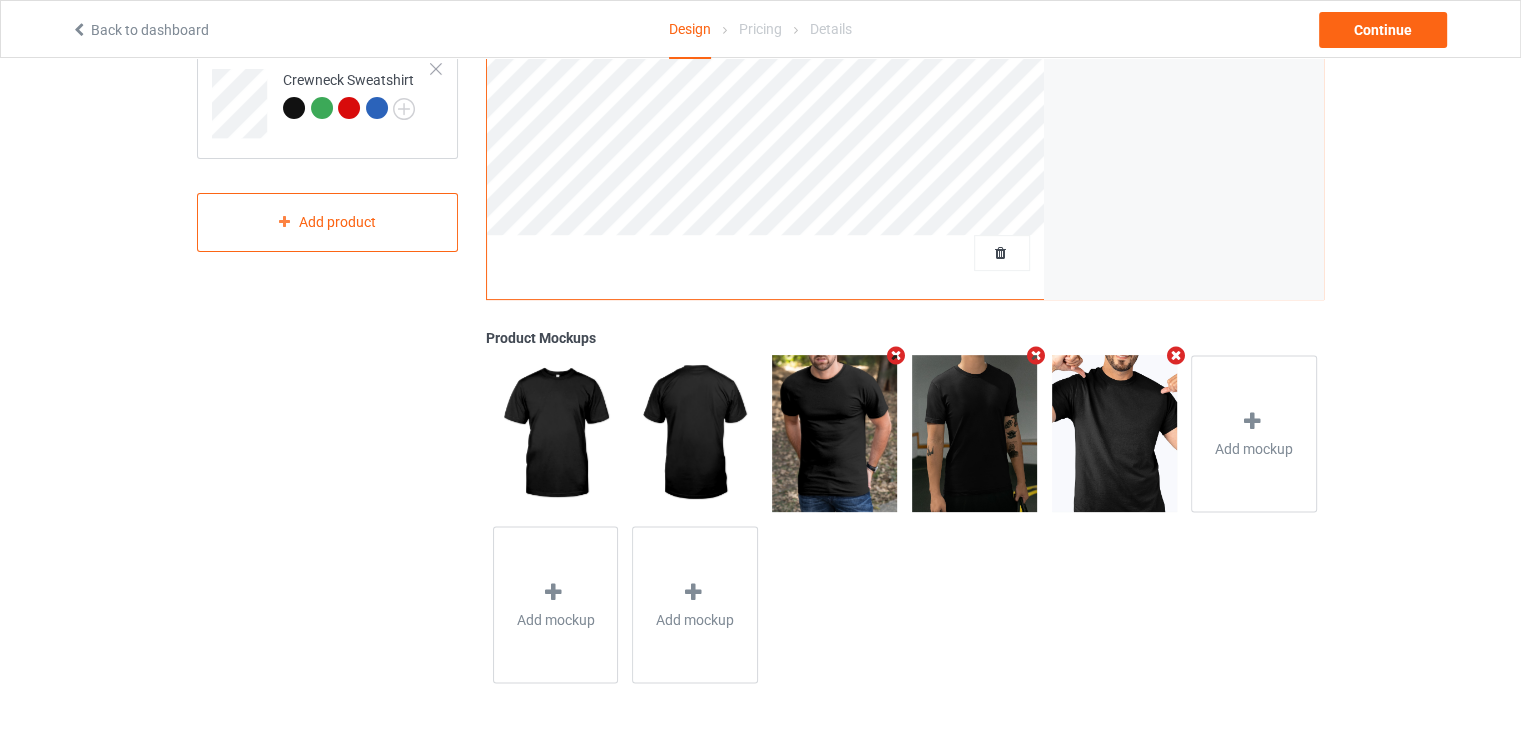 click at bounding box center (1035, 355) 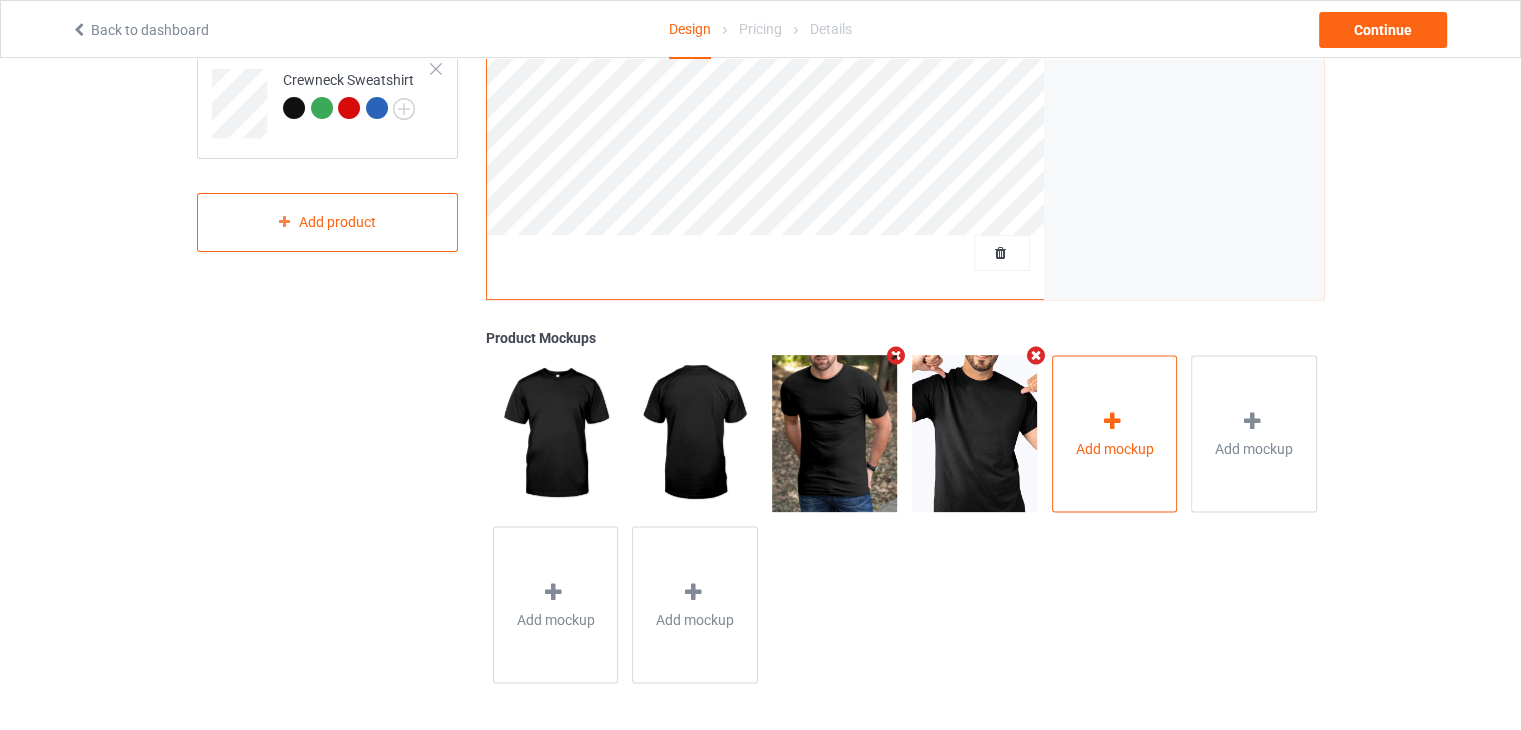 click on "Add mockup" at bounding box center (1115, 433) 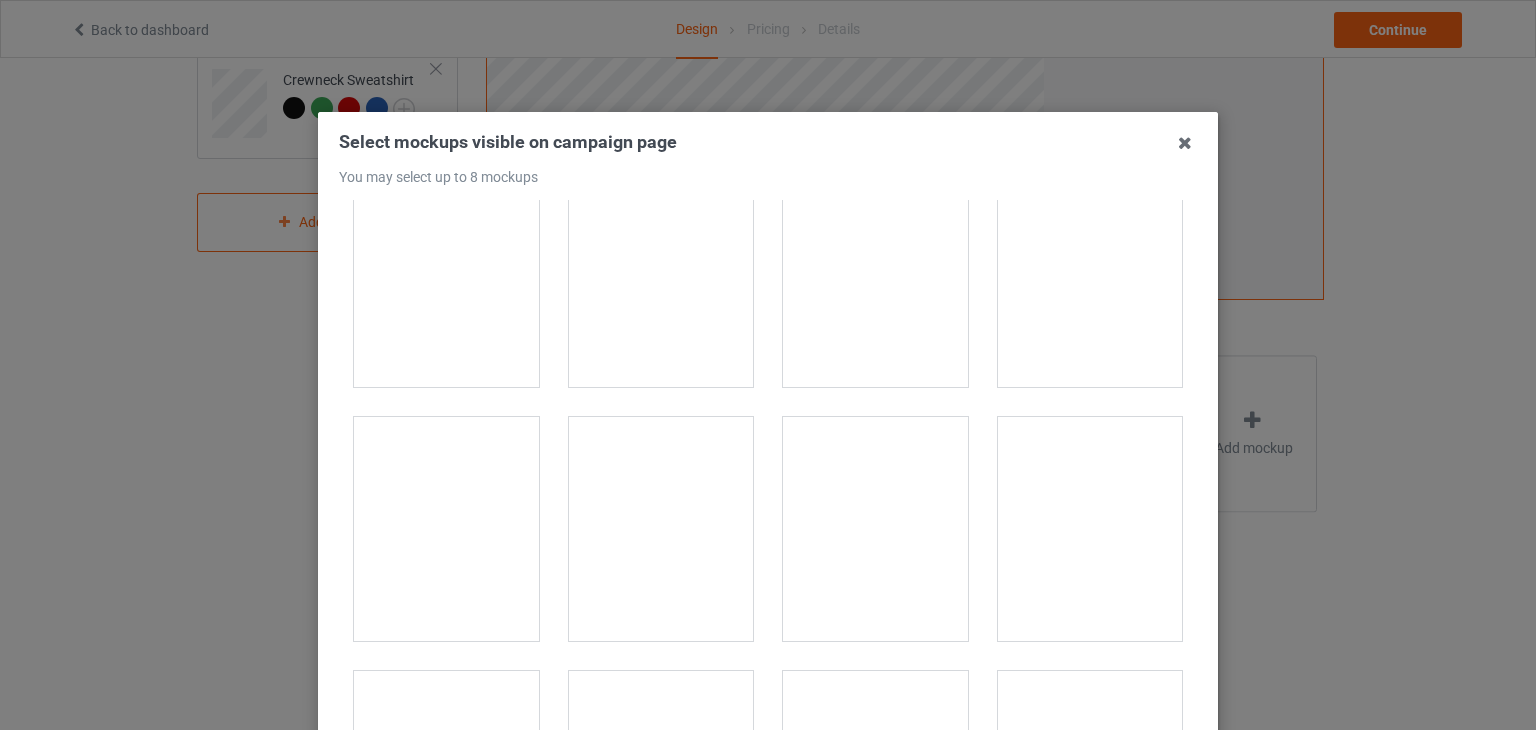 scroll, scrollTop: 16200, scrollLeft: 0, axis: vertical 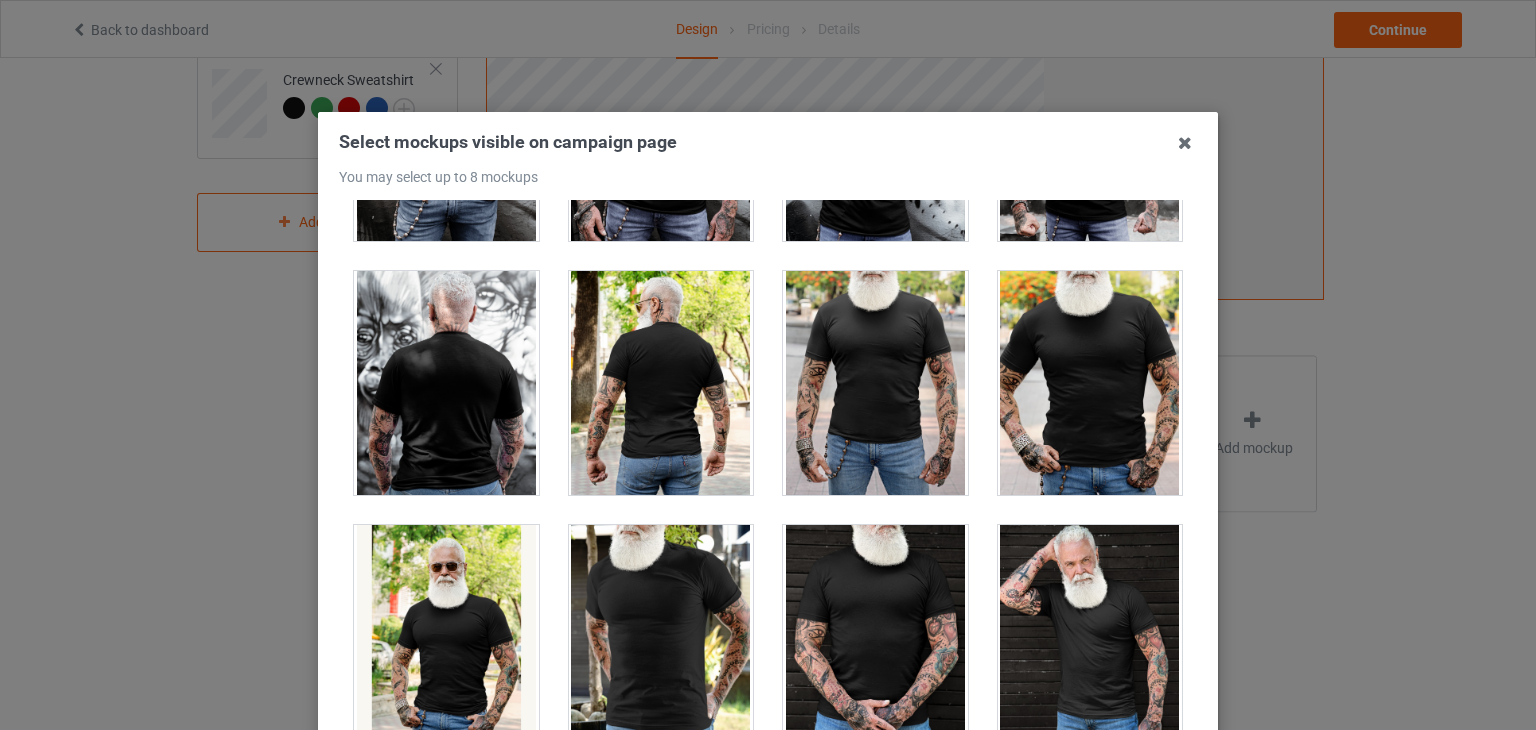 click at bounding box center (1090, 383) 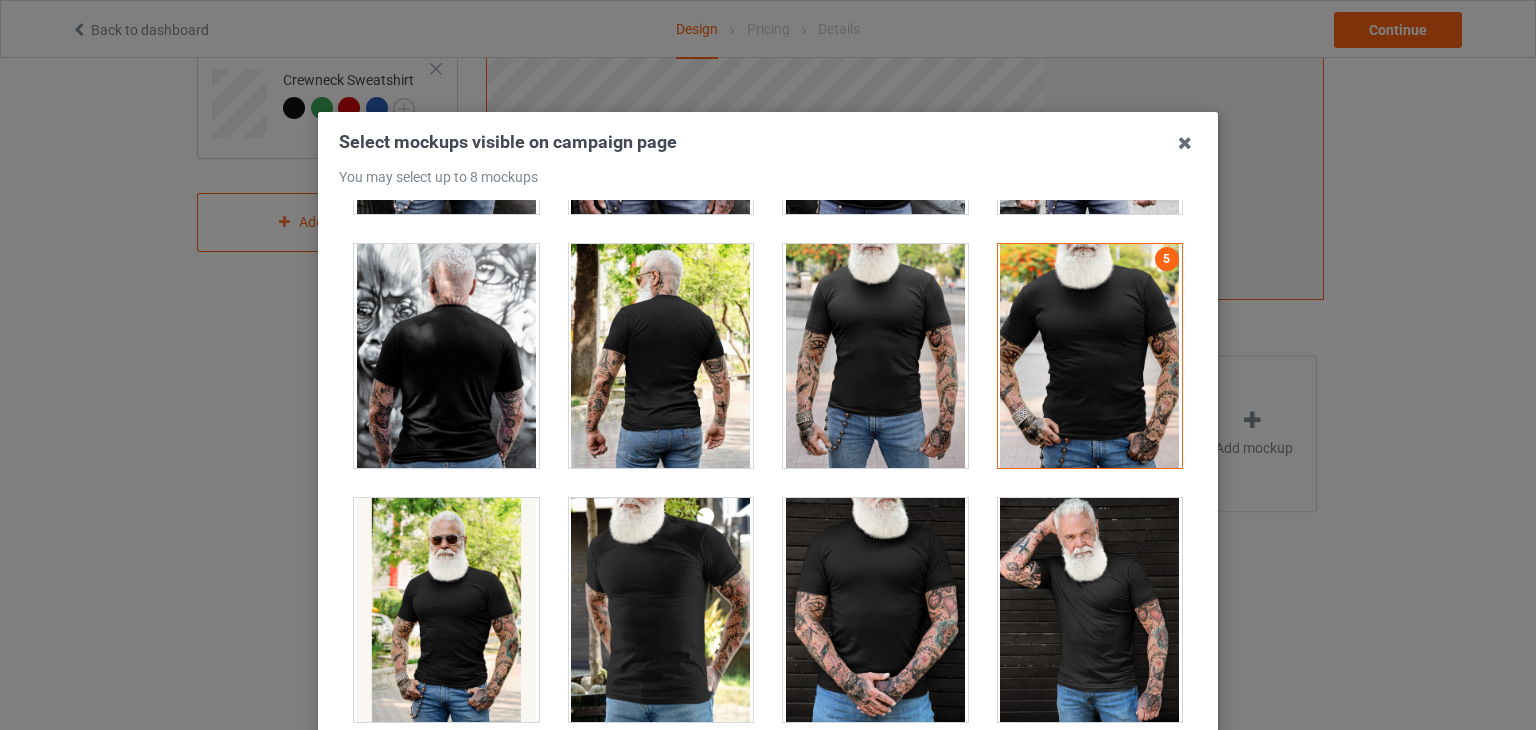 scroll, scrollTop: 16300, scrollLeft: 0, axis: vertical 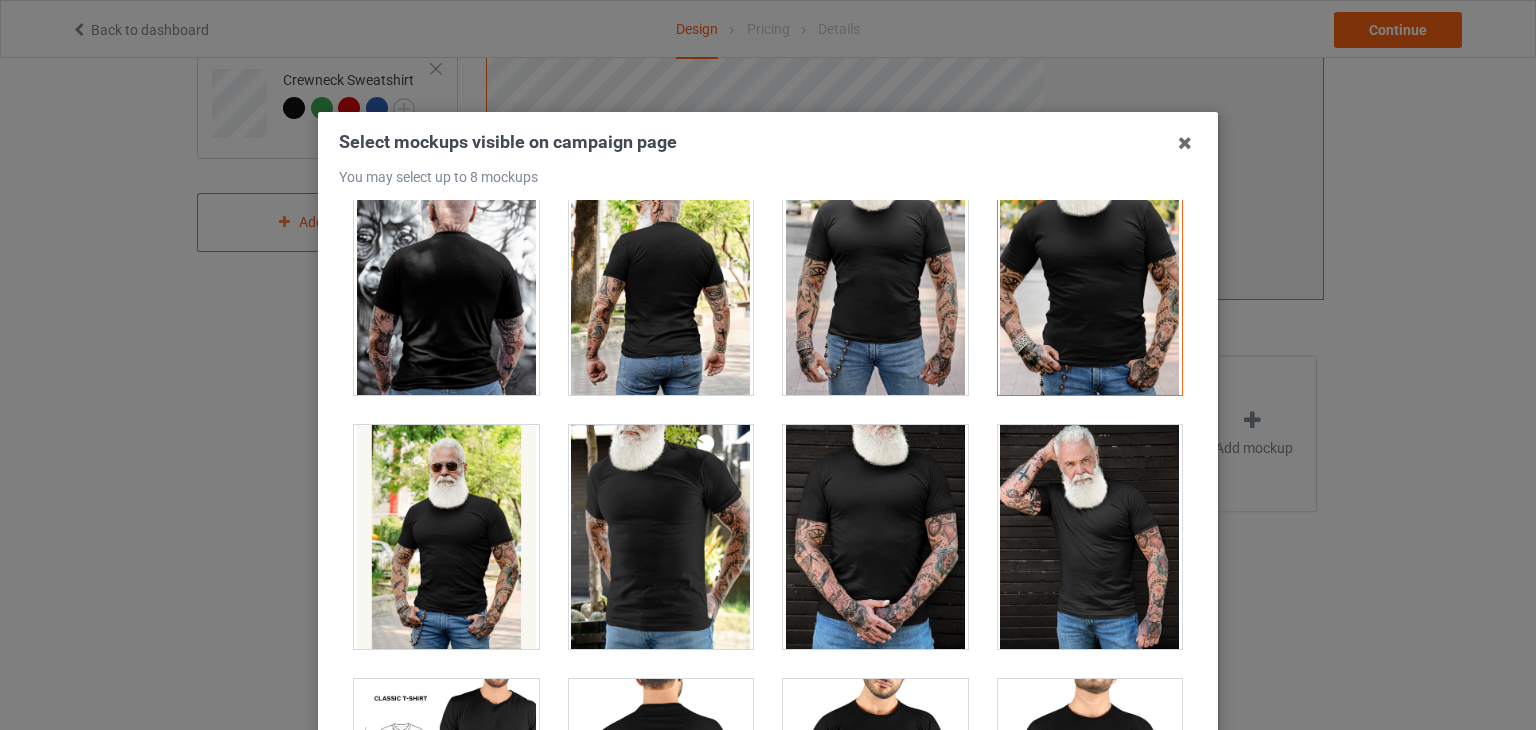 click at bounding box center [661, 537] 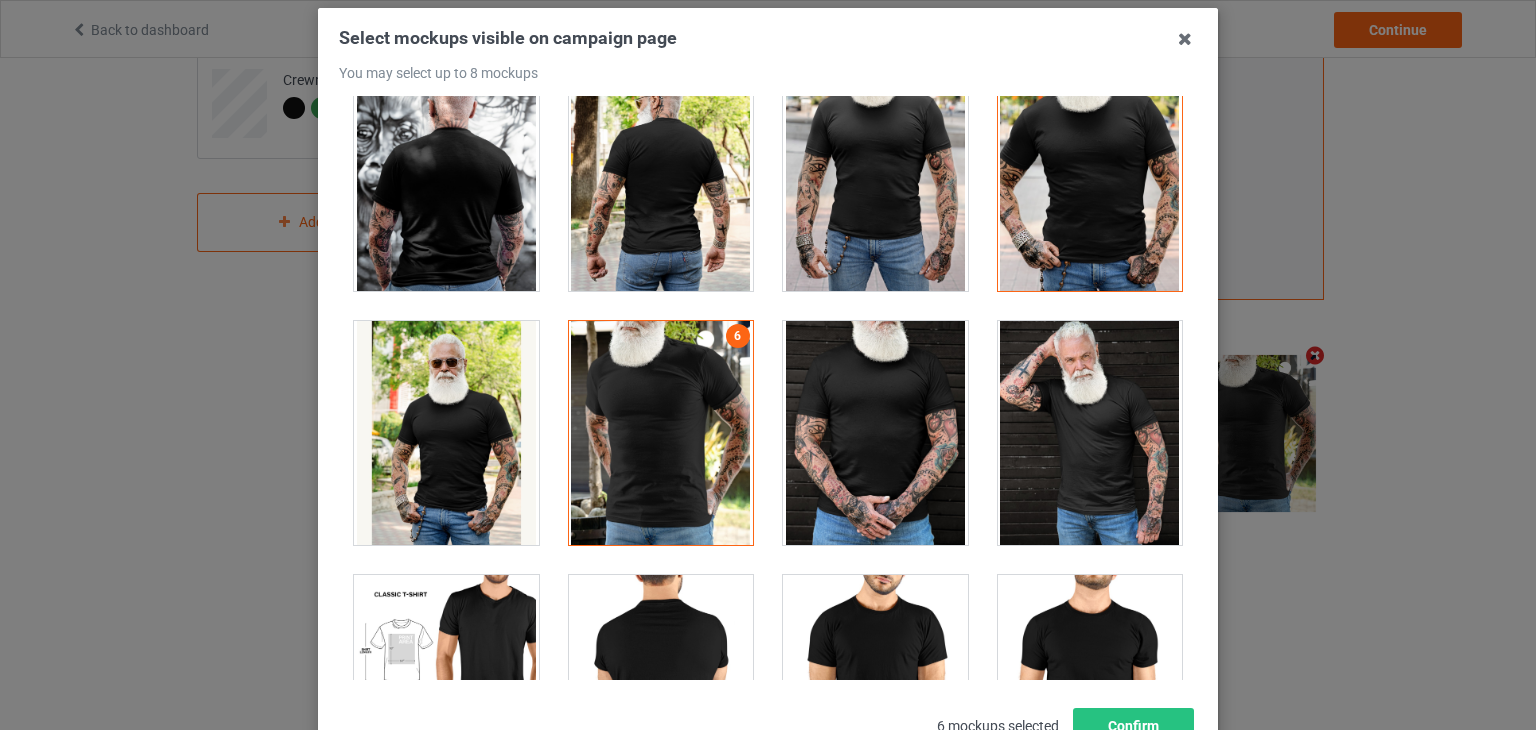 scroll, scrollTop: 100, scrollLeft: 0, axis: vertical 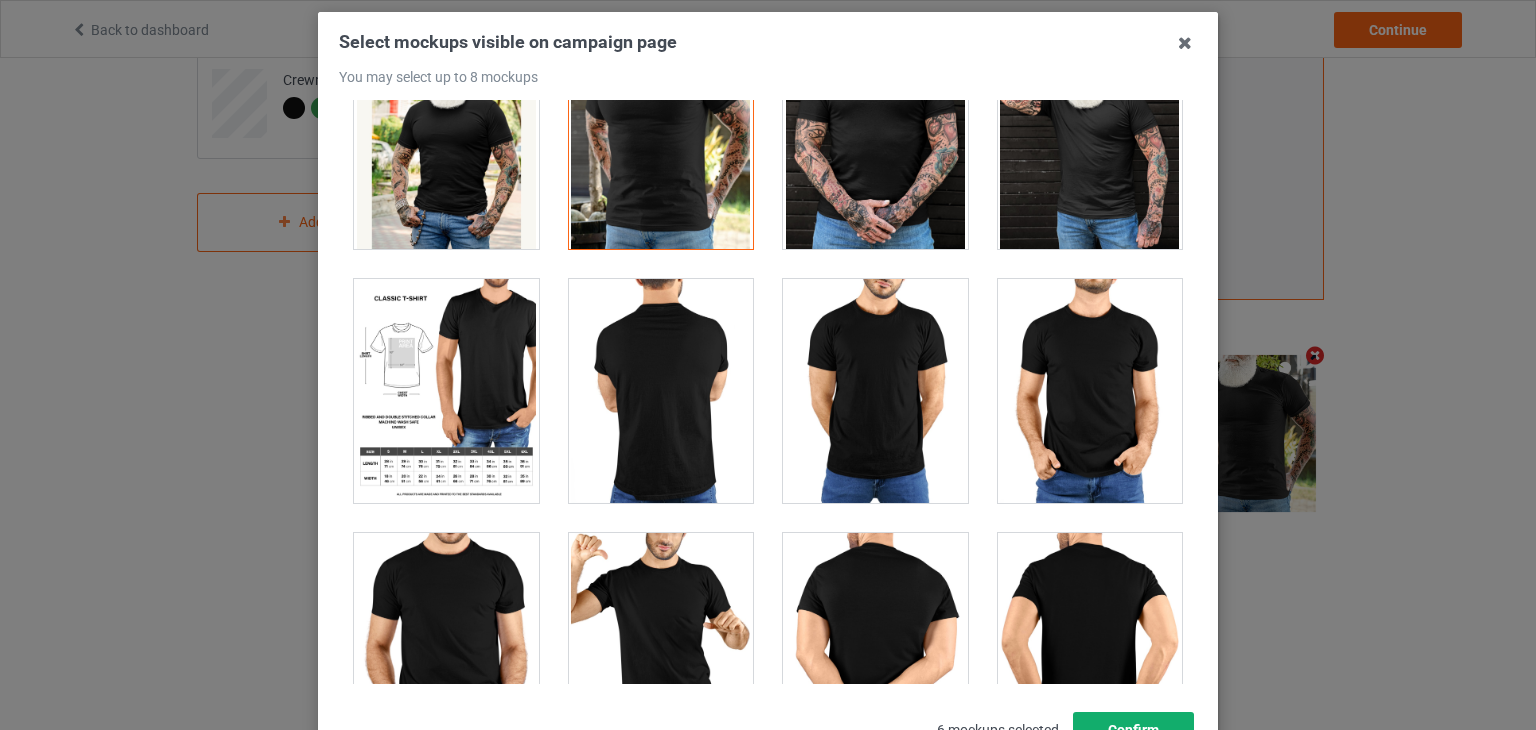 click on "Confirm" at bounding box center [1133, 730] 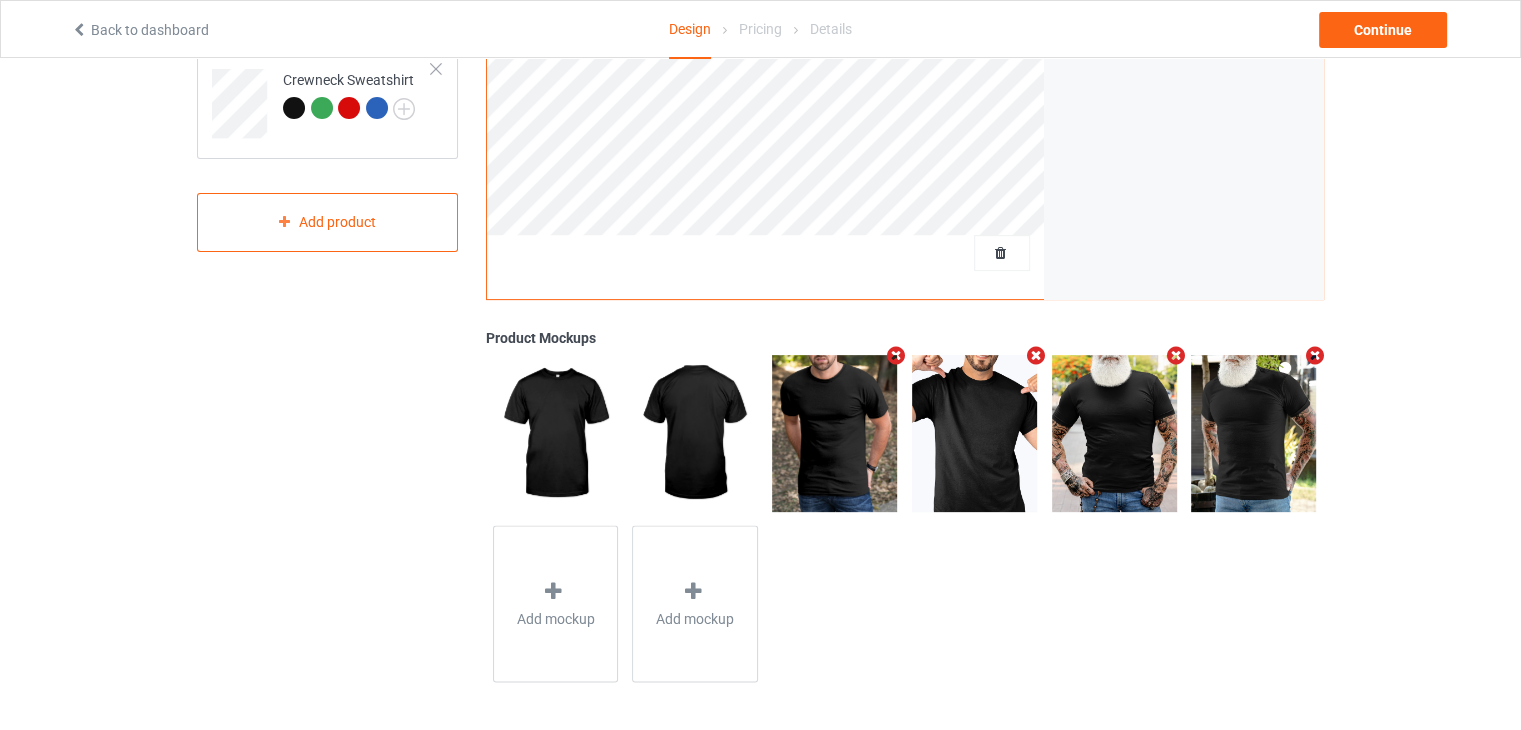 click at bounding box center [1175, 355] 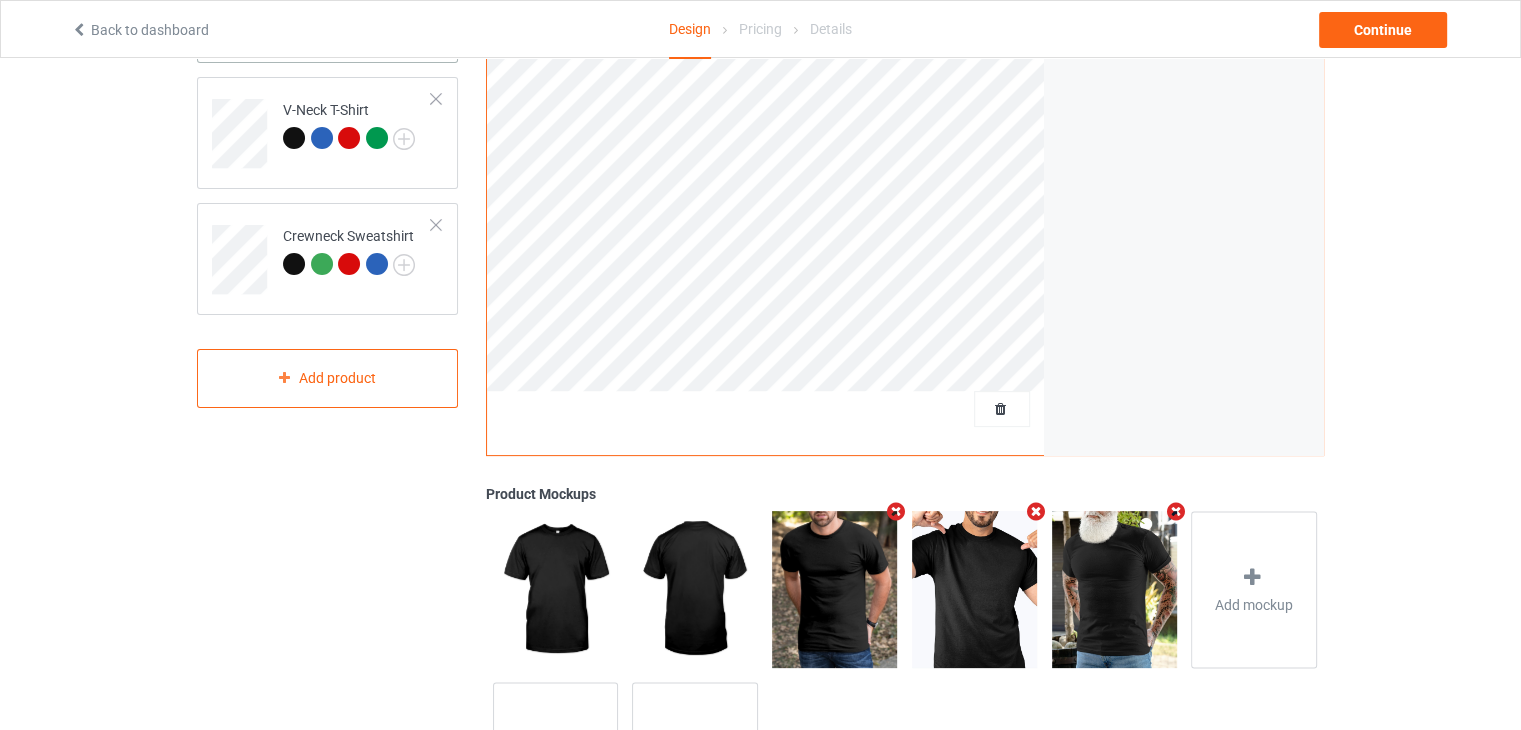scroll, scrollTop: 162, scrollLeft: 0, axis: vertical 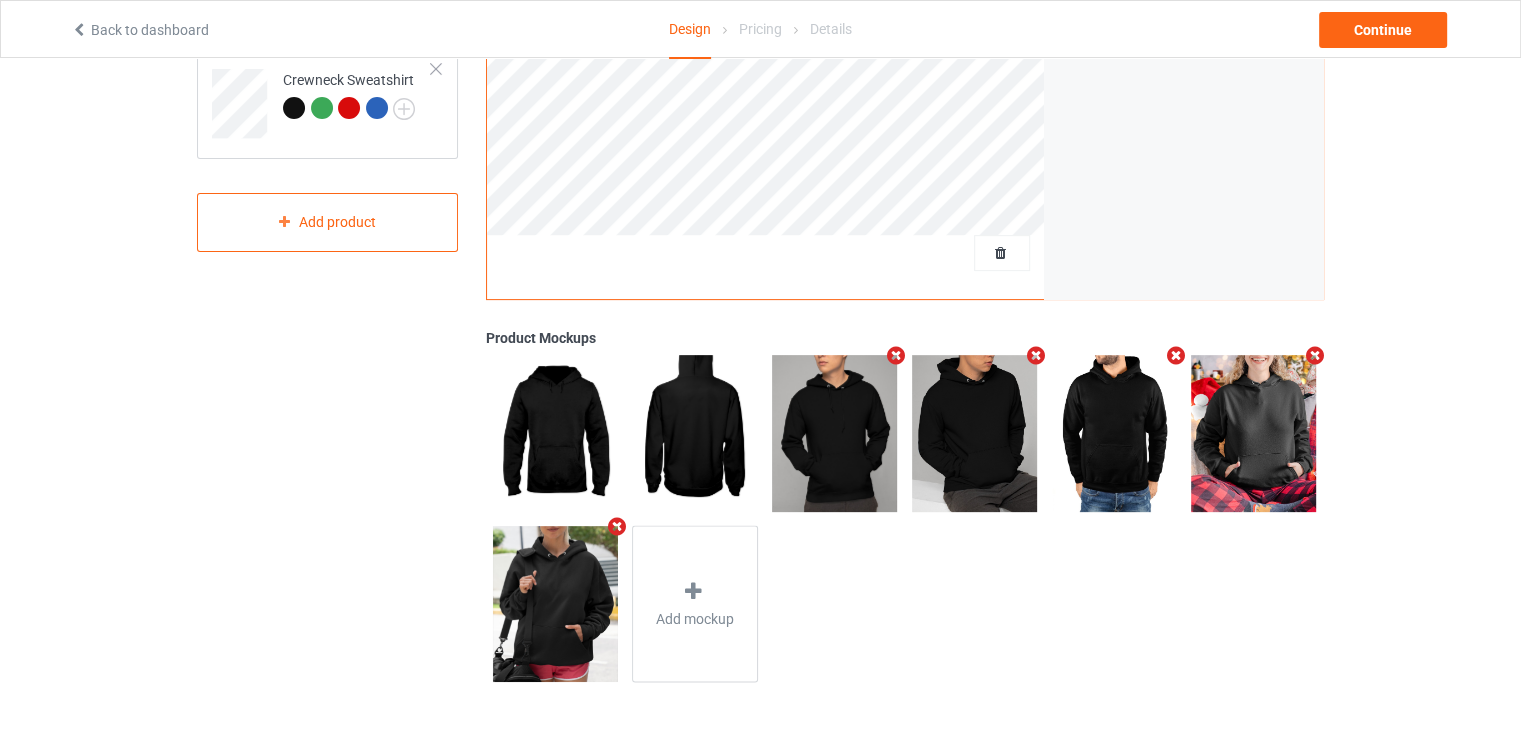 click at bounding box center [616, 526] 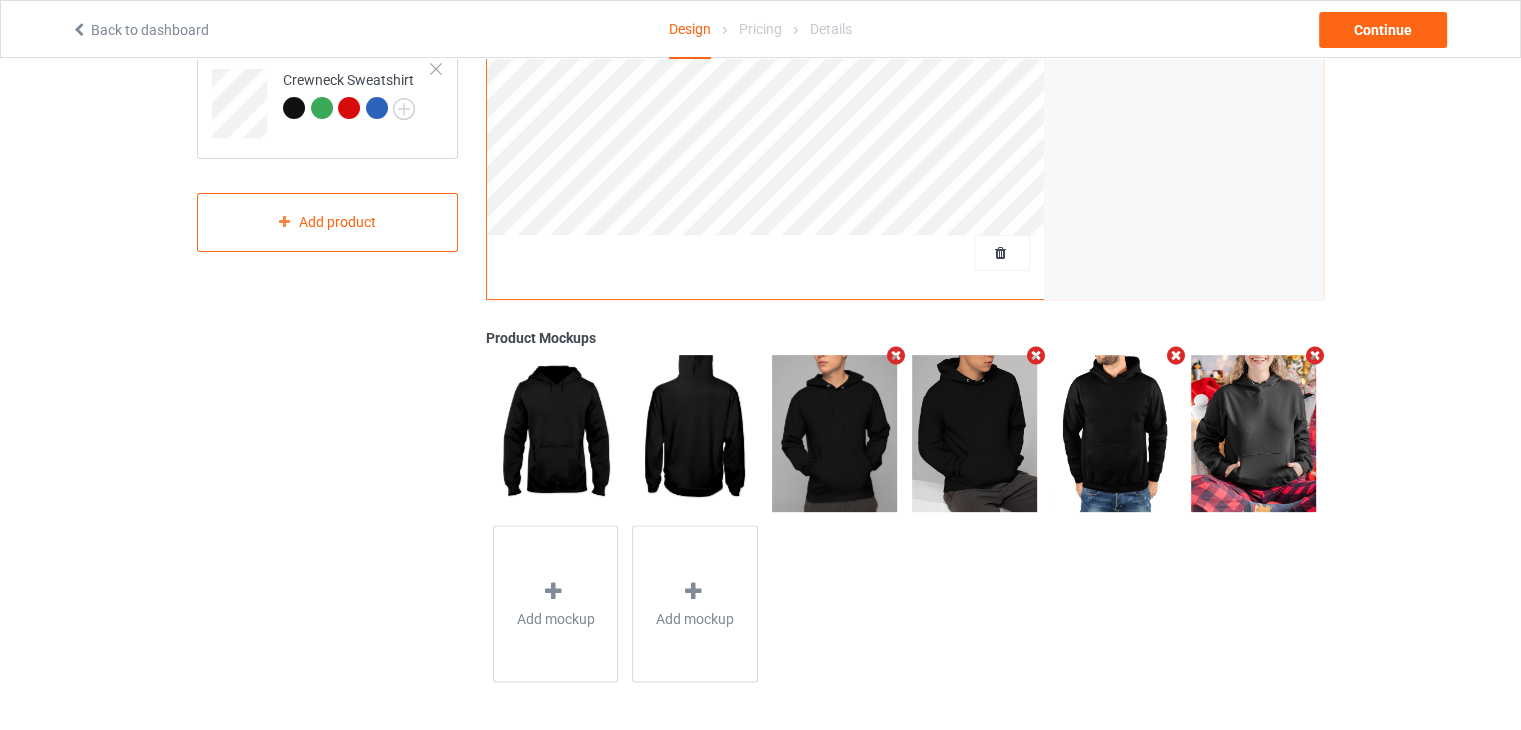 click at bounding box center (1315, 355) 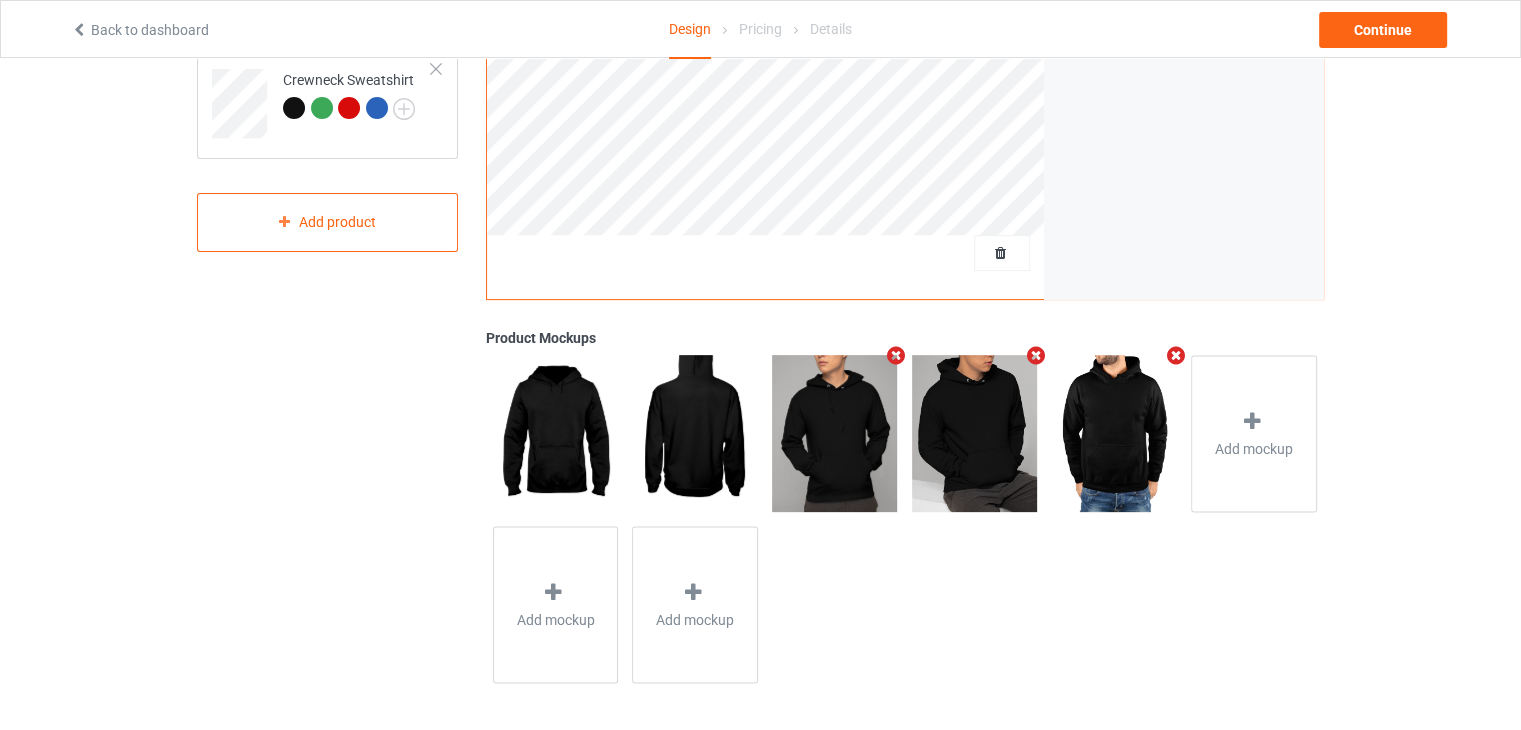 click at bounding box center [1035, 355] 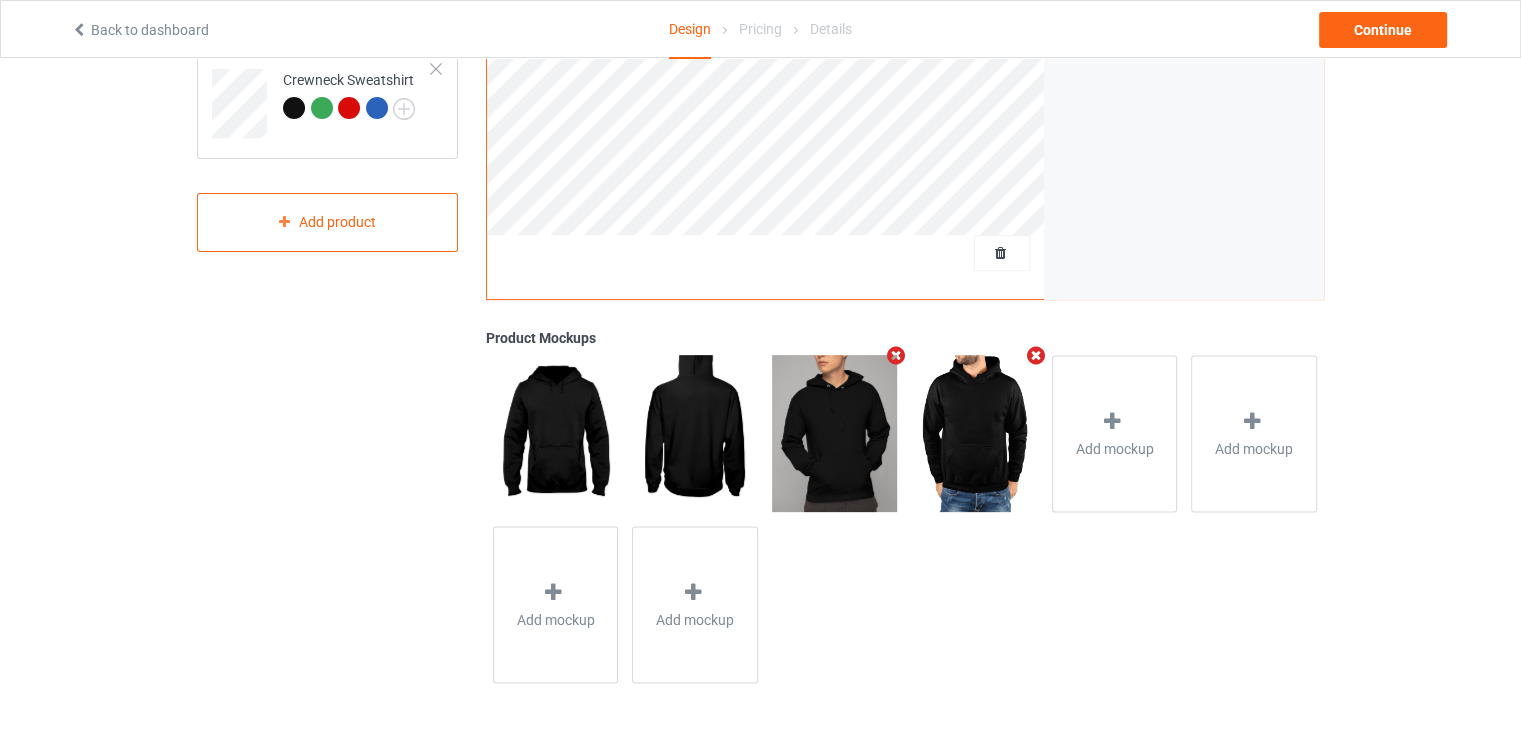 click at bounding box center (896, 355) 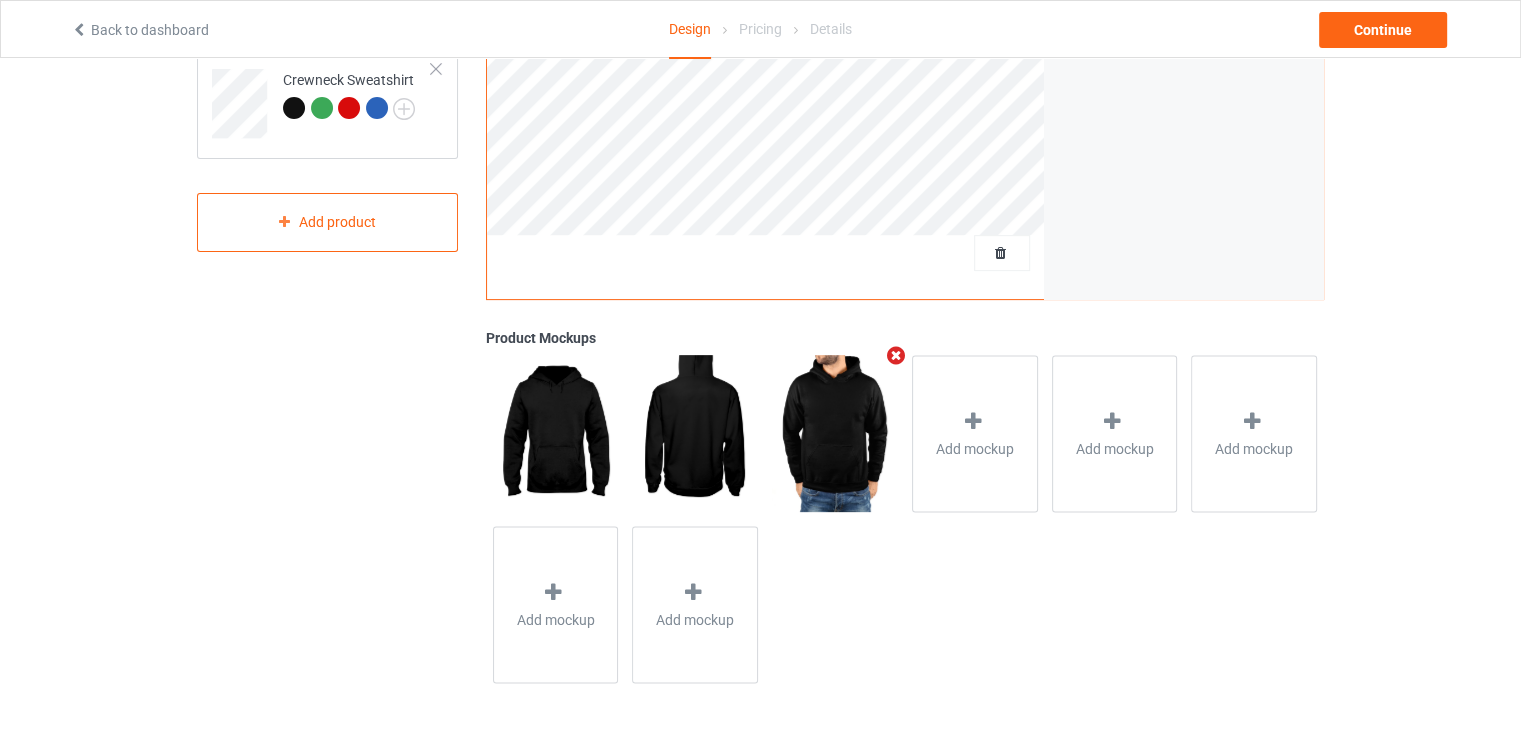 click at bounding box center (896, 355) 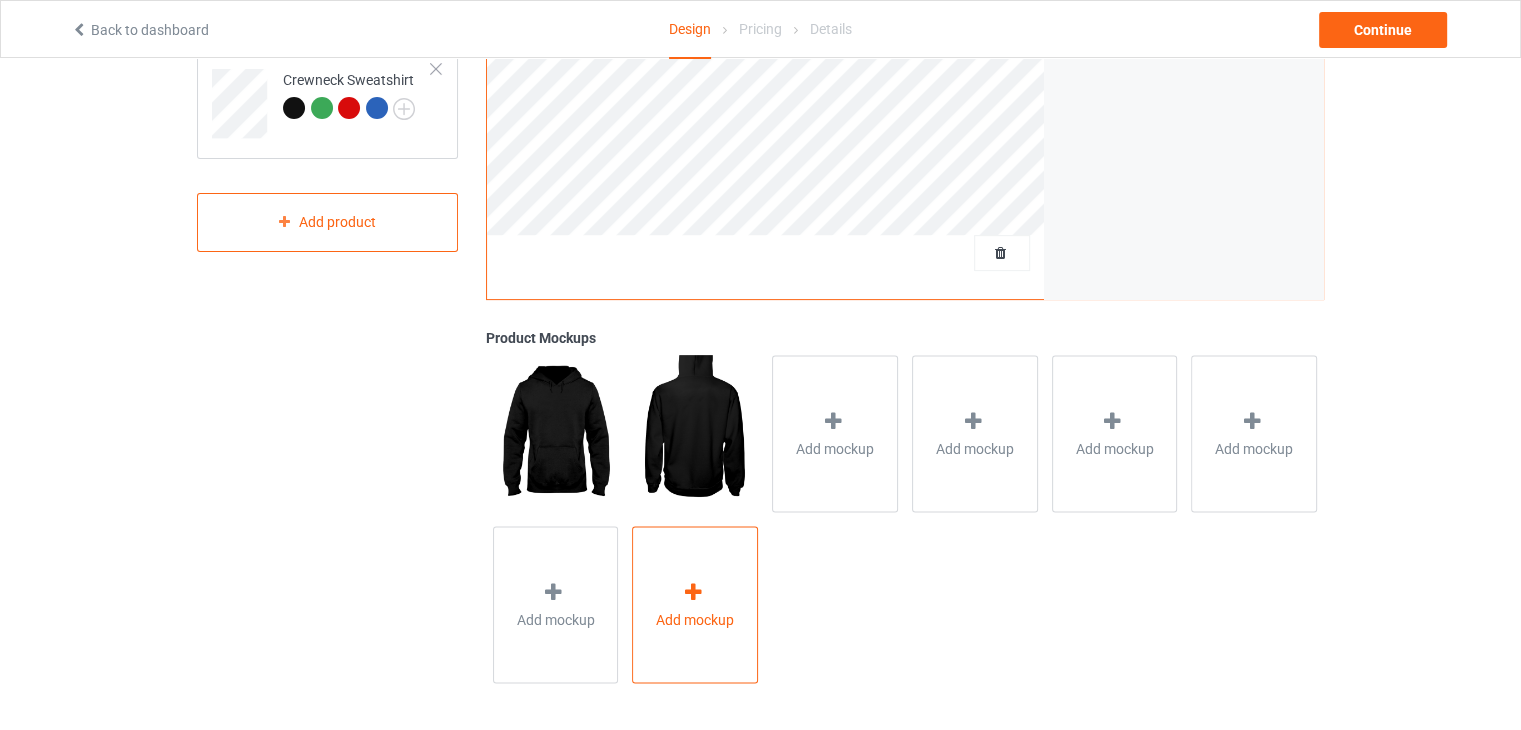 click on "Add mockup" at bounding box center (695, 604) 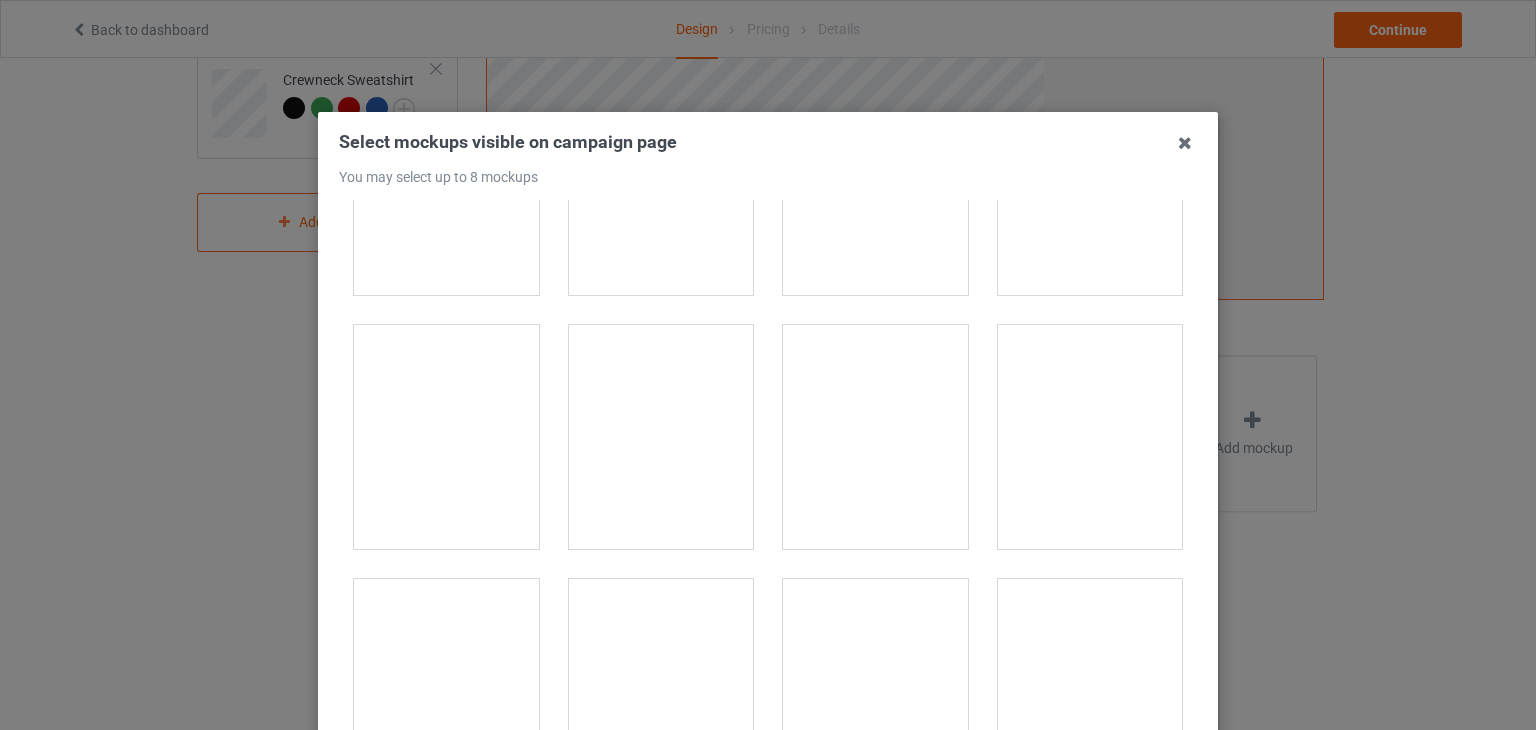 scroll, scrollTop: 17168, scrollLeft: 0, axis: vertical 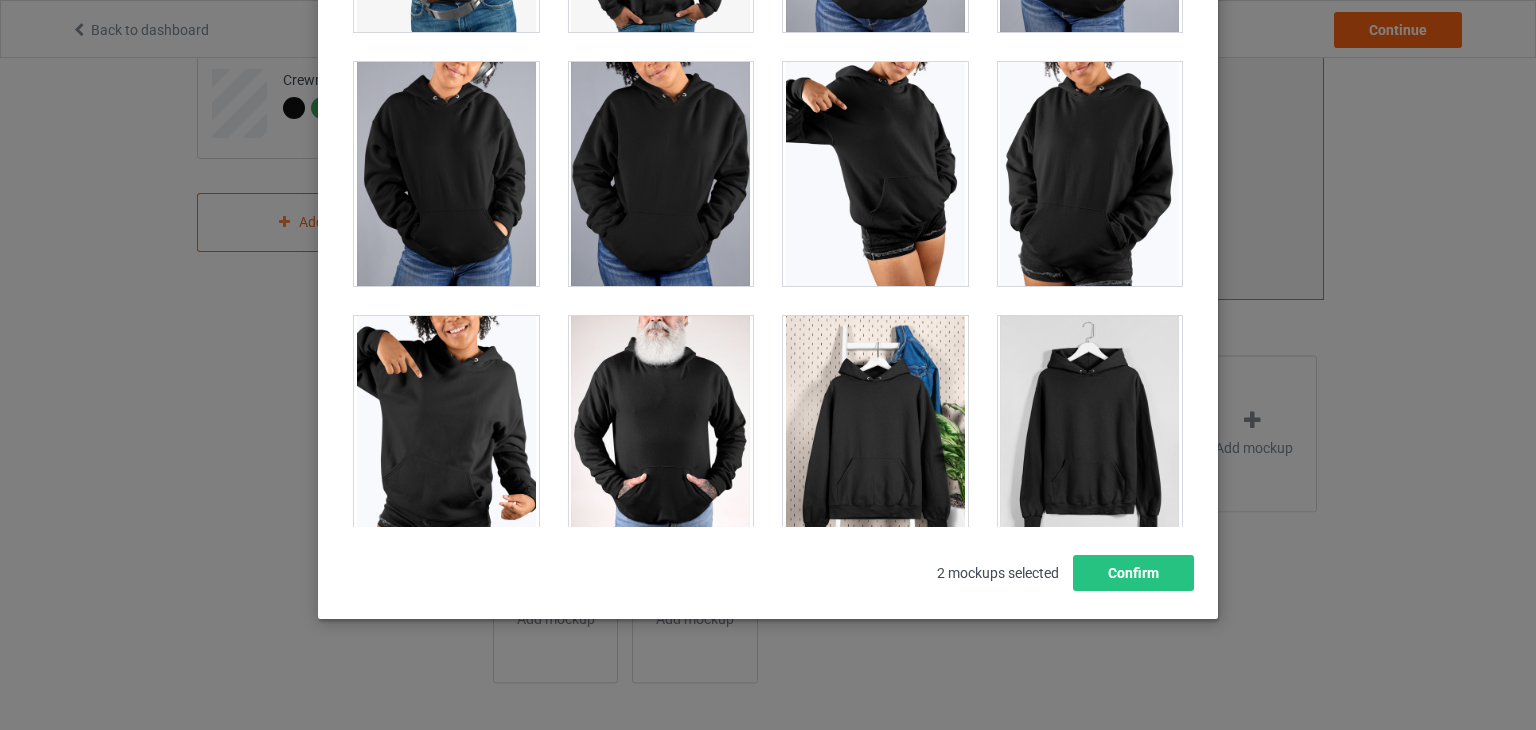 click at bounding box center (661, 428) 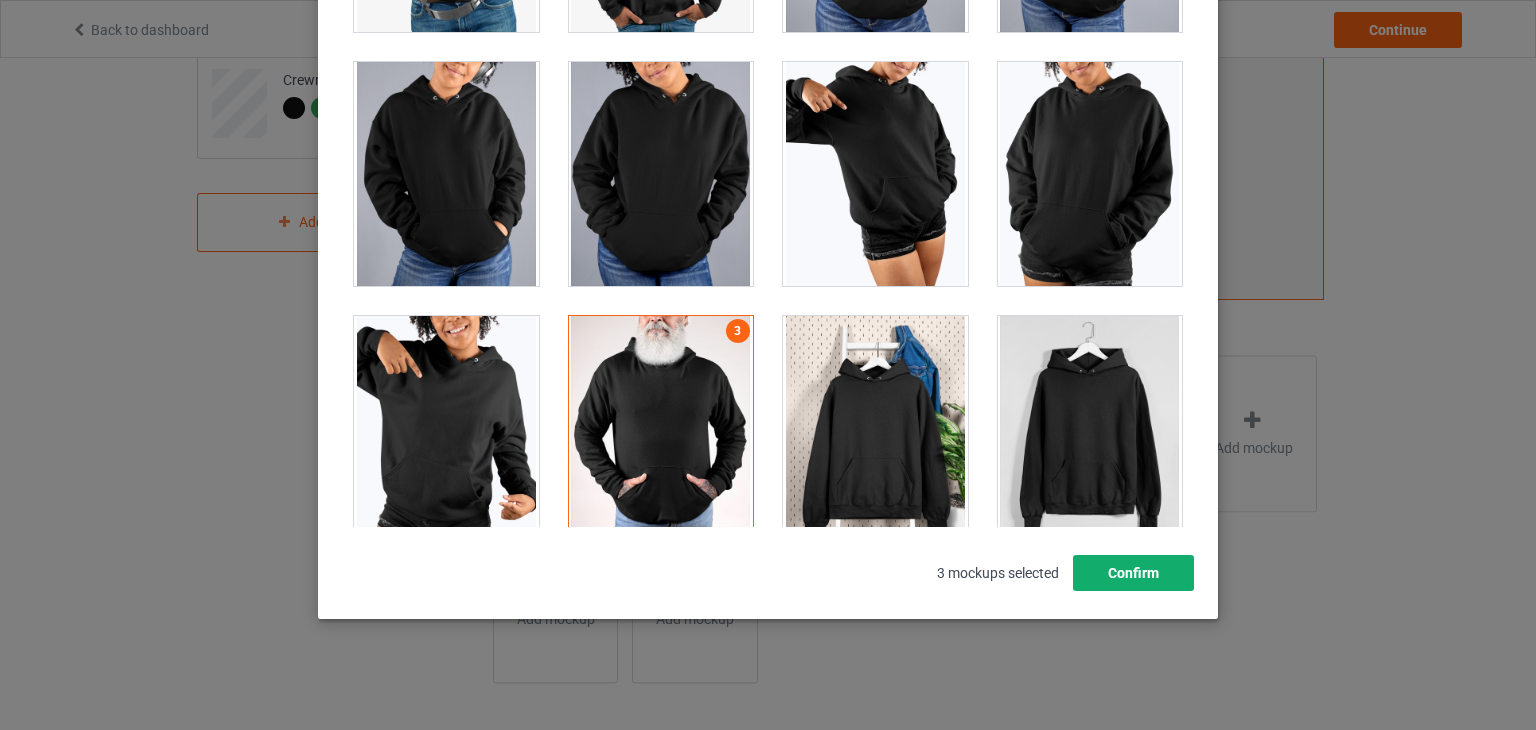 click on "Confirm" at bounding box center [1133, 573] 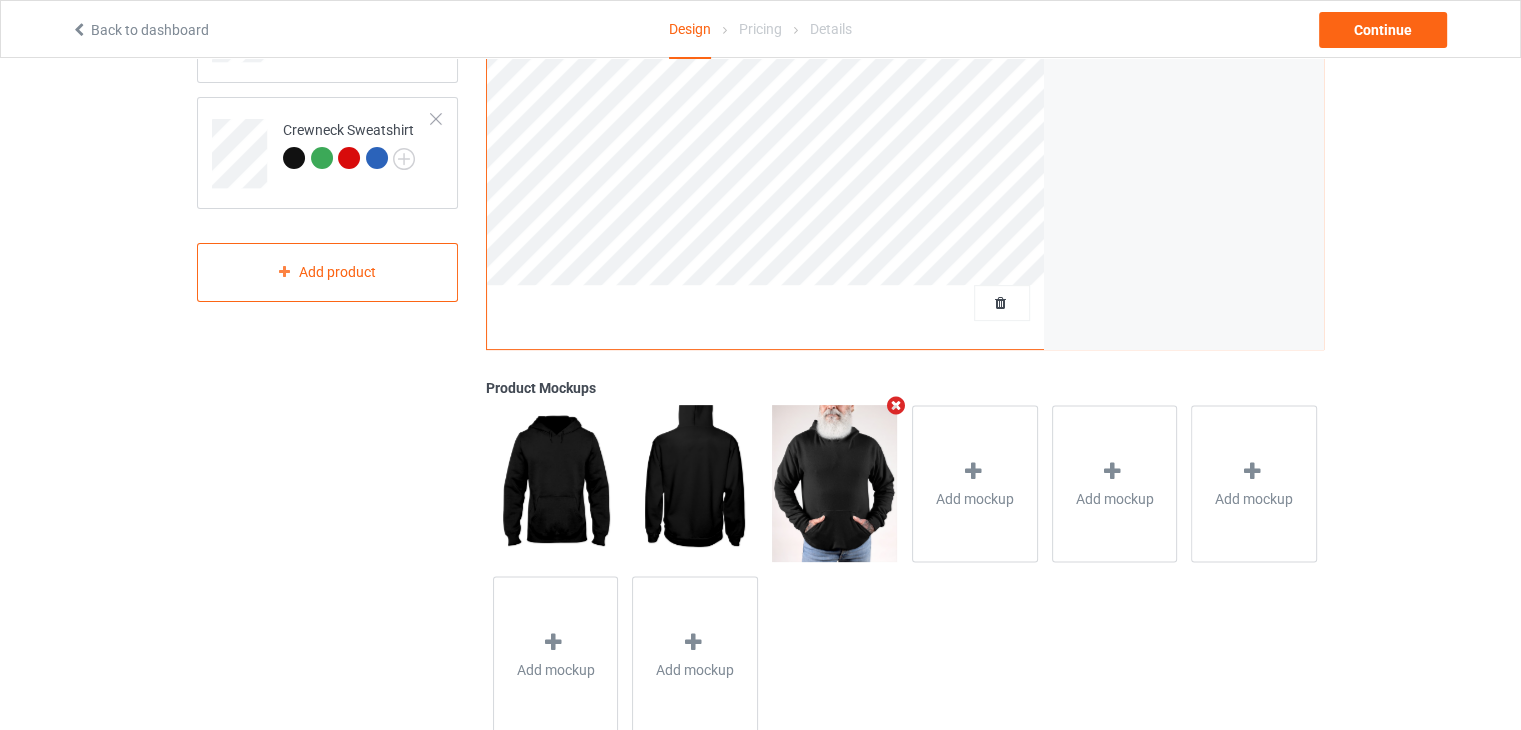 scroll, scrollTop: 262, scrollLeft: 0, axis: vertical 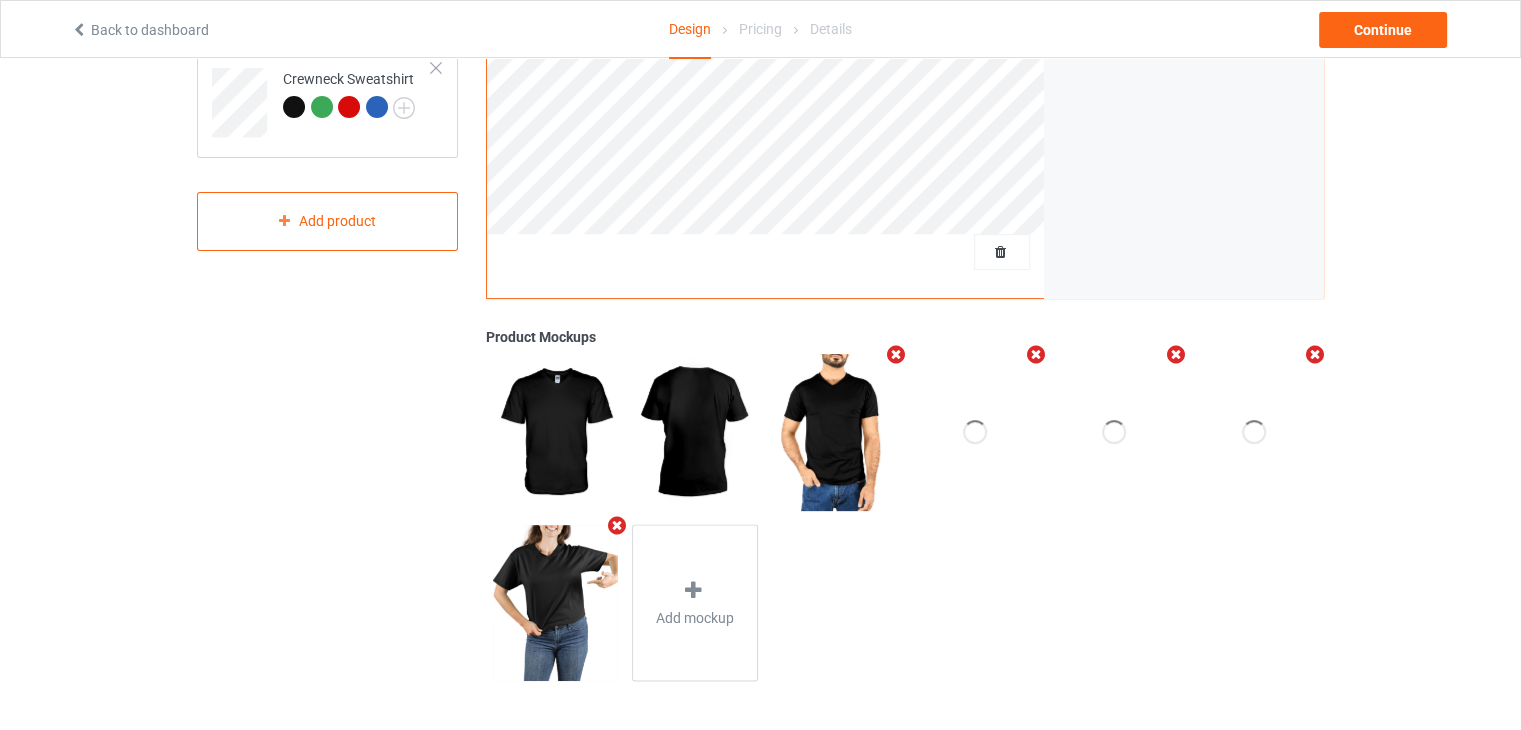 click at bounding box center [896, 354] 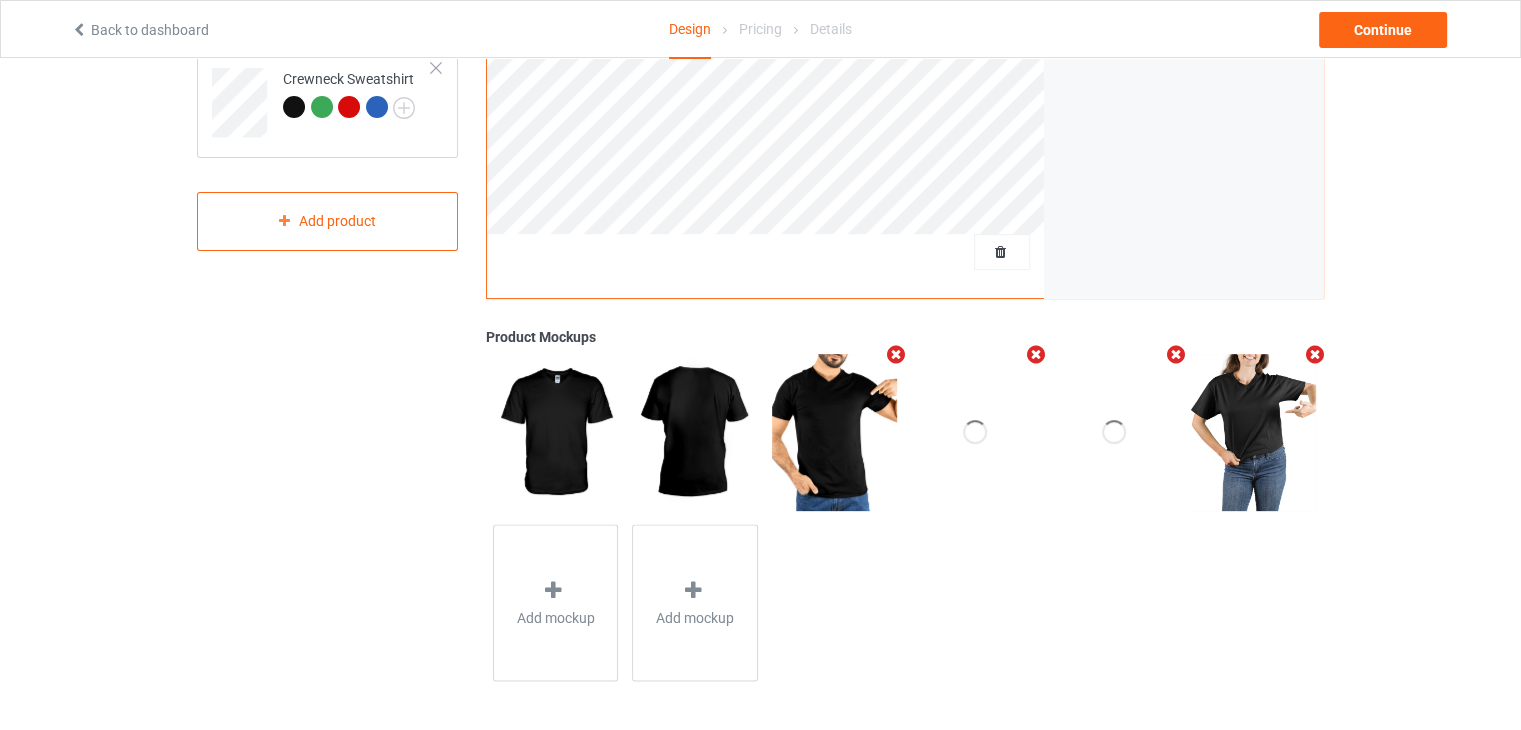 click at bounding box center [896, 354] 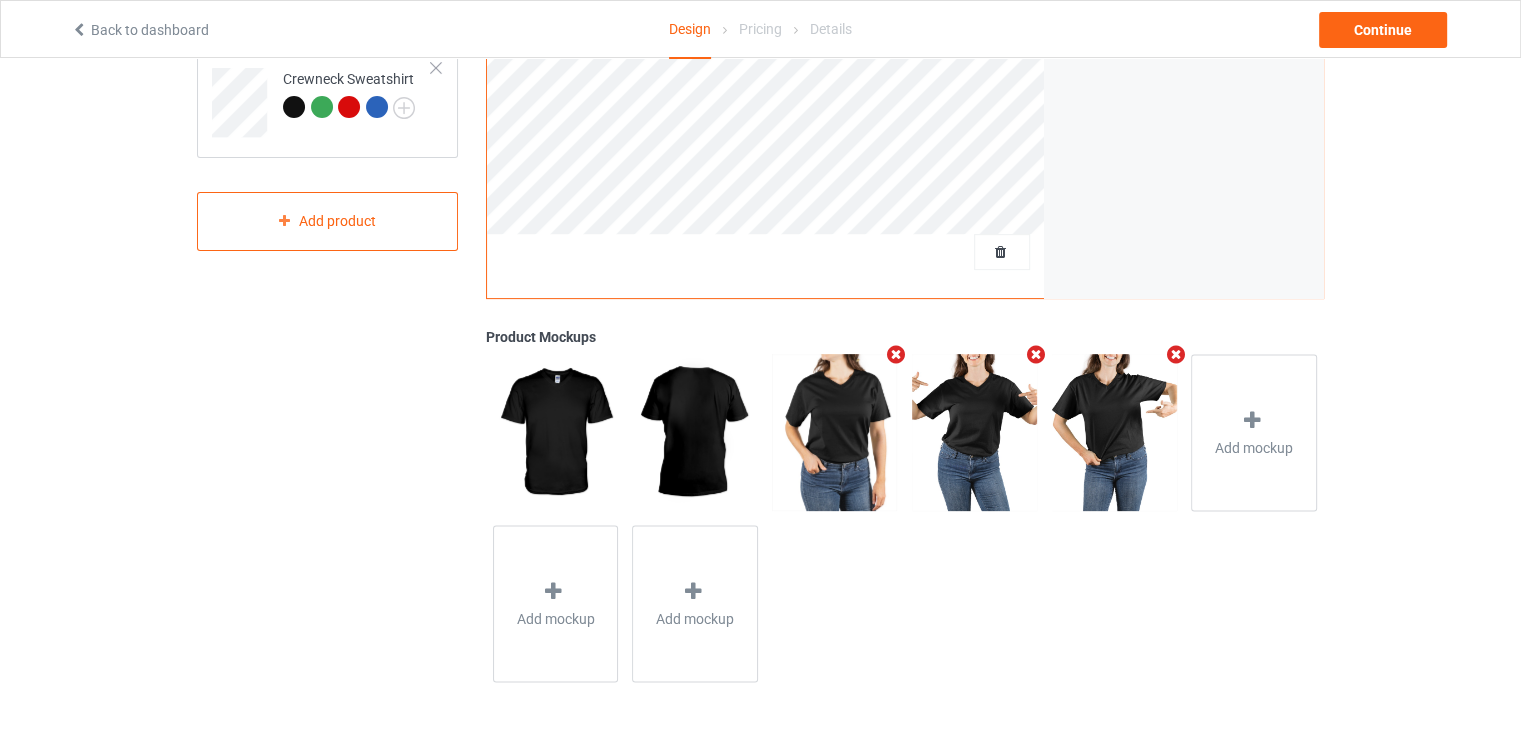 click at bounding box center [896, 354] 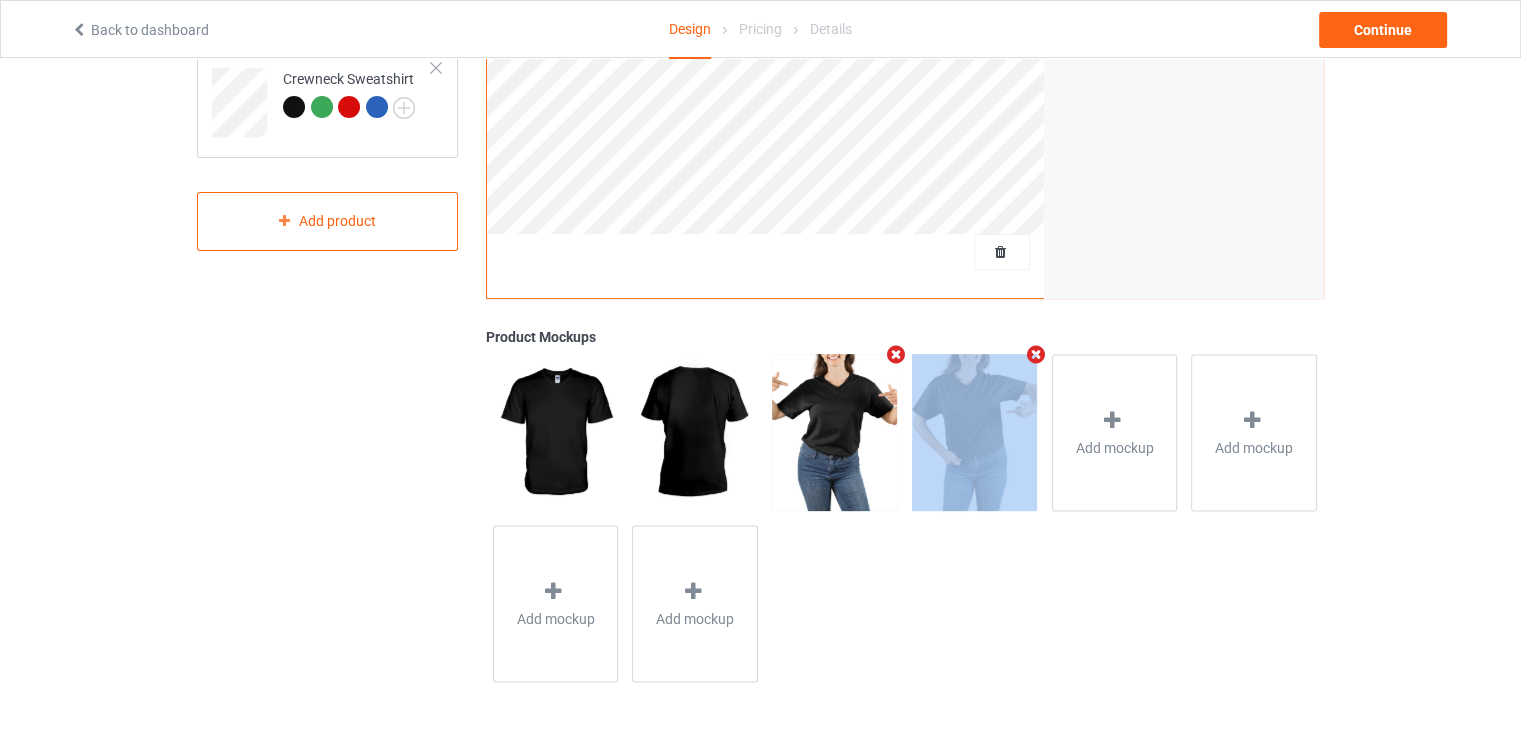 click at bounding box center [896, 354] 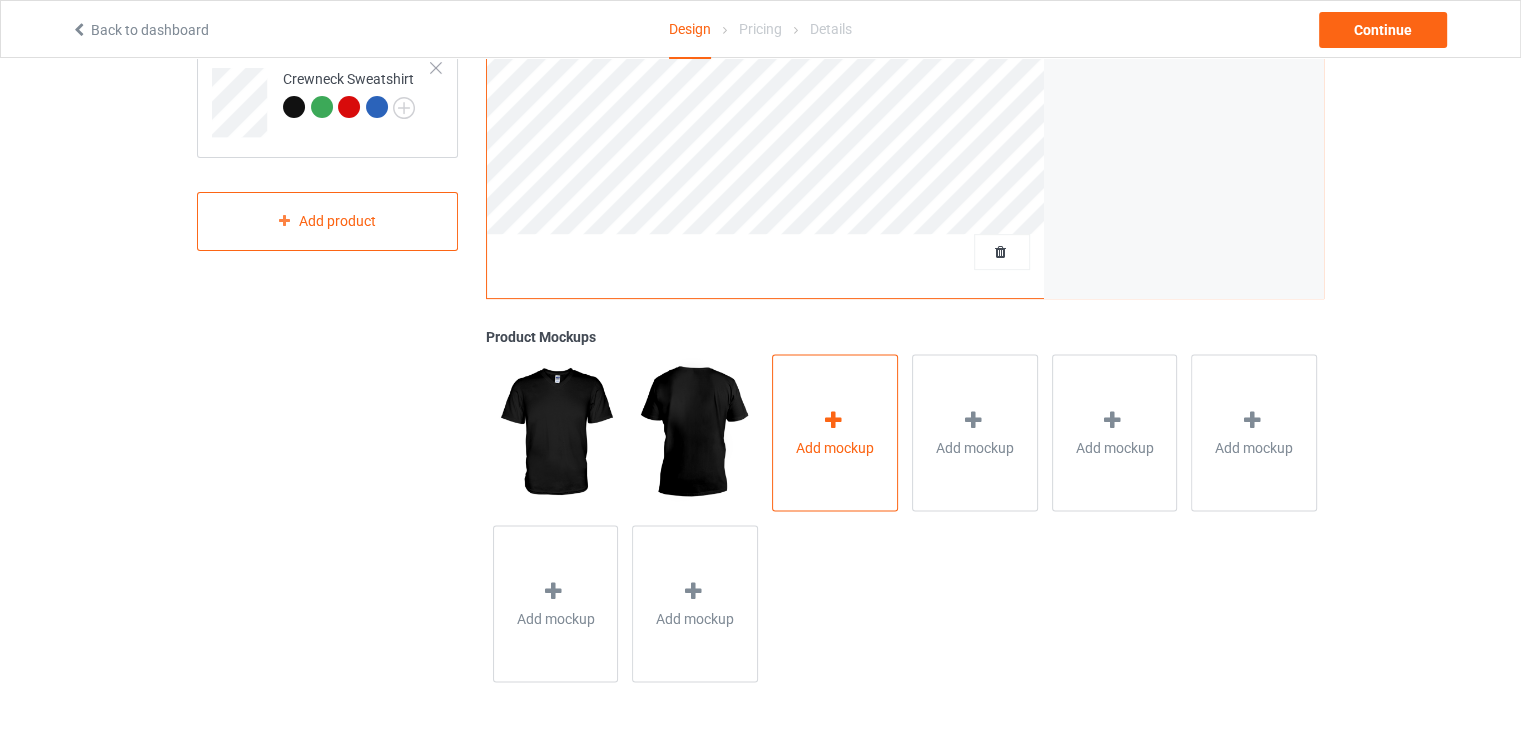 click on "Add mockup" at bounding box center (835, 432) 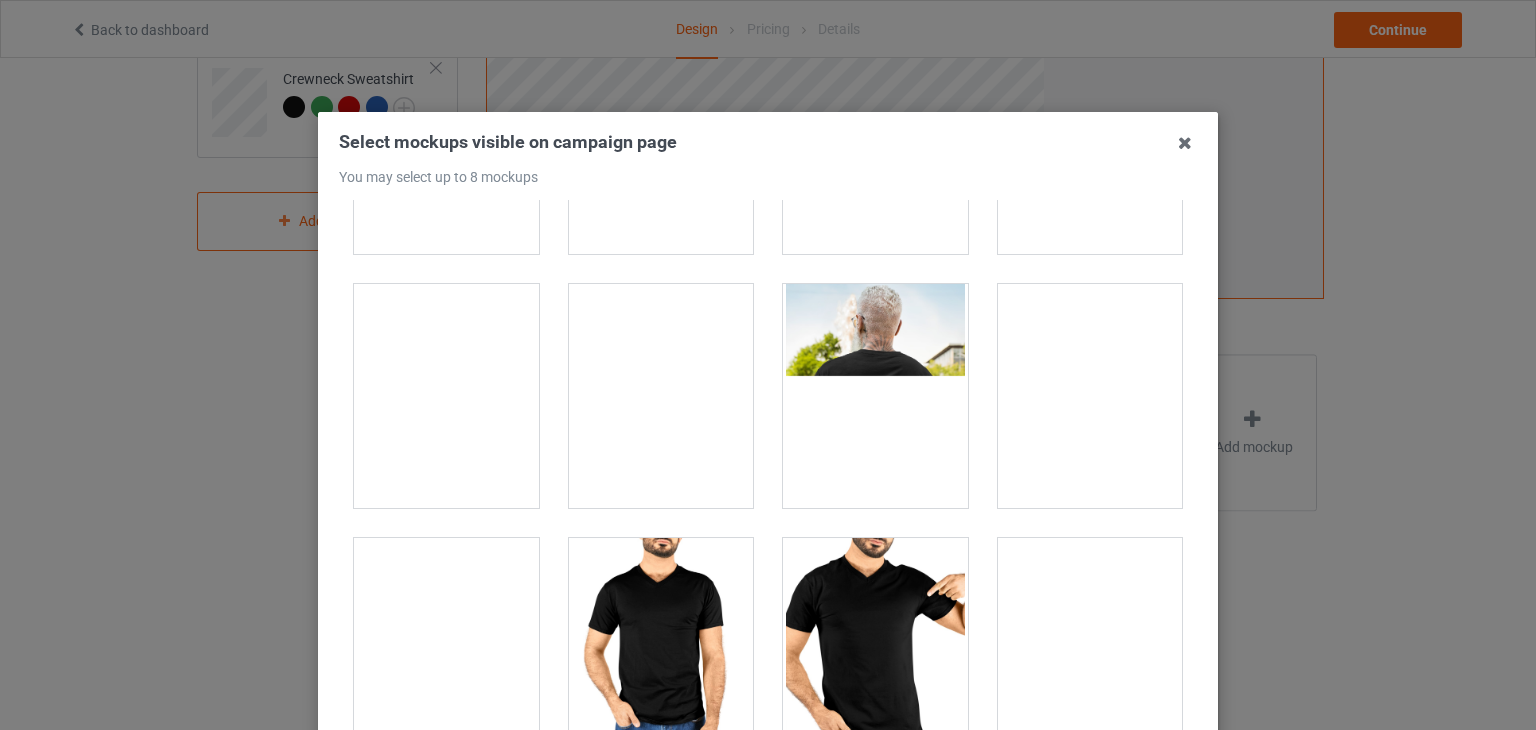 scroll, scrollTop: 1200, scrollLeft: 0, axis: vertical 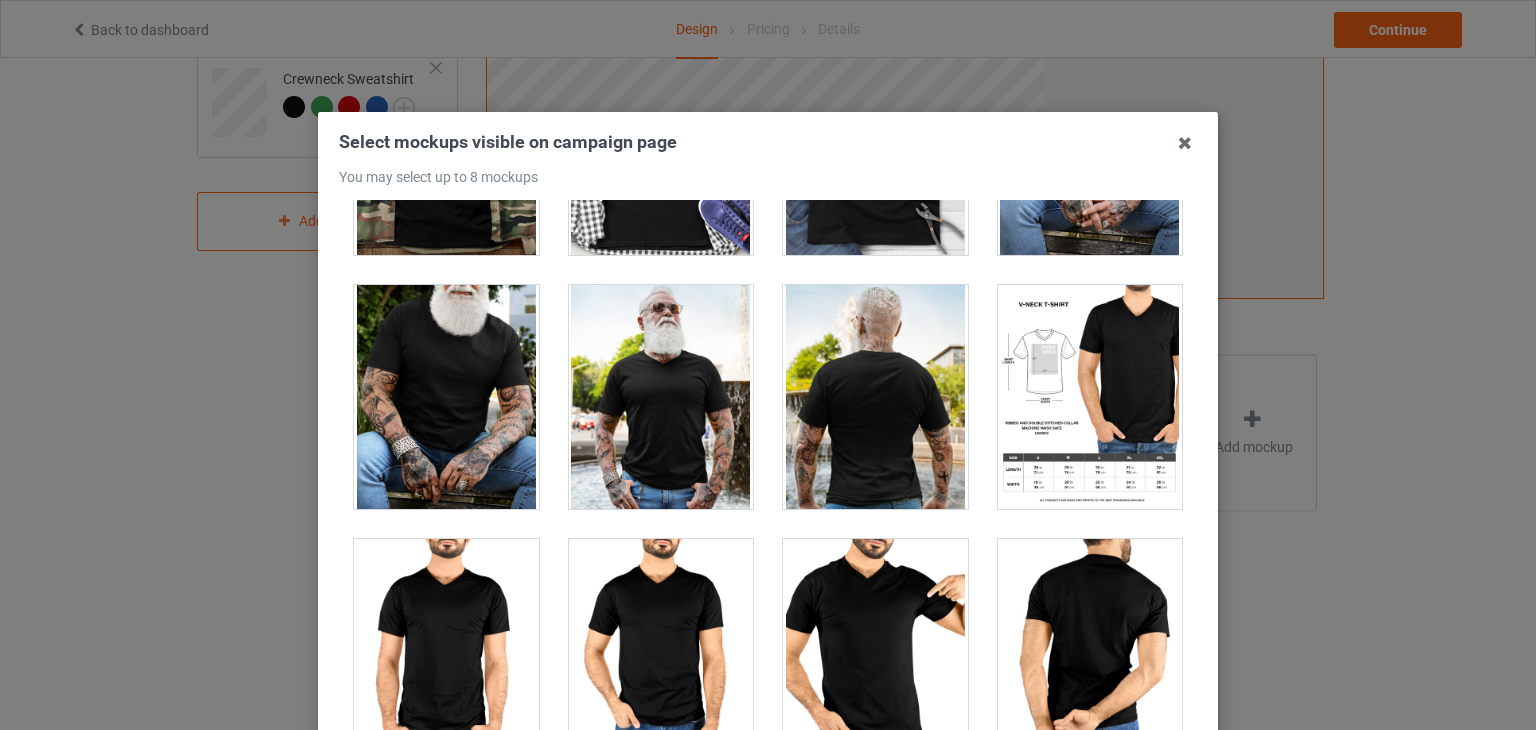 click at bounding box center [661, 397] 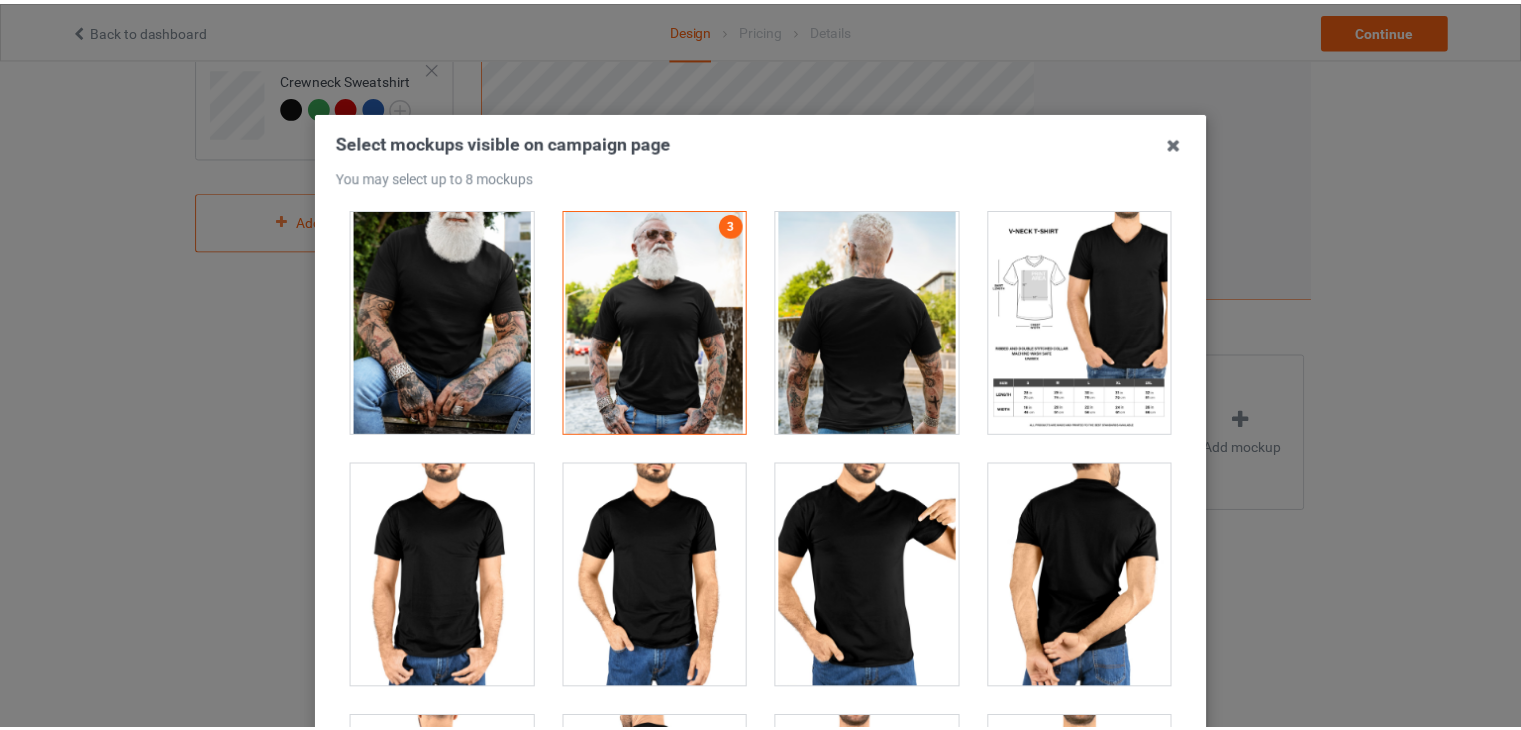 scroll, scrollTop: 1300, scrollLeft: 0, axis: vertical 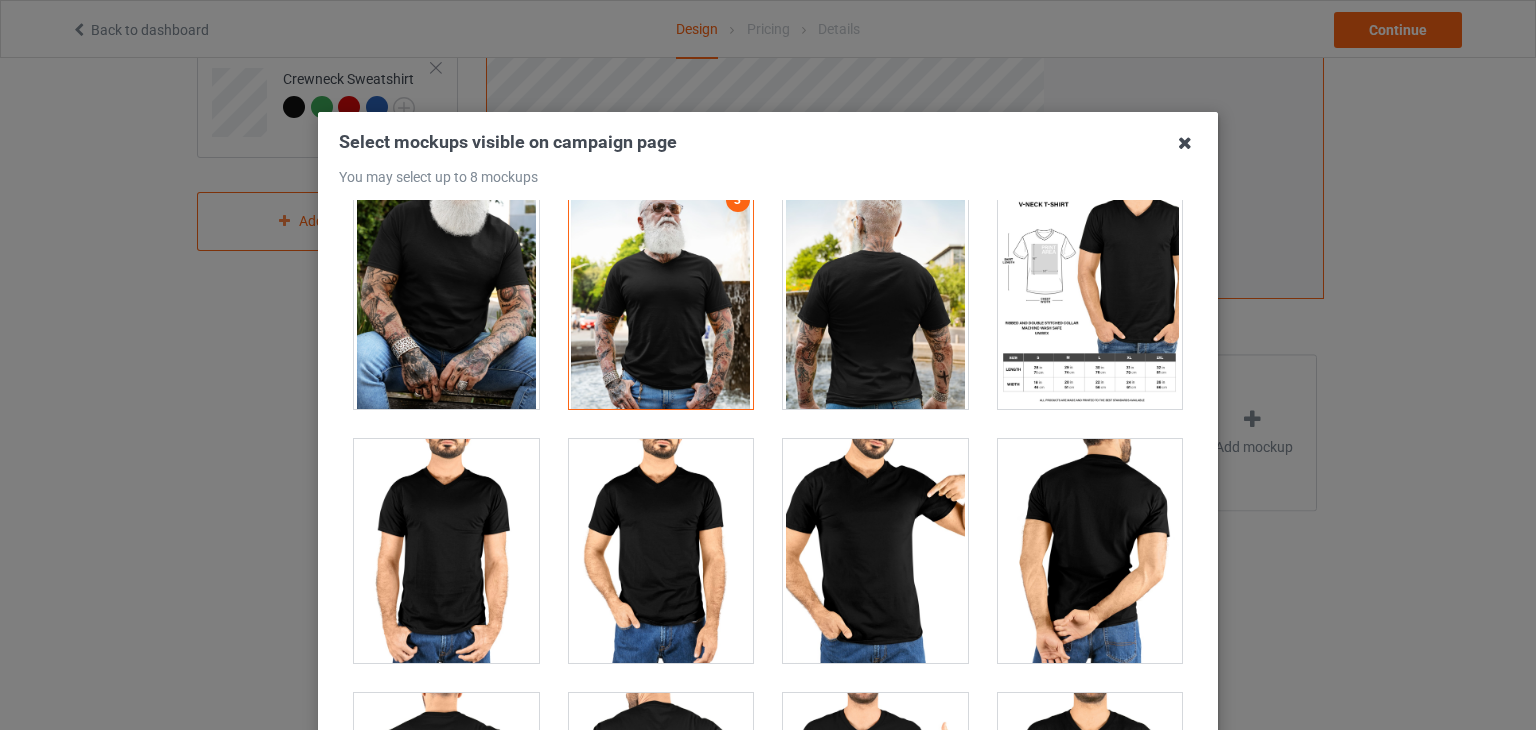 click at bounding box center [1185, 143] 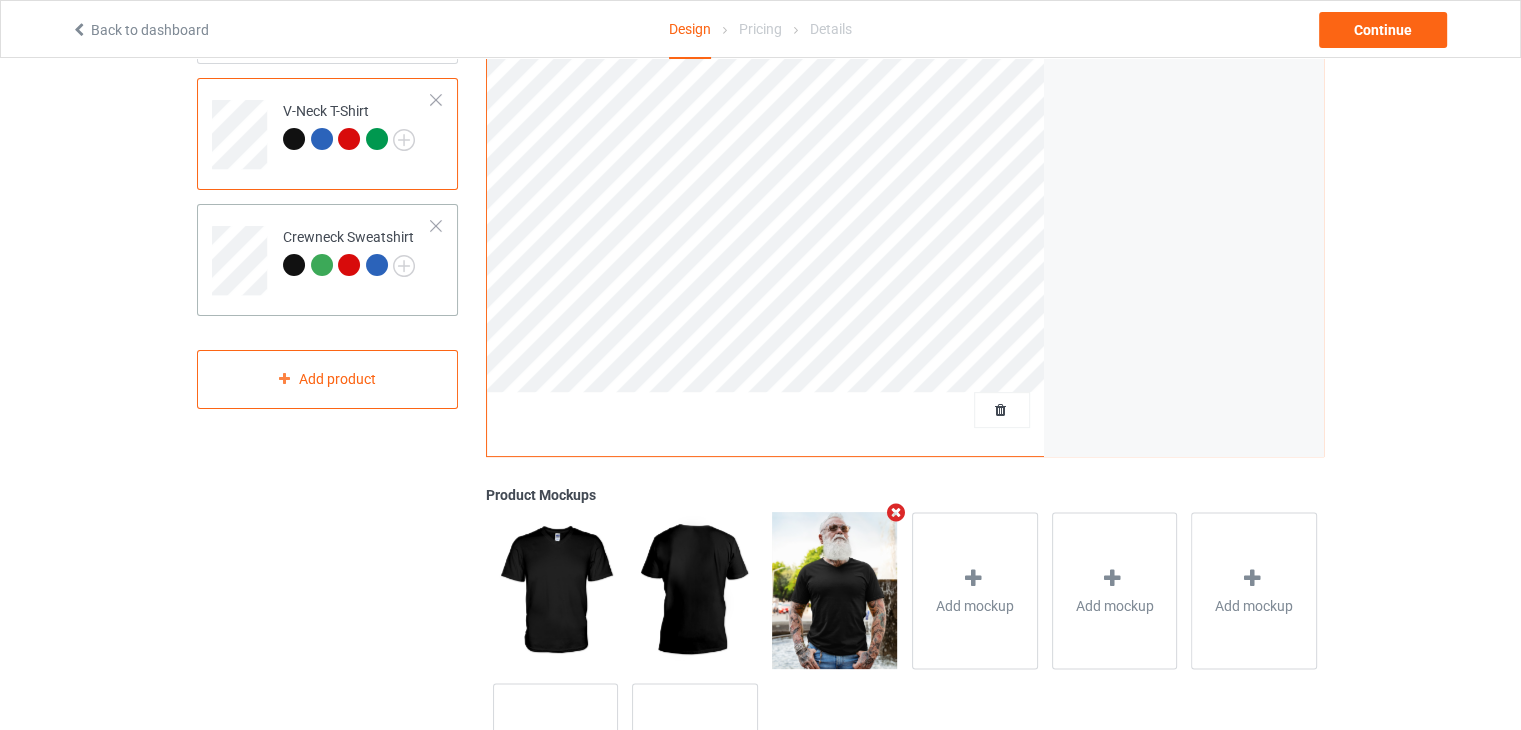 scroll, scrollTop: 363, scrollLeft: 0, axis: vertical 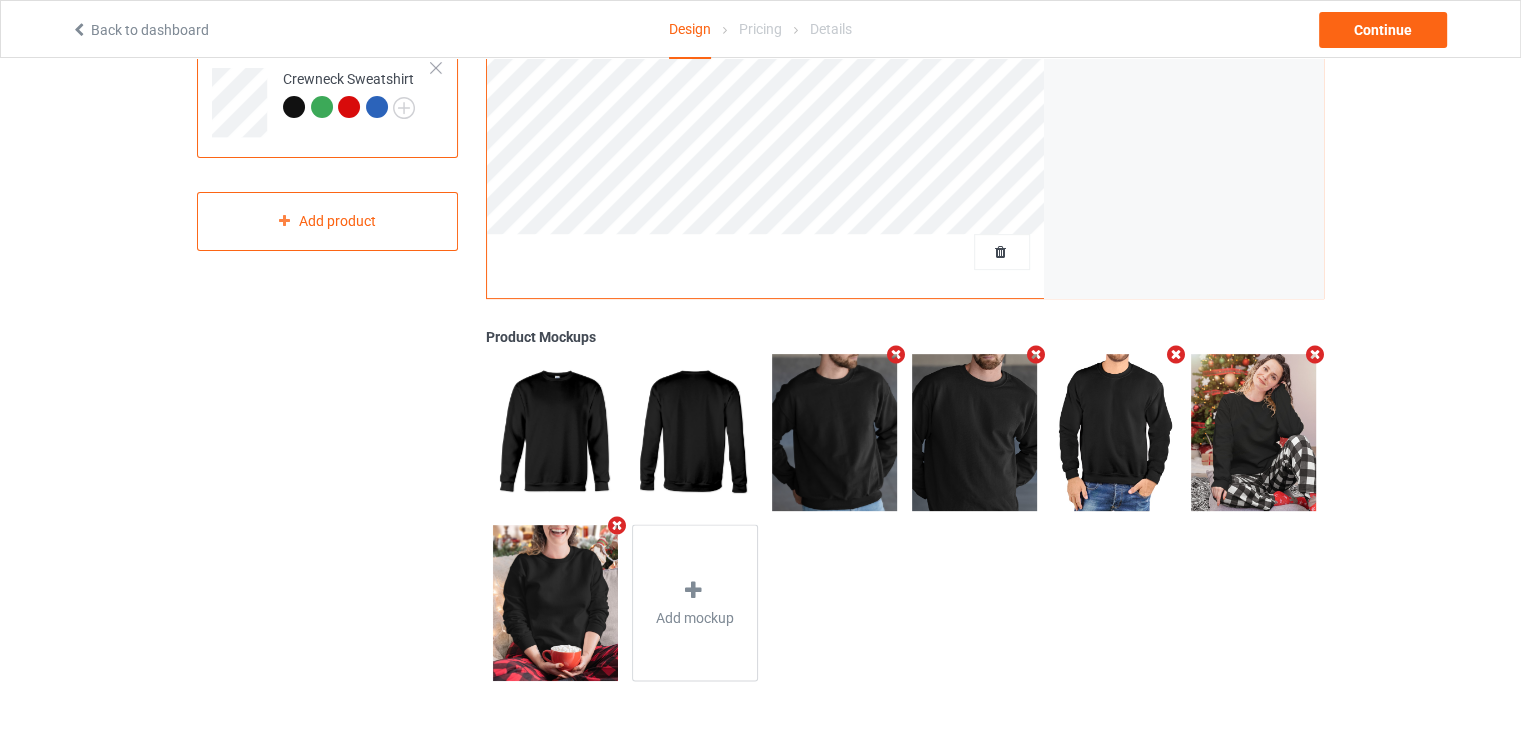 click at bounding box center [616, 525] 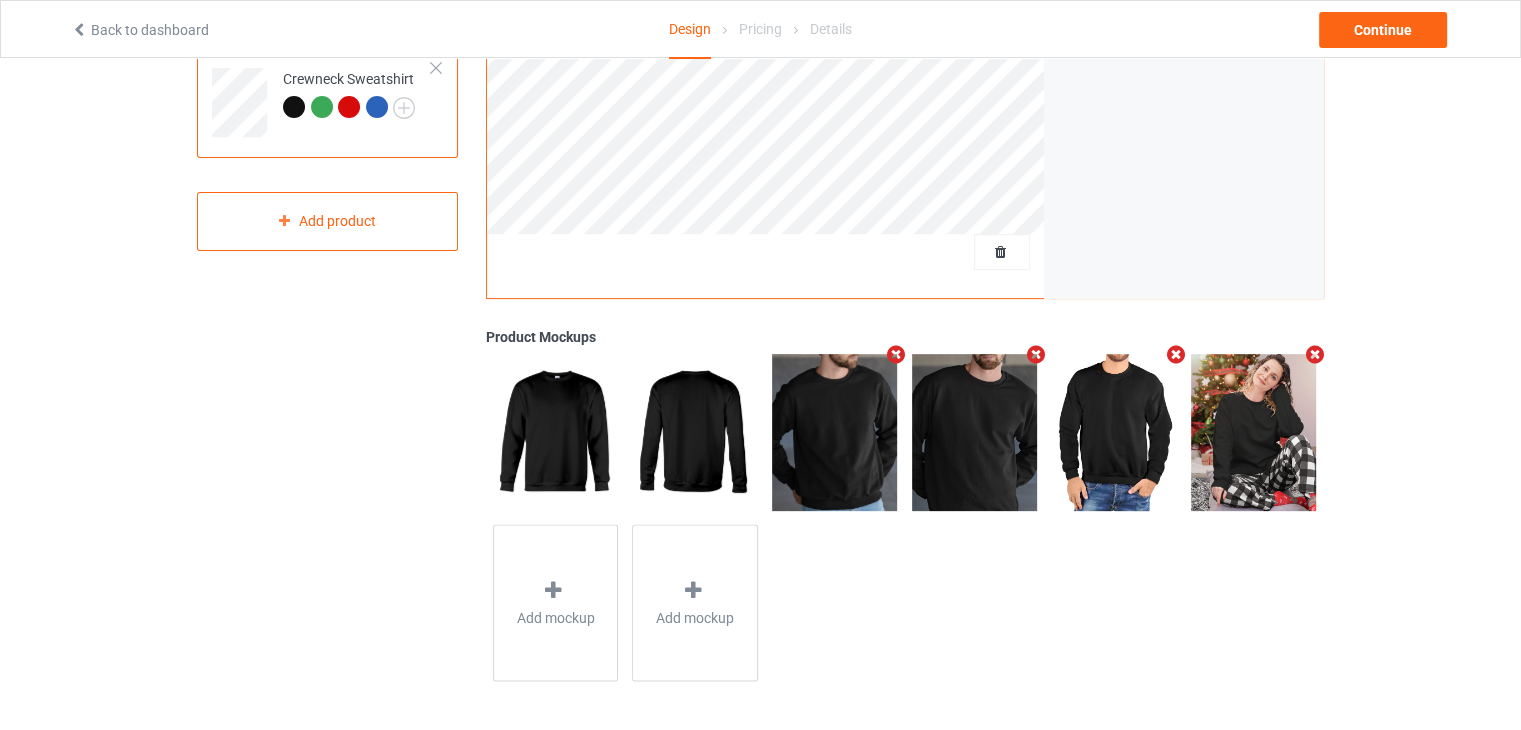 click at bounding box center (896, 354) 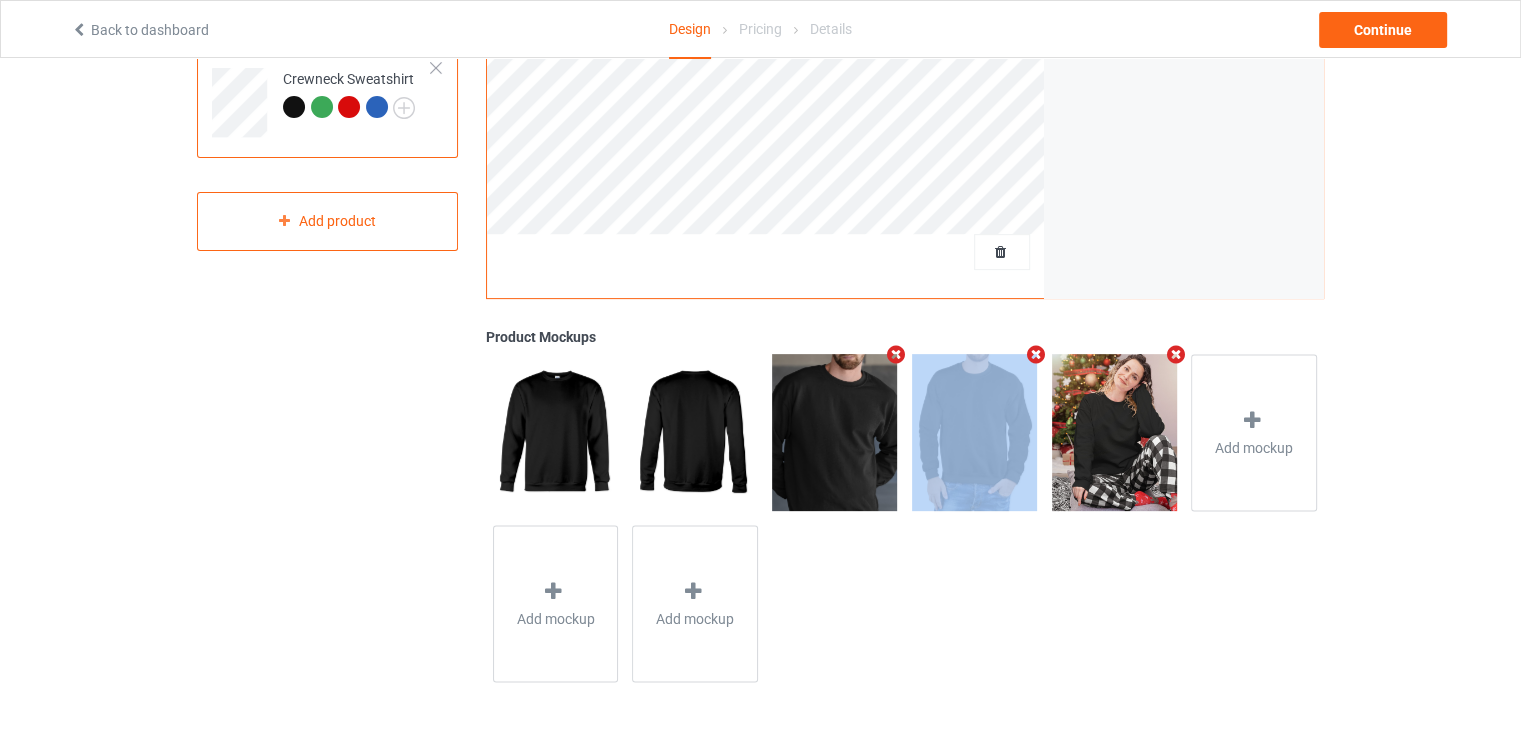 click at bounding box center [896, 354] 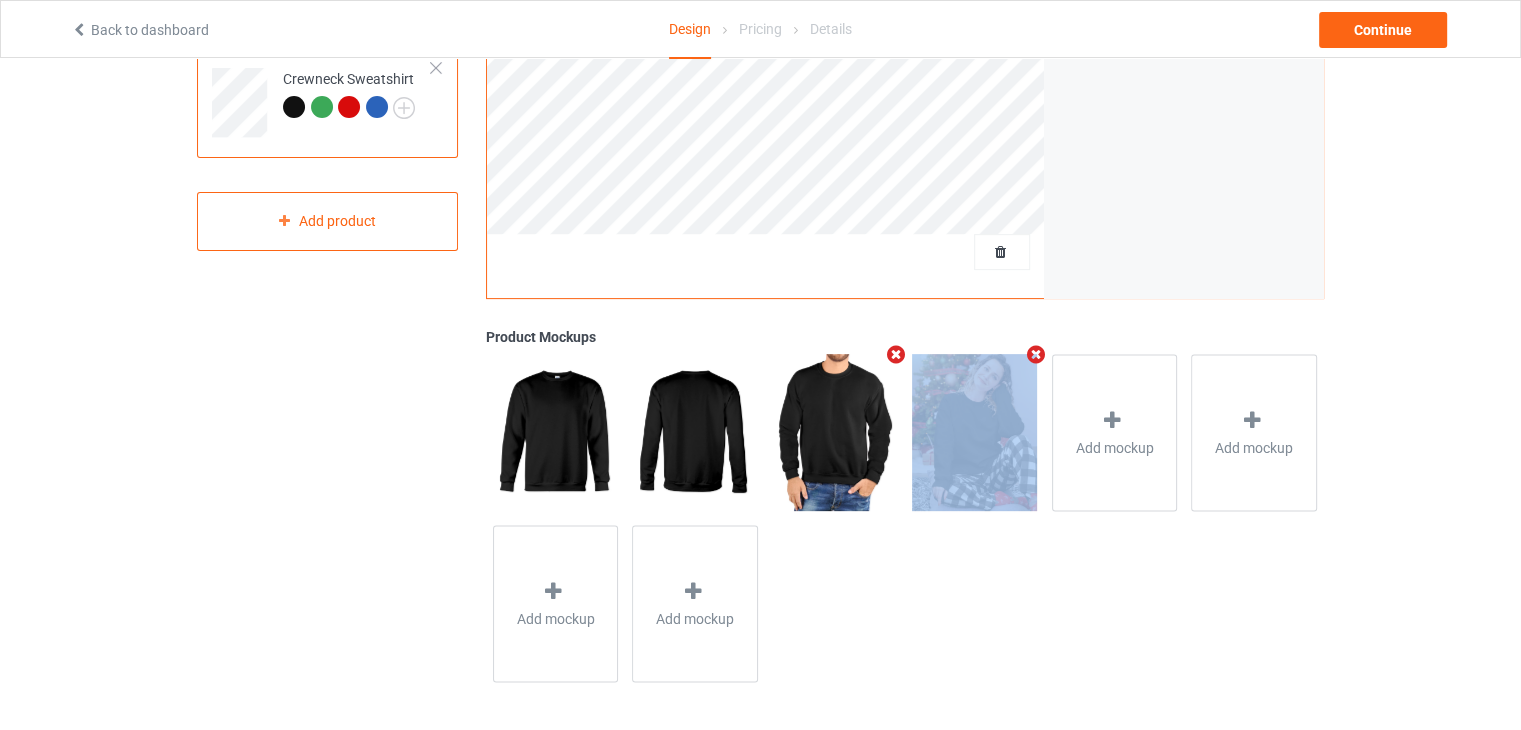 click at bounding box center [896, 354] 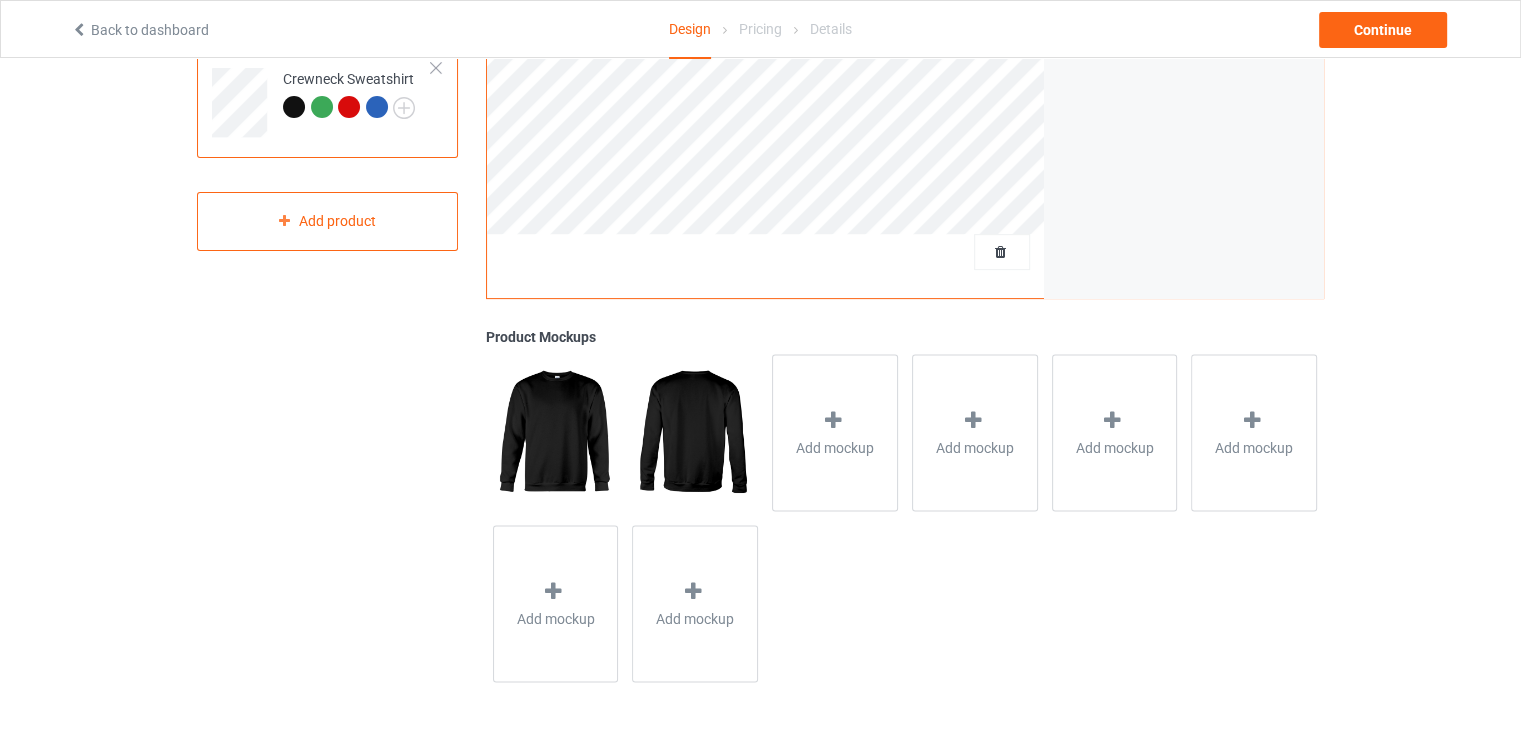 click on "Add mockup" at bounding box center (835, 432) 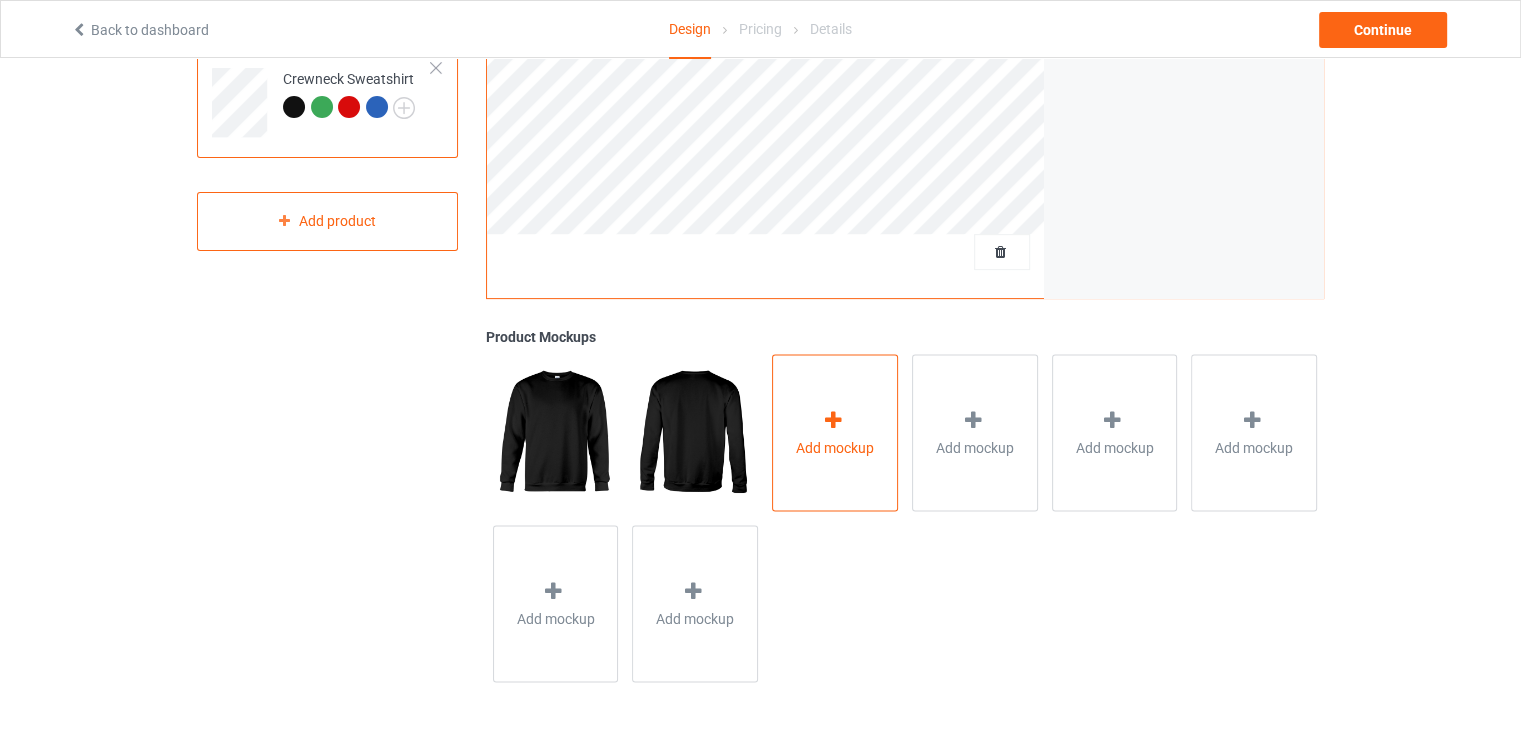 click on "Add mockup" at bounding box center [835, 432] 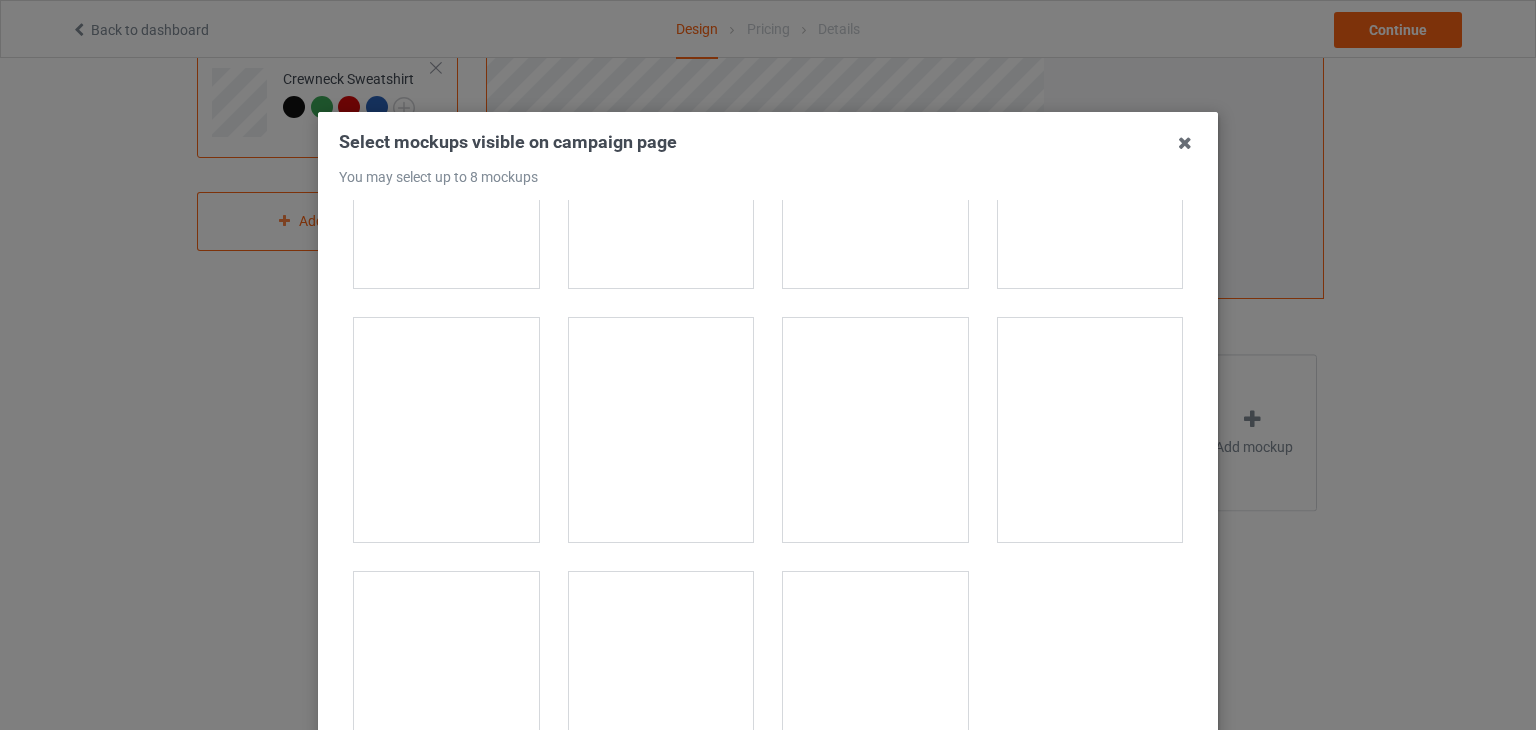 scroll, scrollTop: 9813, scrollLeft: 0, axis: vertical 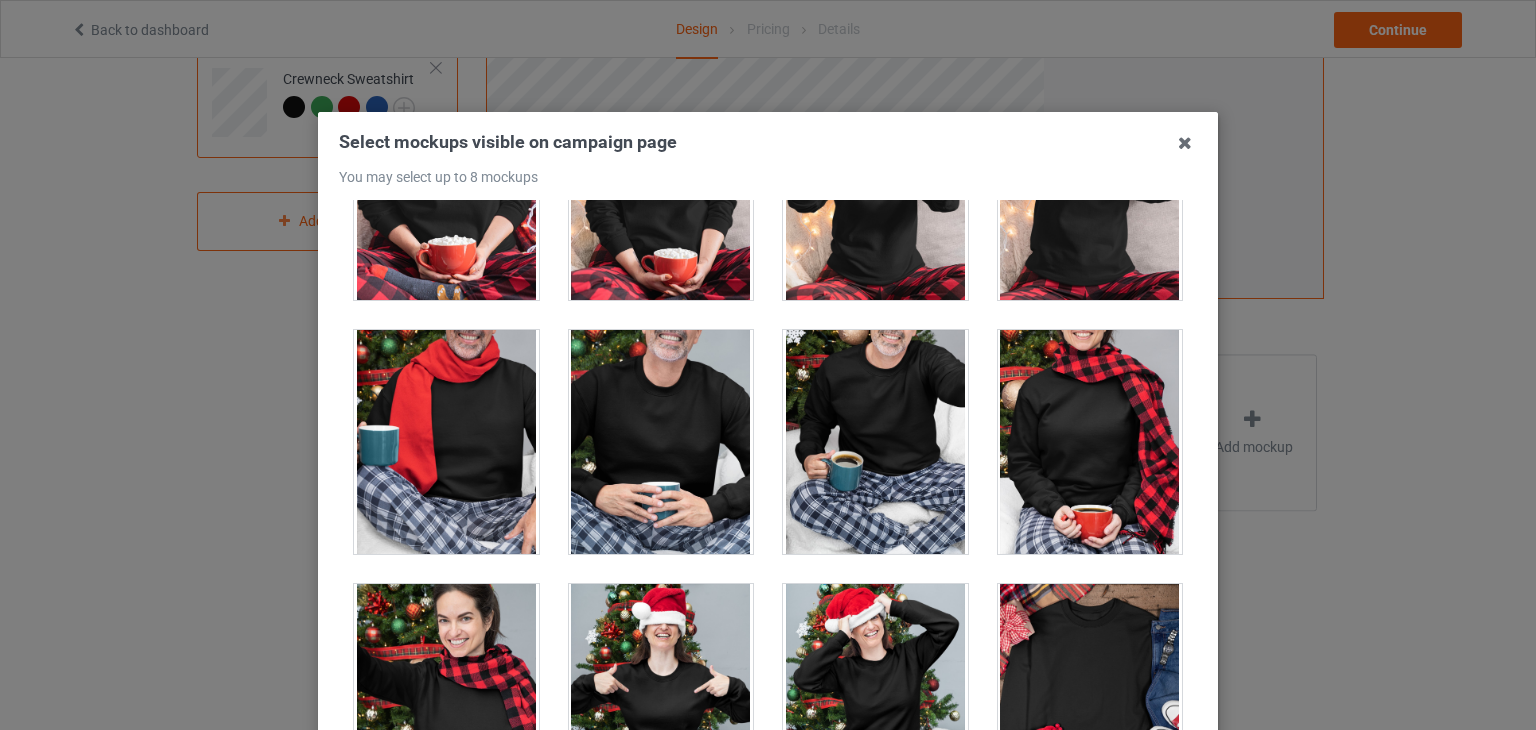 click at bounding box center (875, 442) 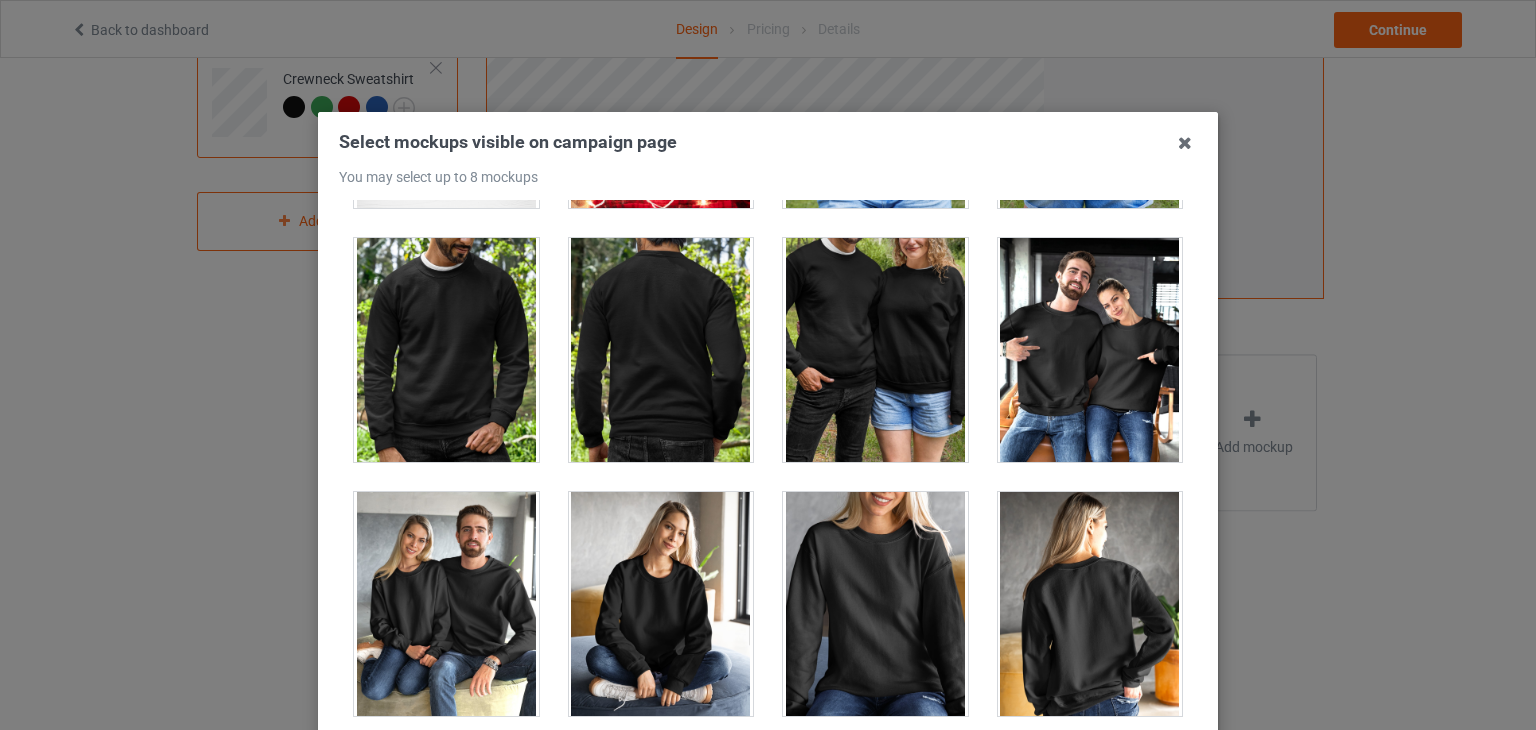 scroll, scrollTop: 9813, scrollLeft: 0, axis: vertical 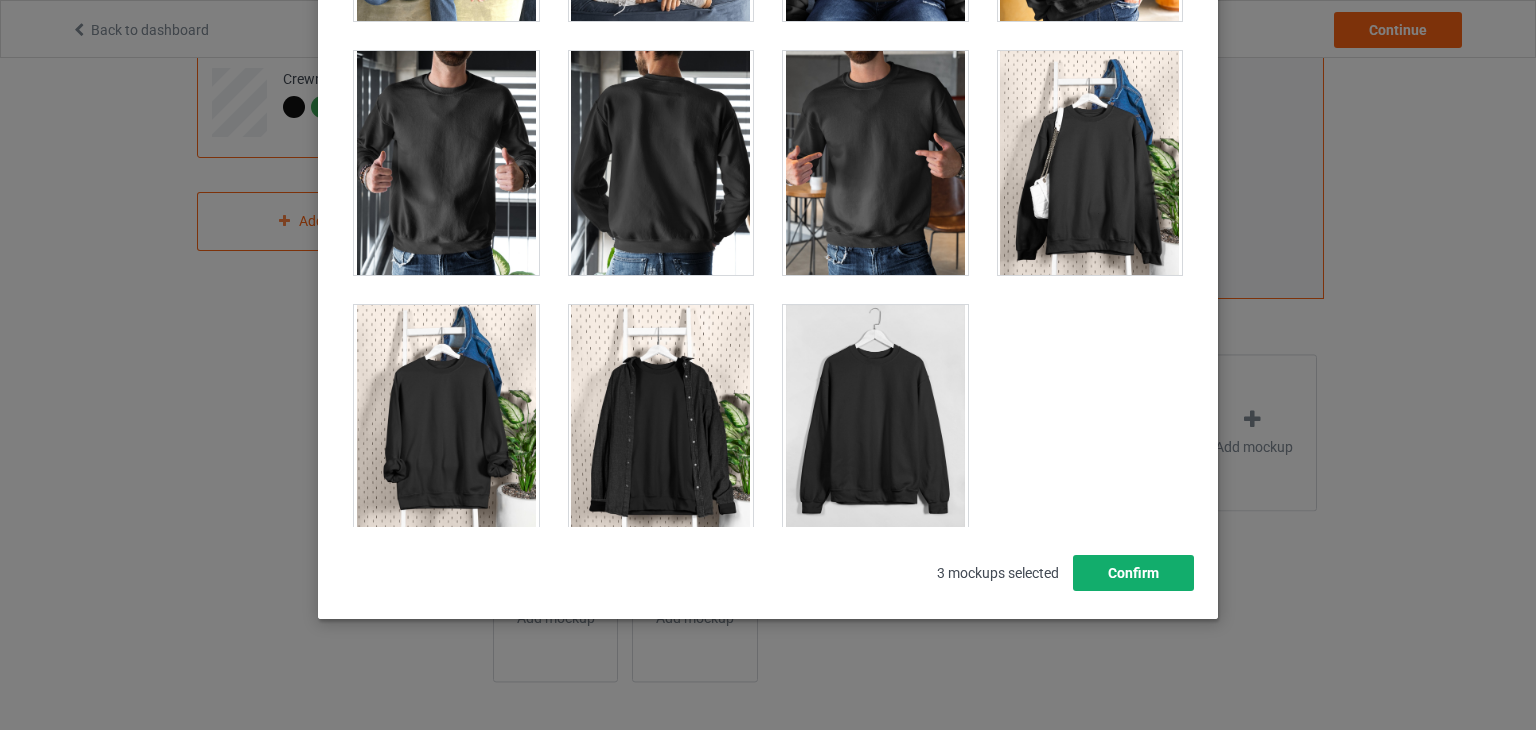 click on "Confirm" at bounding box center (1133, 573) 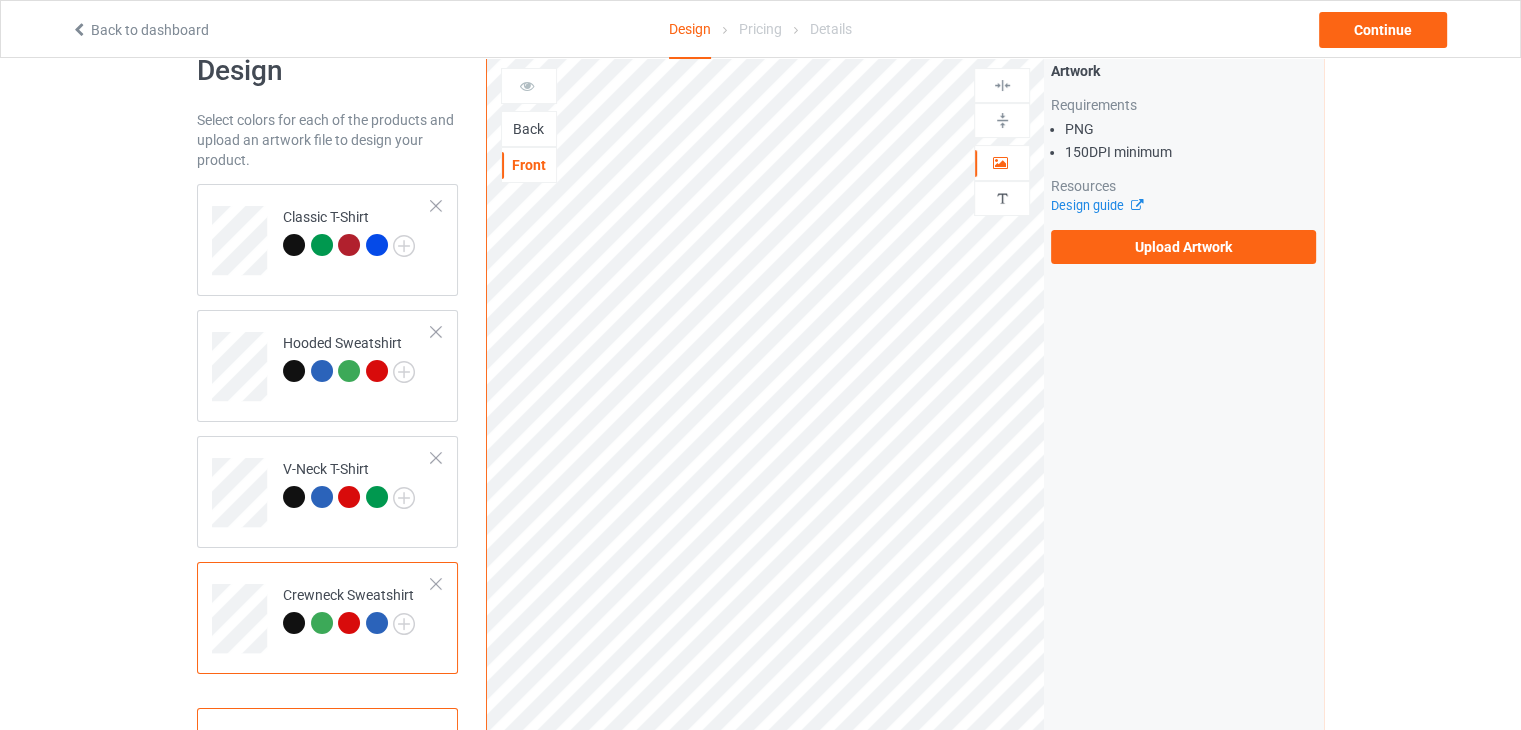 scroll, scrollTop: 0, scrollLeft: 0, axis: both 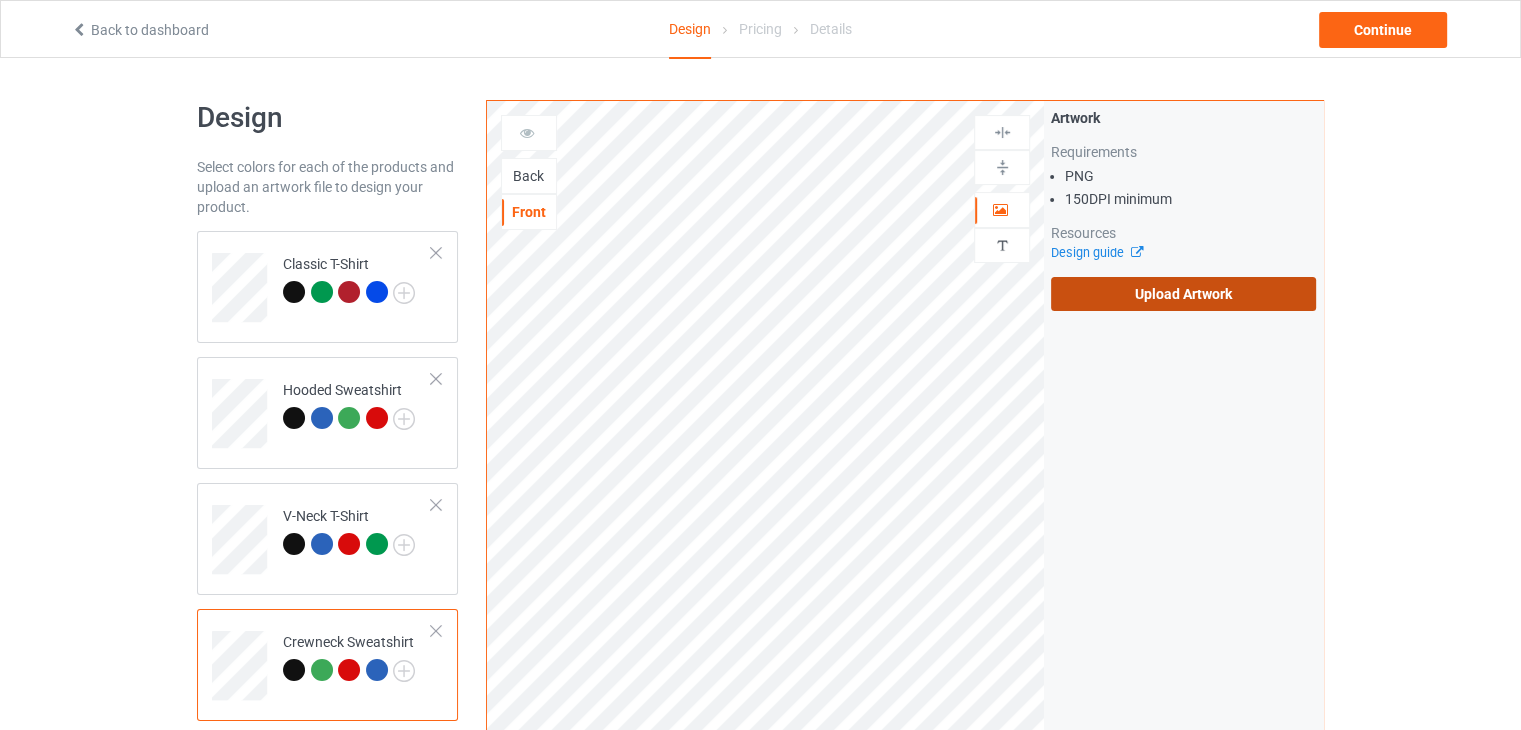 click on "Upload Artwork" at bounding box center (1183, 294) 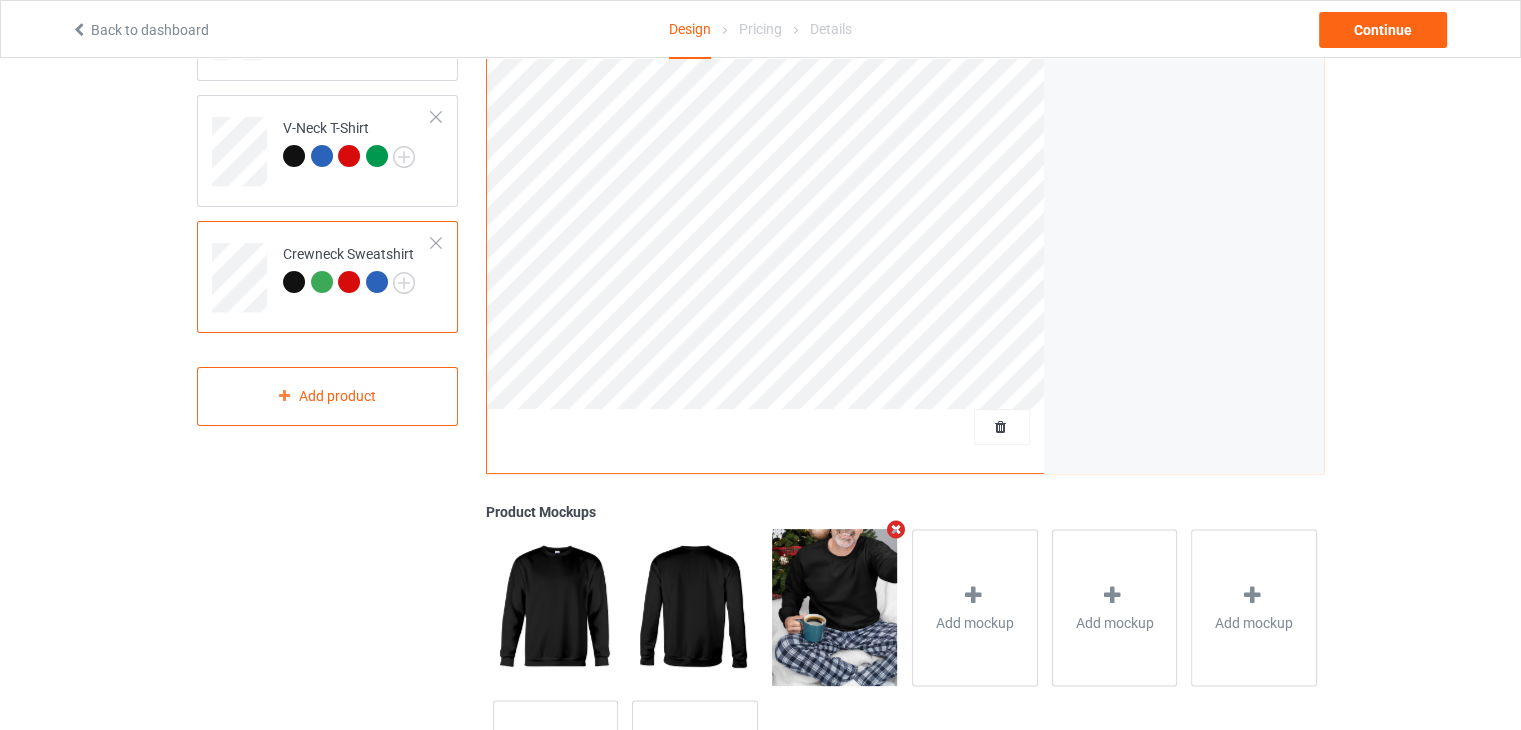 scroll, scrollTop: 64, scrollLeft: 0, axis: vertical 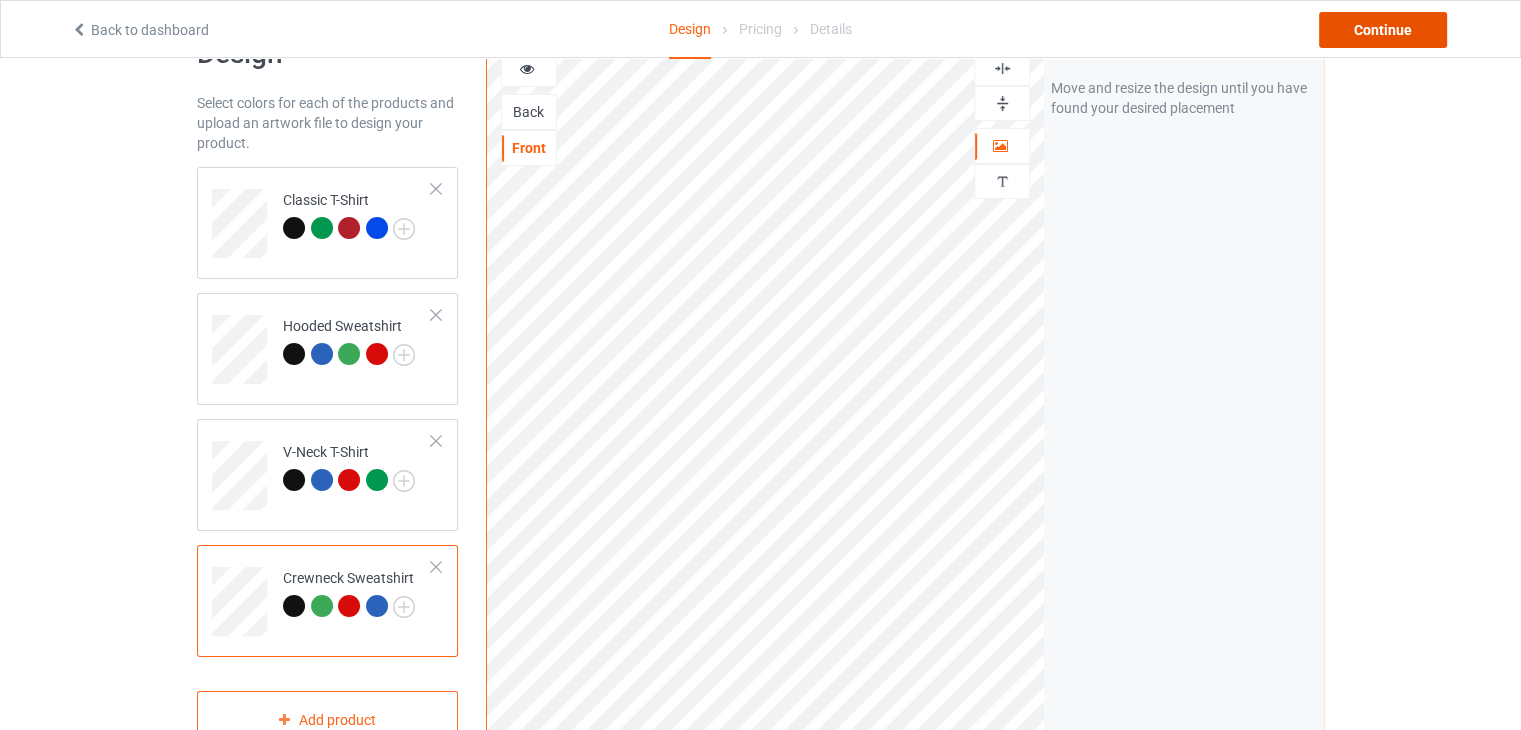 click on "Continue" at bounding box center [1383, 30] 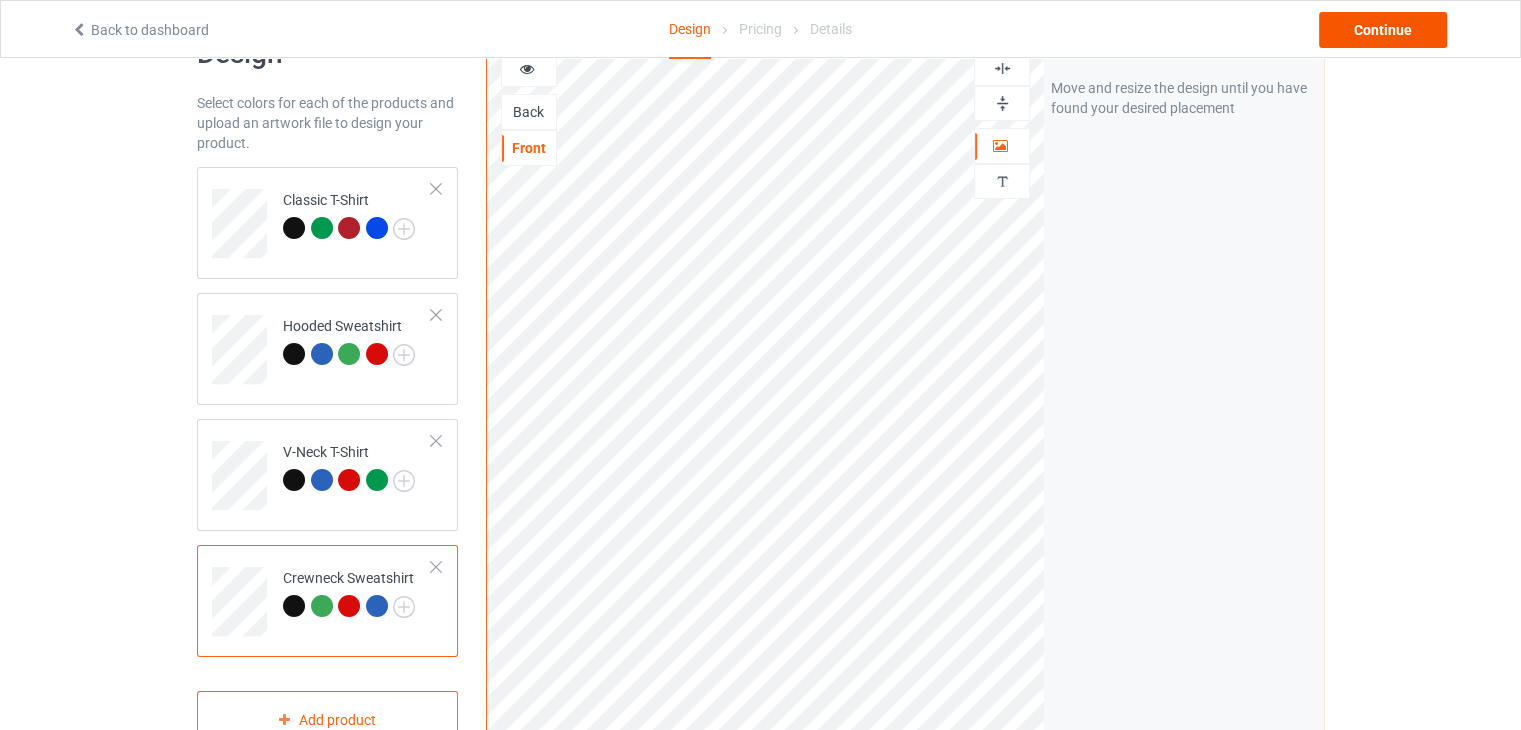 scroll, scrollTop: 0, scrollLeft: 0, axis: both 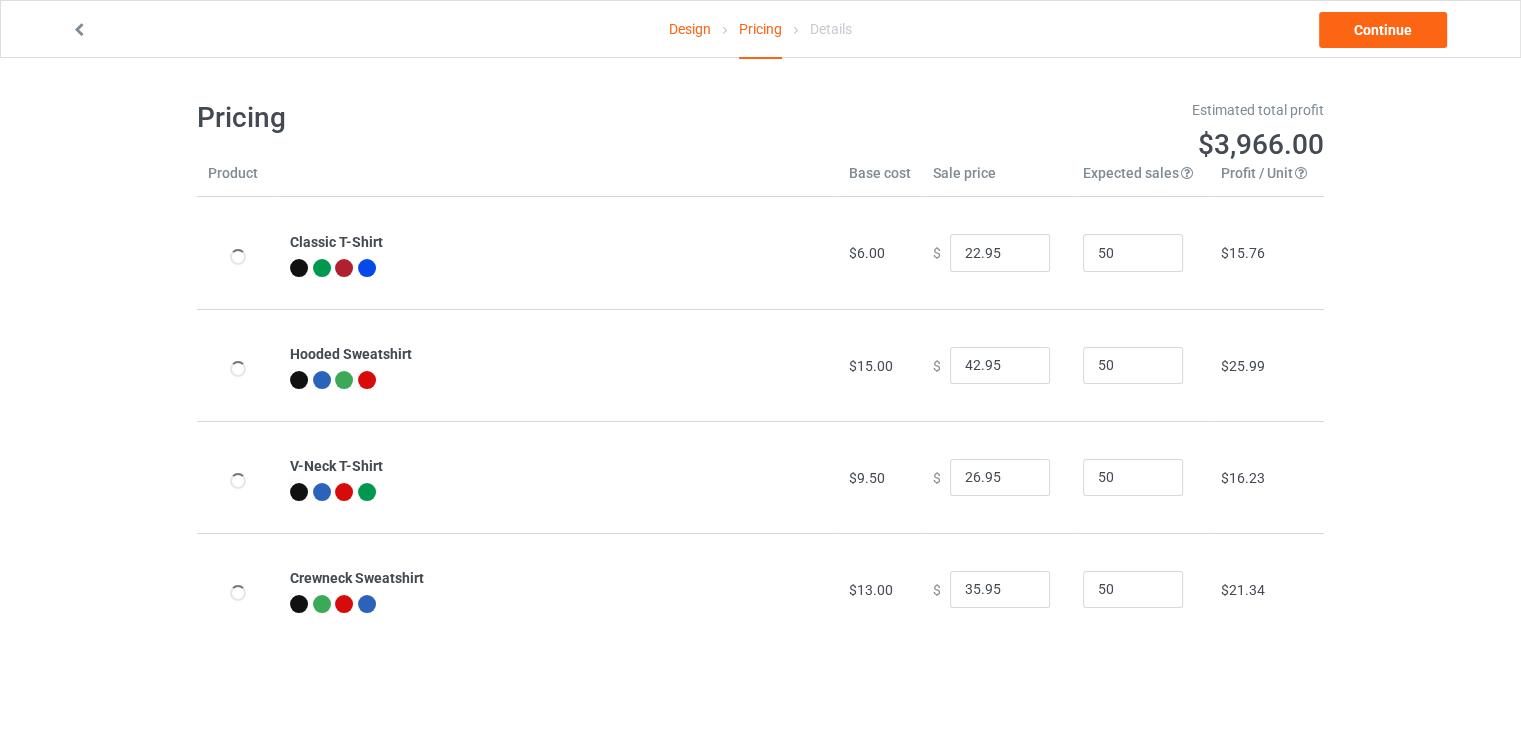 type on "26.95" 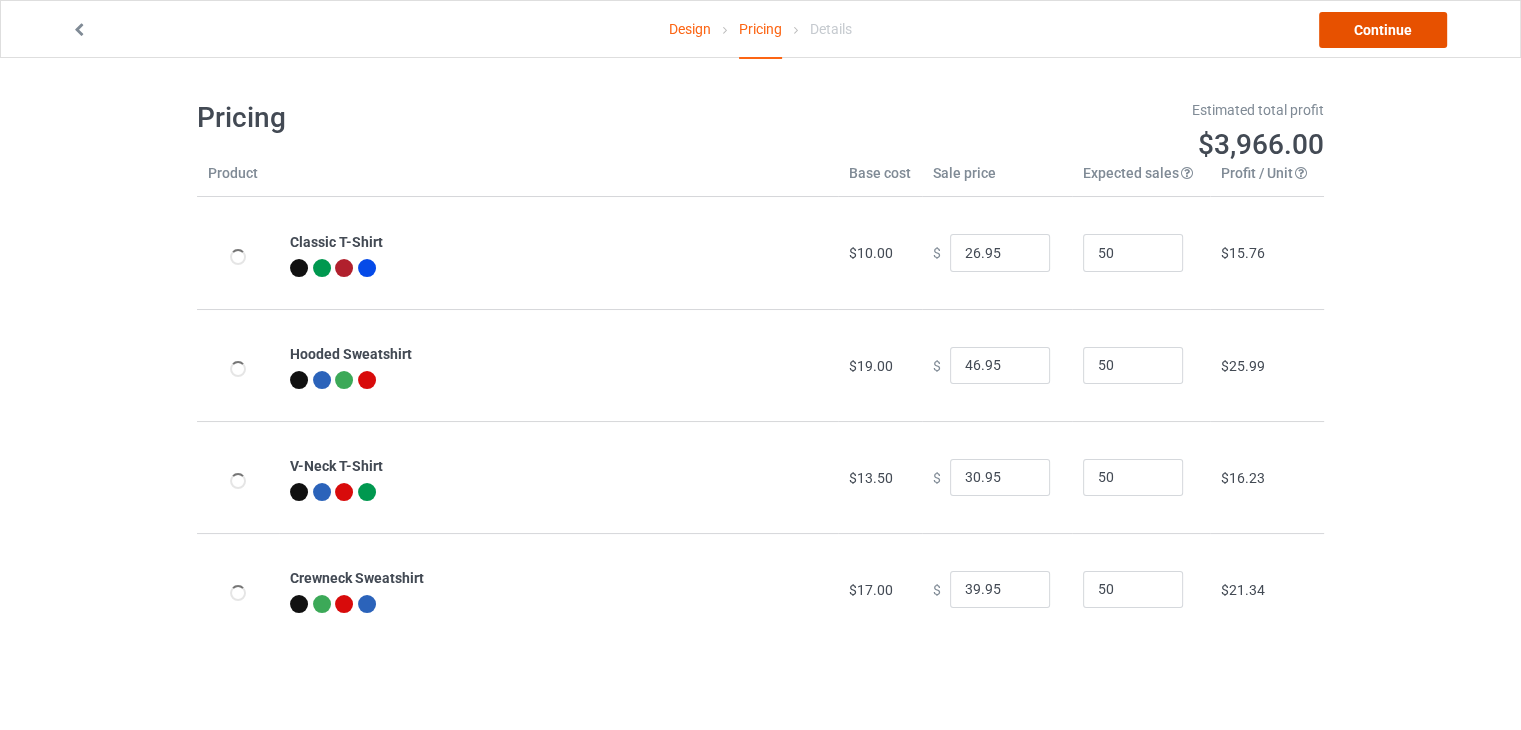 click on "Continue" at bounding box center (1383, 30) 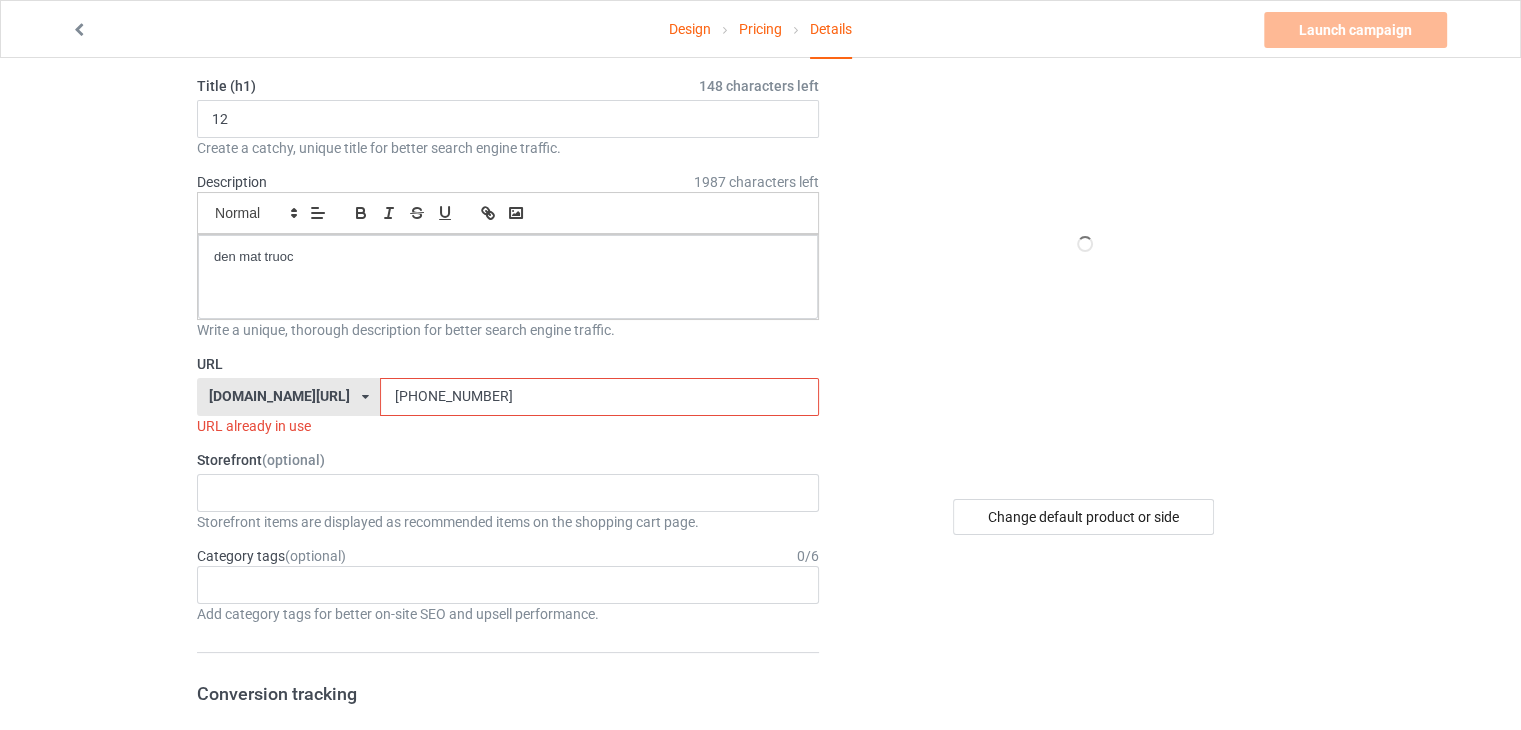 scroll, scrollTop: 100, scrollLeft: 0, axis: vertical 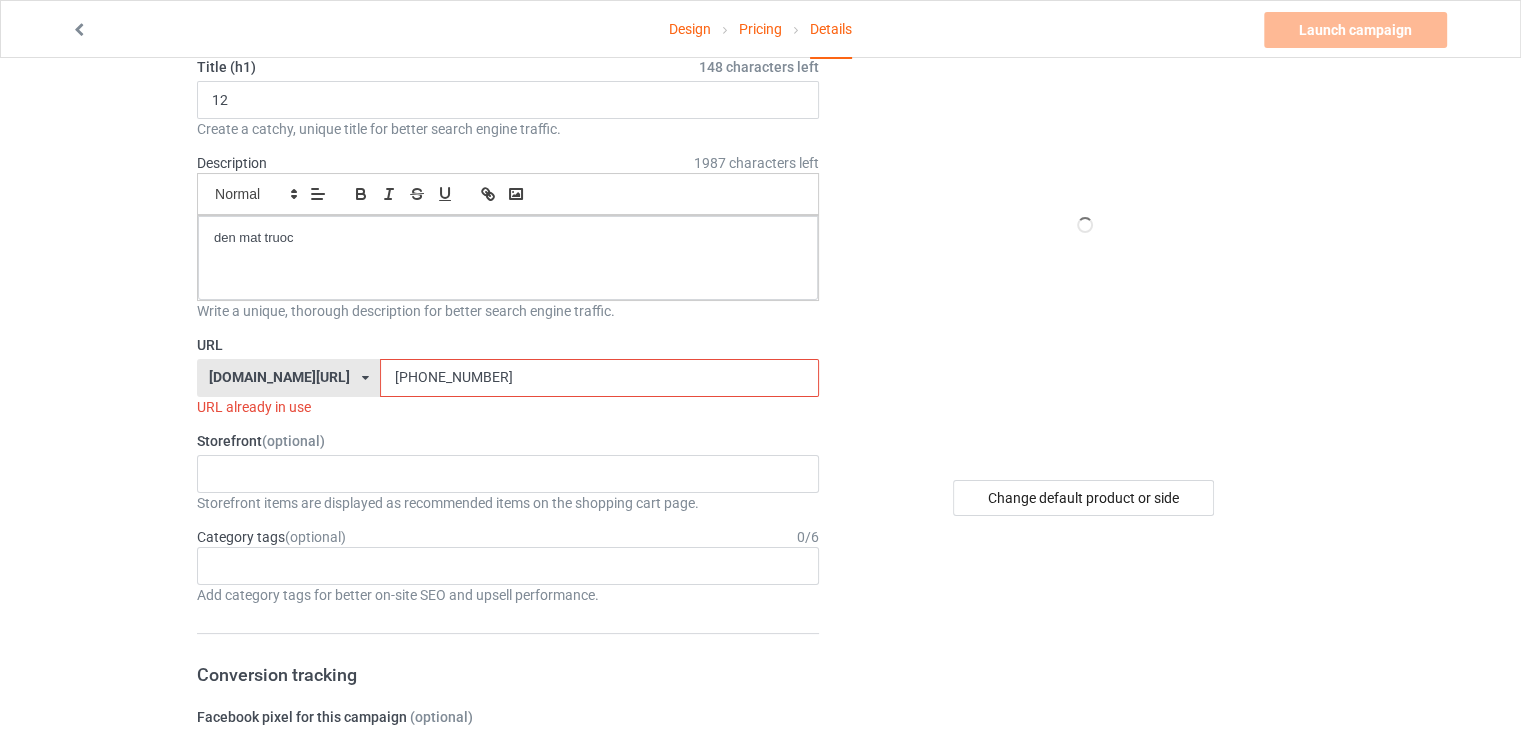 click on "[PHONE_NUMBER]" at bounding box center (599, 378) 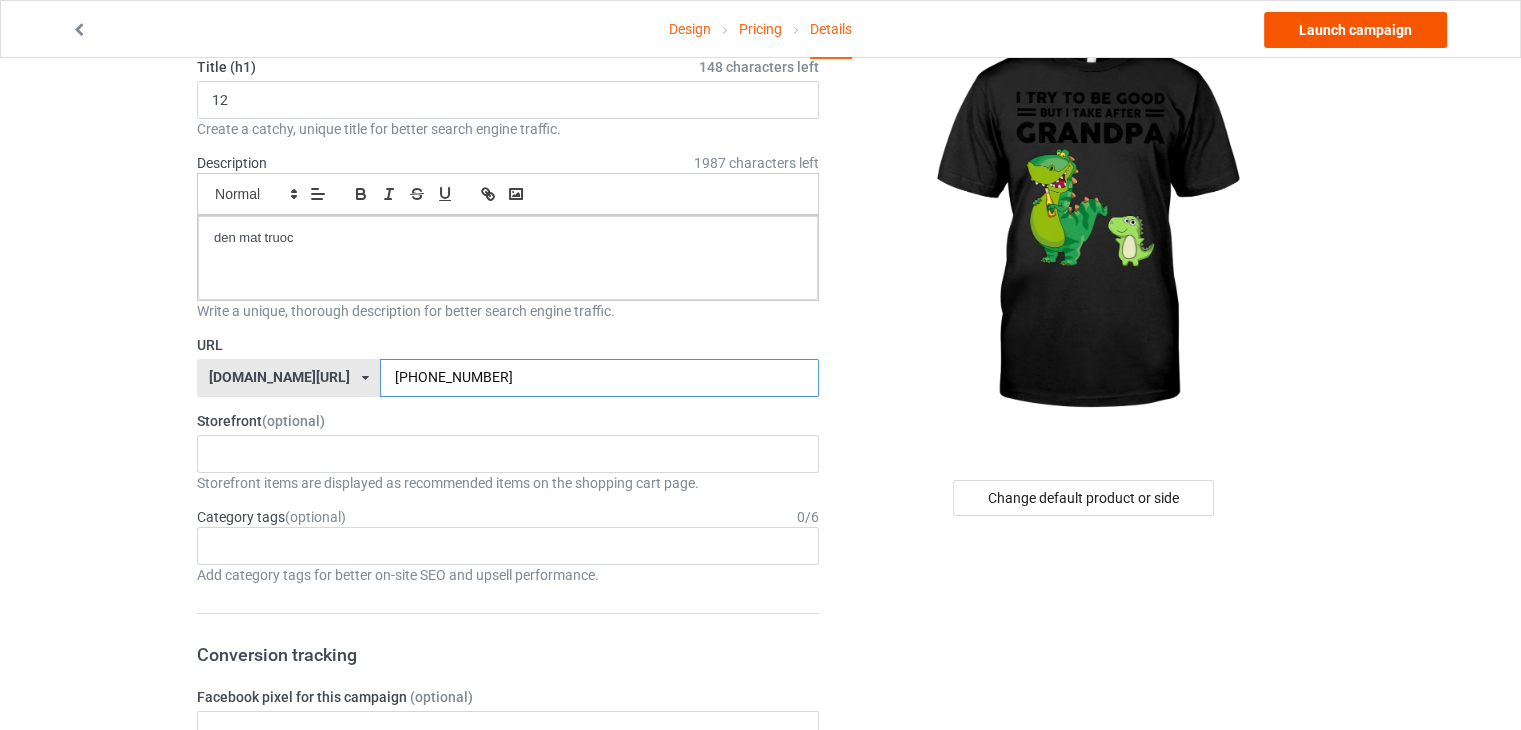 type on "[PHONE_NUMBER]" 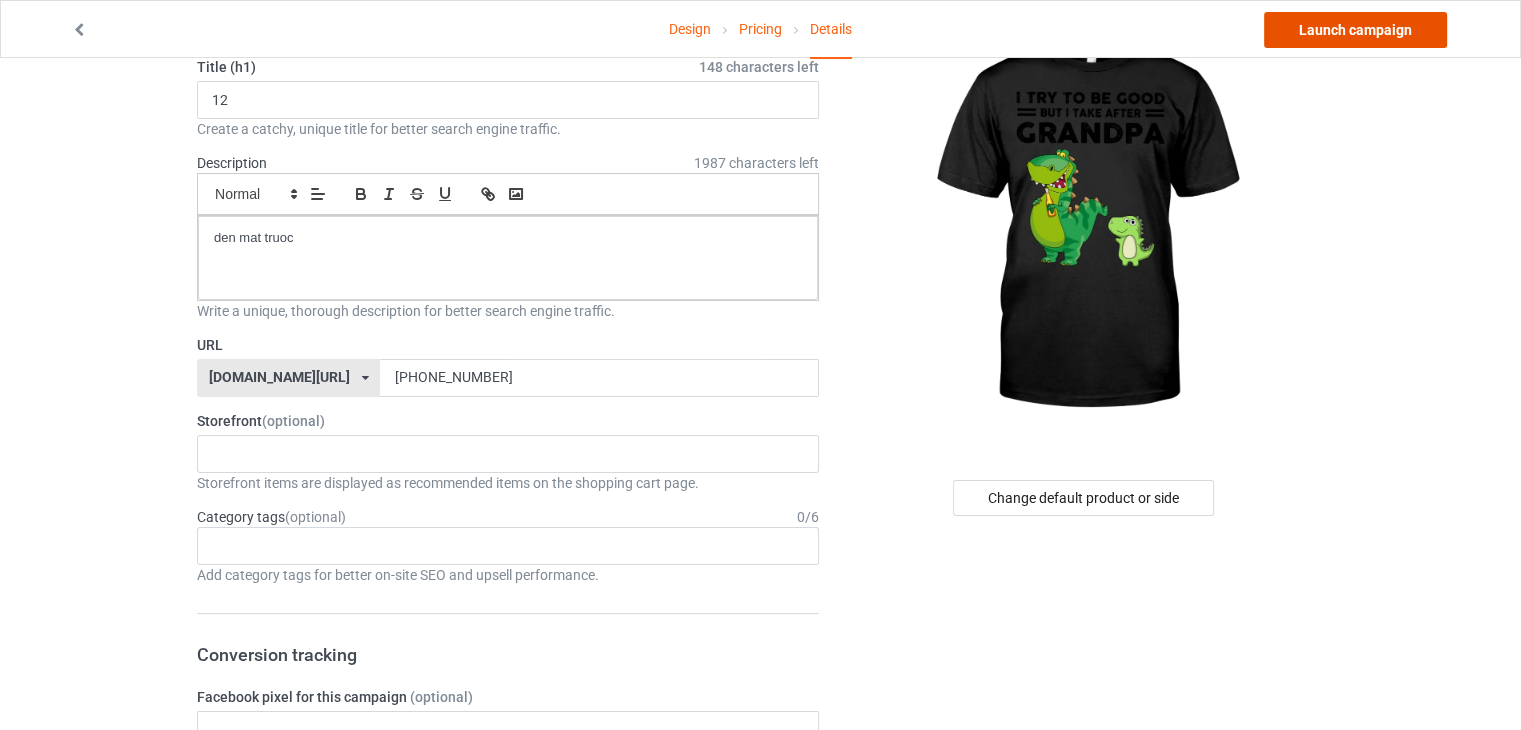 click on "Launch campaign" at bounding box center (1355, 30) 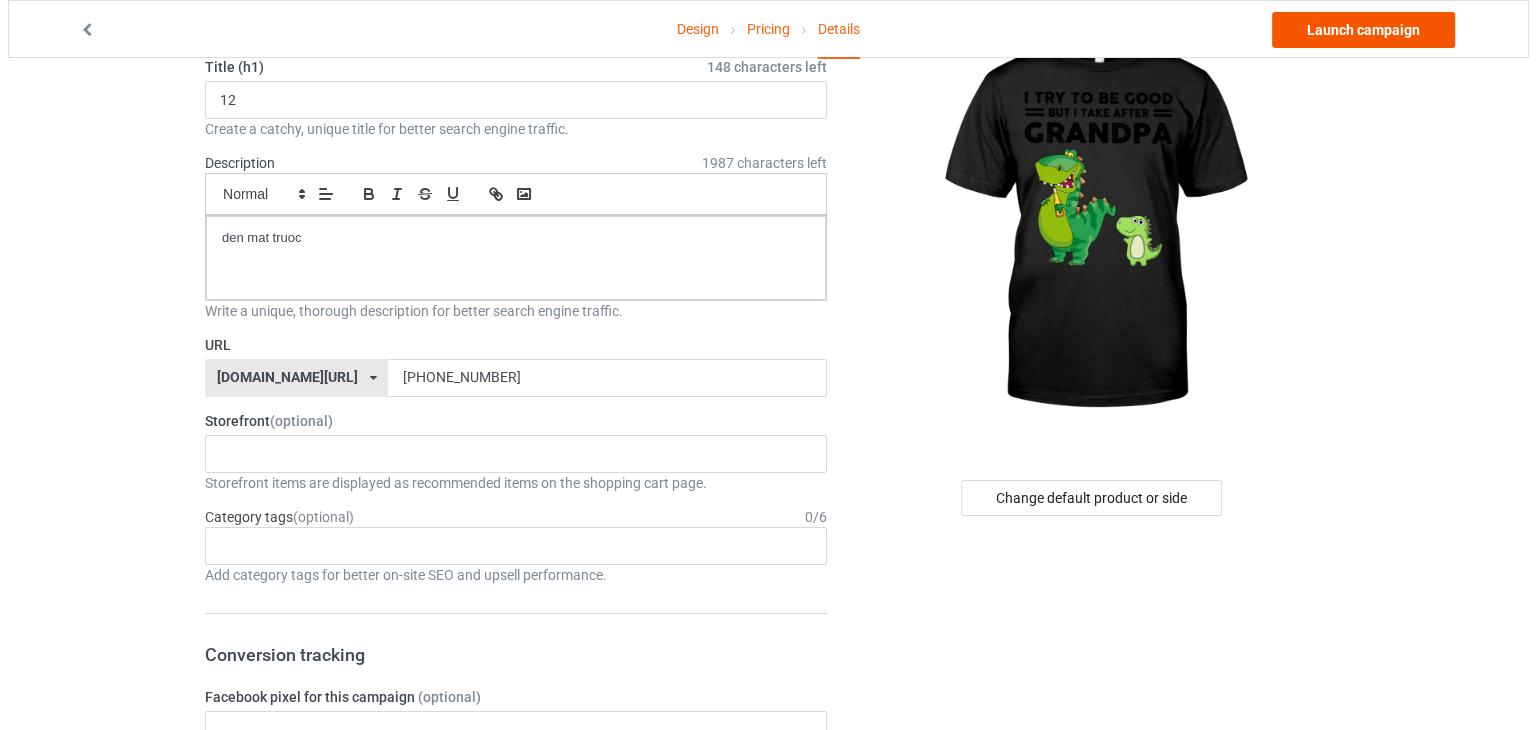 scroll, scrollTop: 0, scrollLeft: 0, axis: both 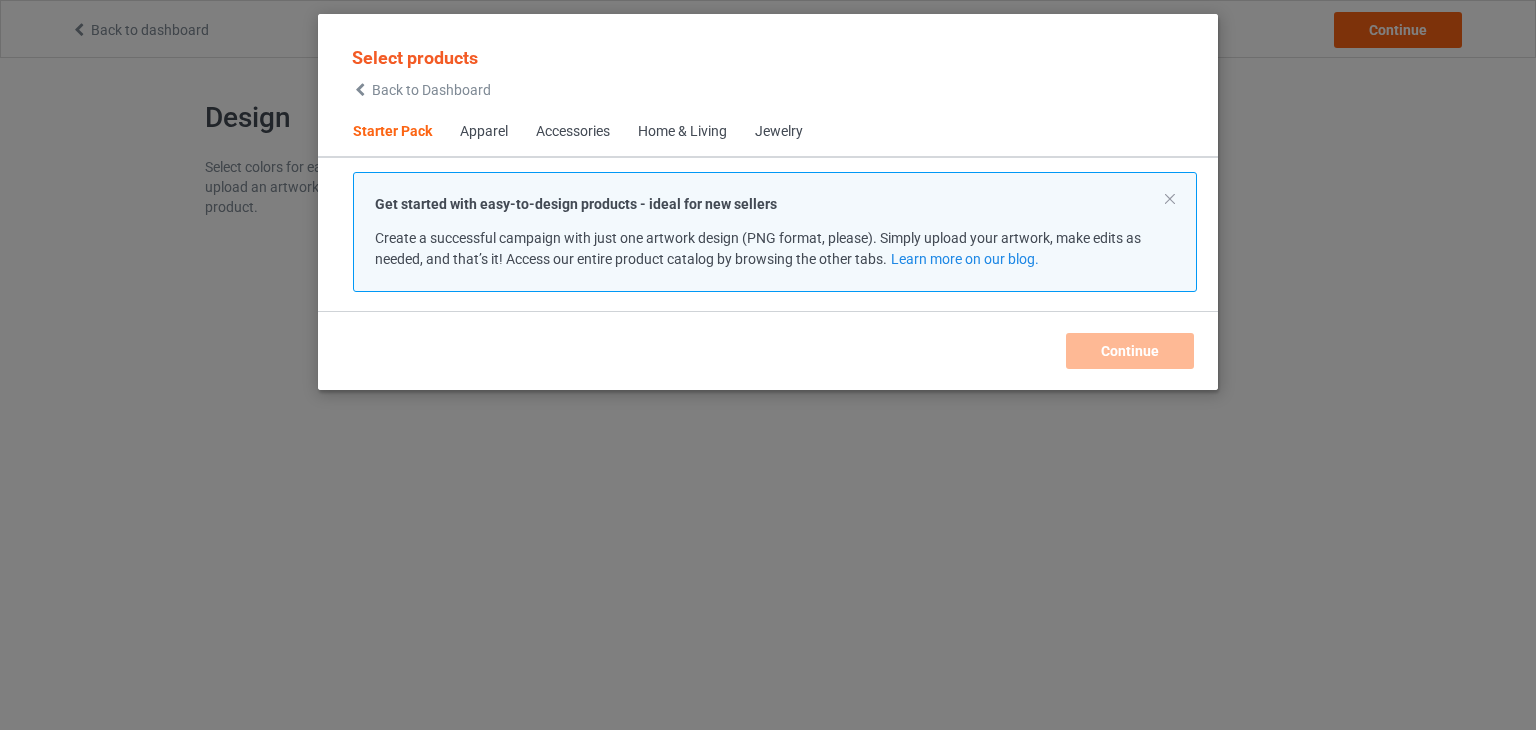 click on "Select products Back to Dashboard" at bounding box center [421, 71] 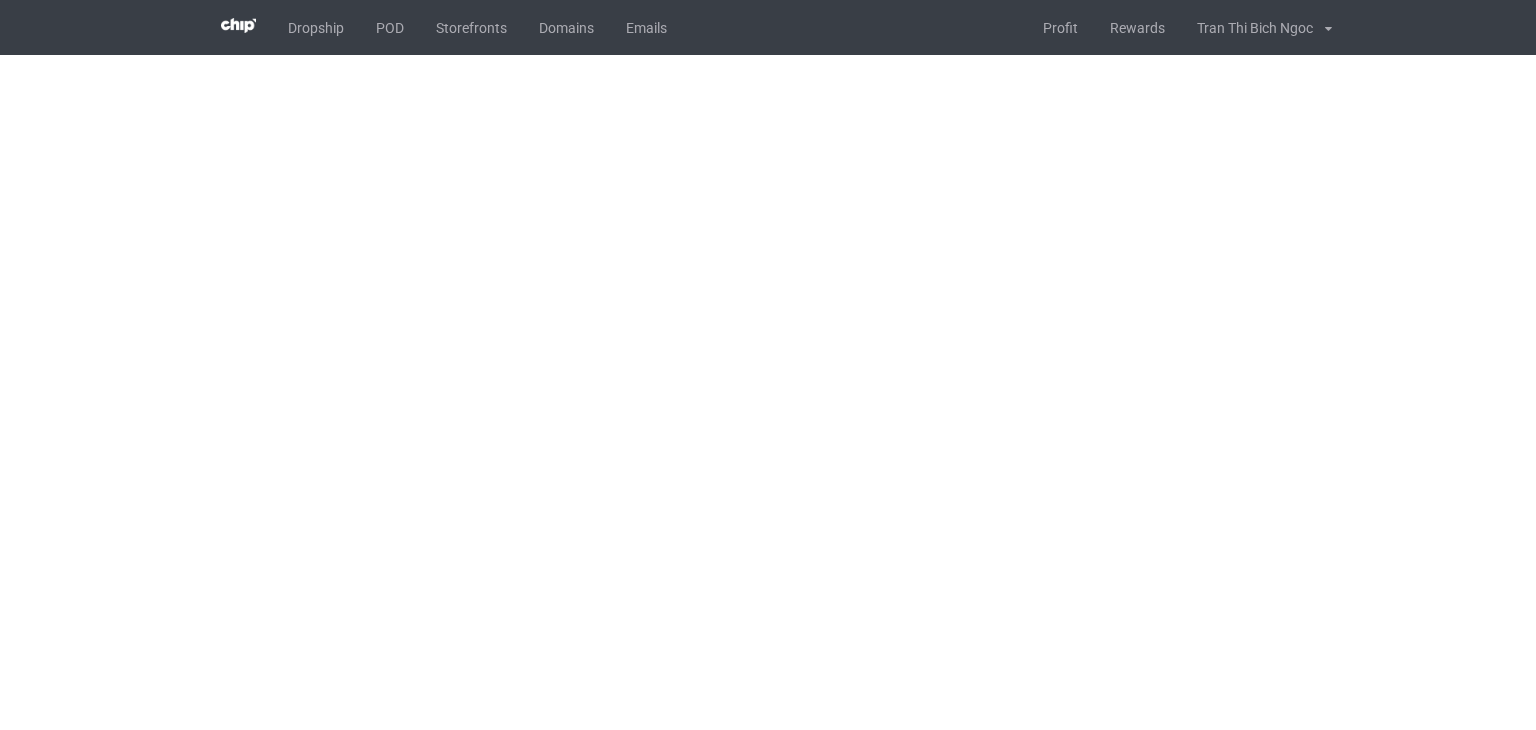 scroll, scrollTop: 0, scrollLeft: 0, axis: both 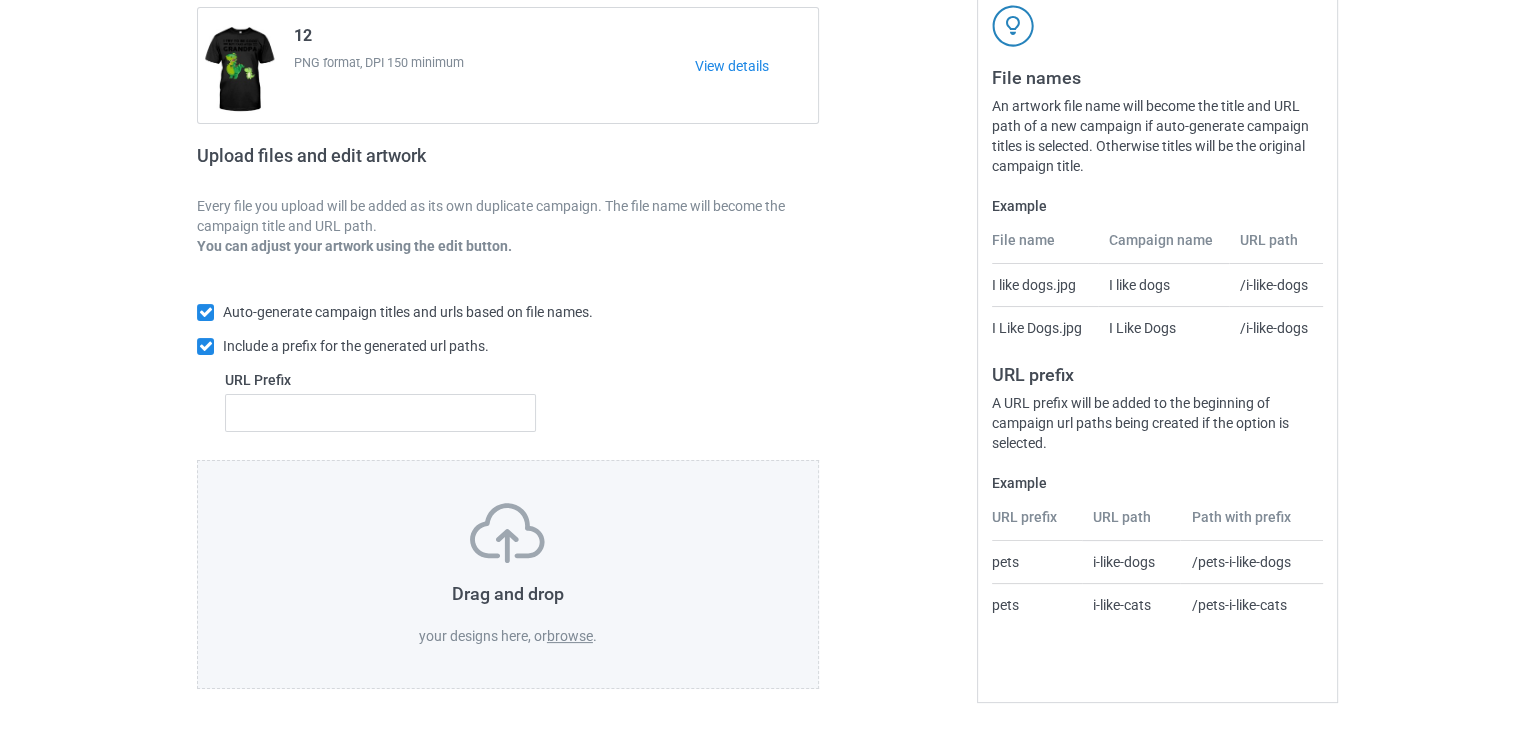 click on "Drag and drop your designs here, or  browse ." at bounding box center [508, 574] 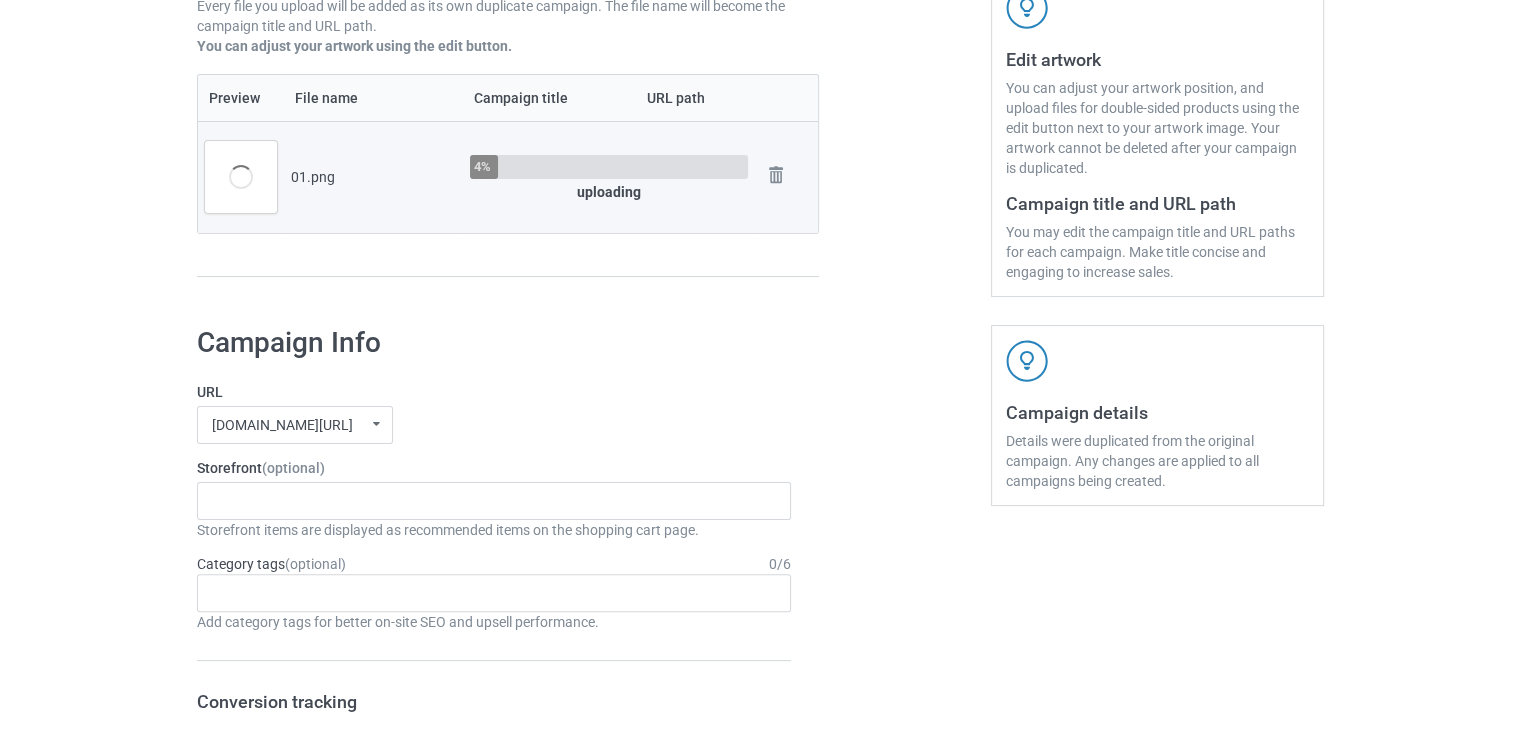scroll, scrollTop: 192, scrollLeft: 0, axis: vertical 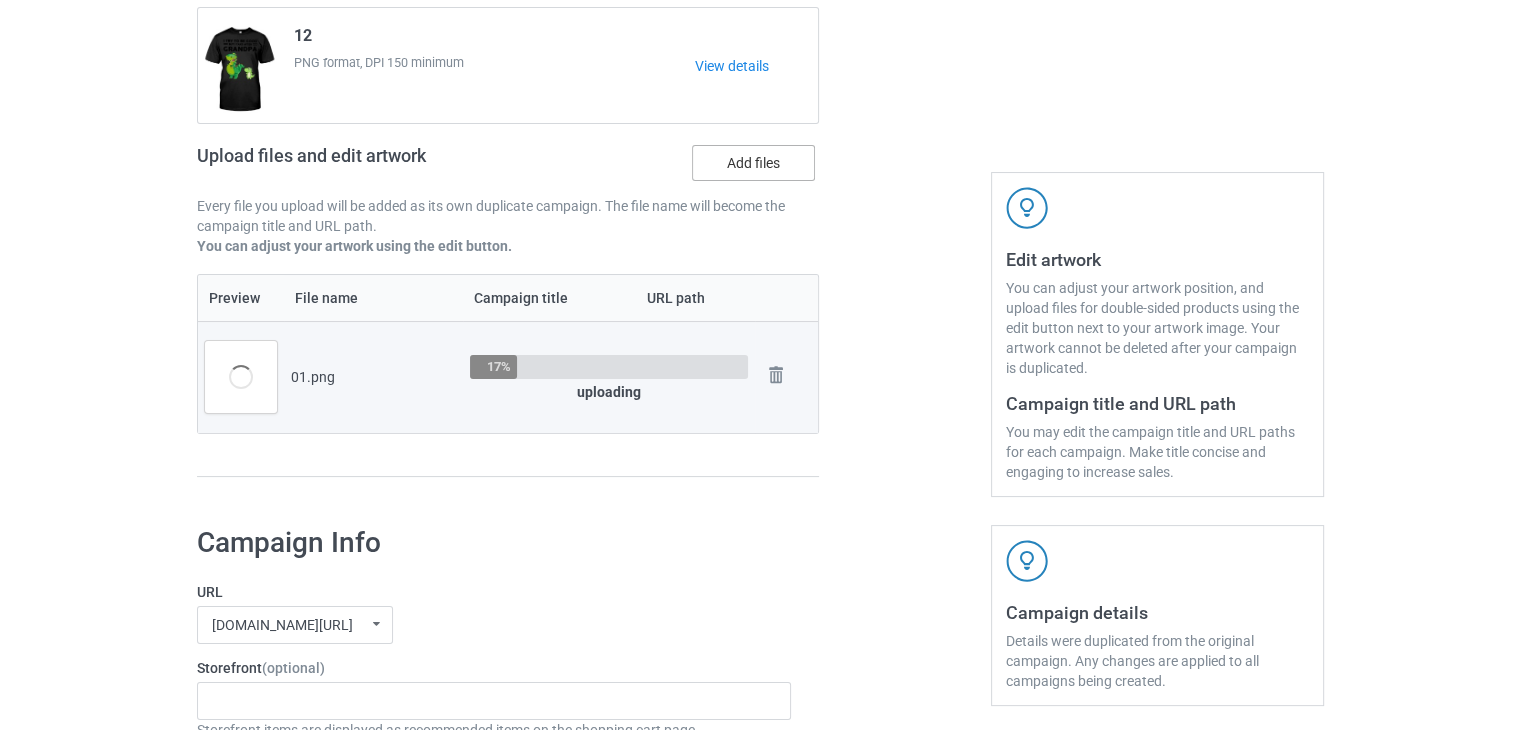 click on "Add files" at bounding box center [753, 163] 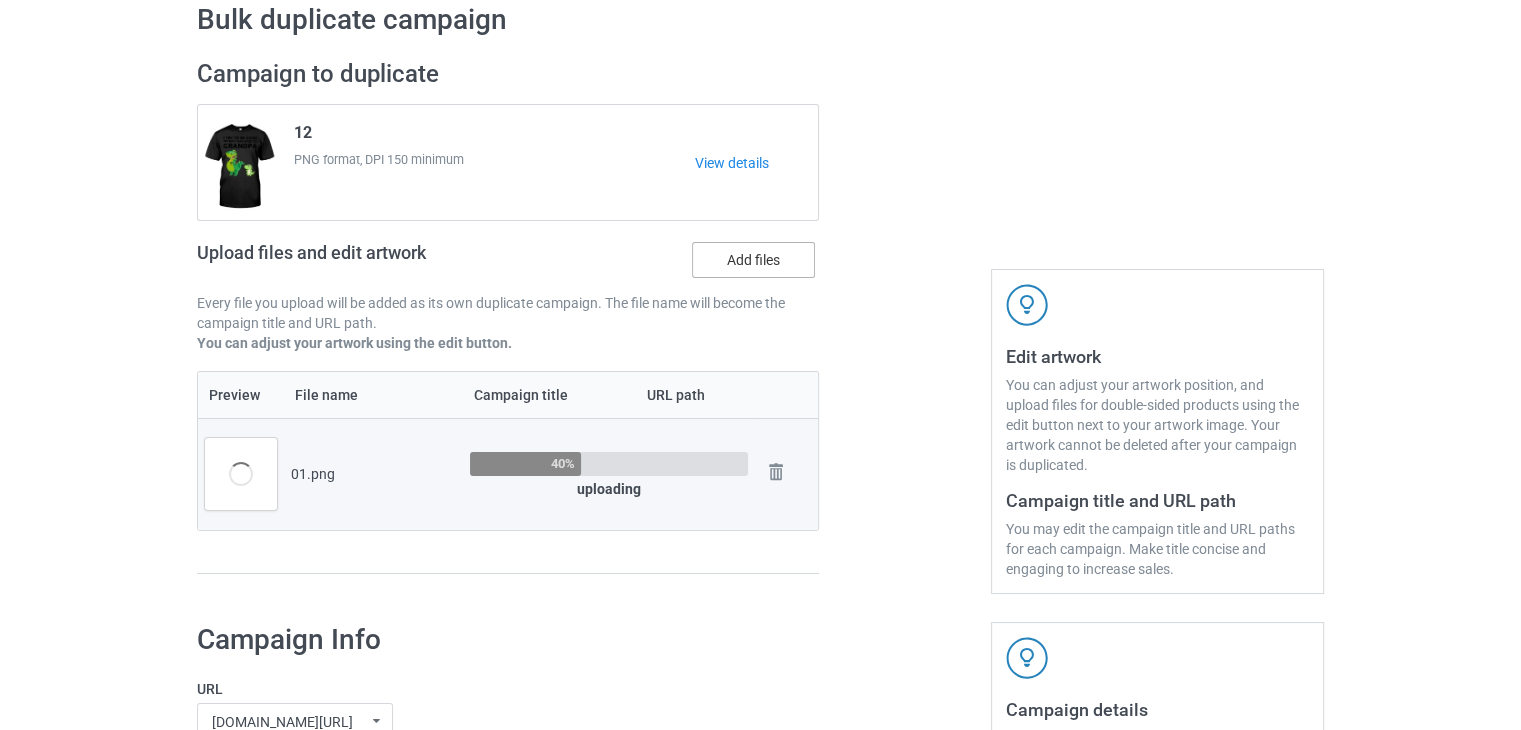 scroll, scrollTop: 92, scrollLeft: 0, axis: vertical 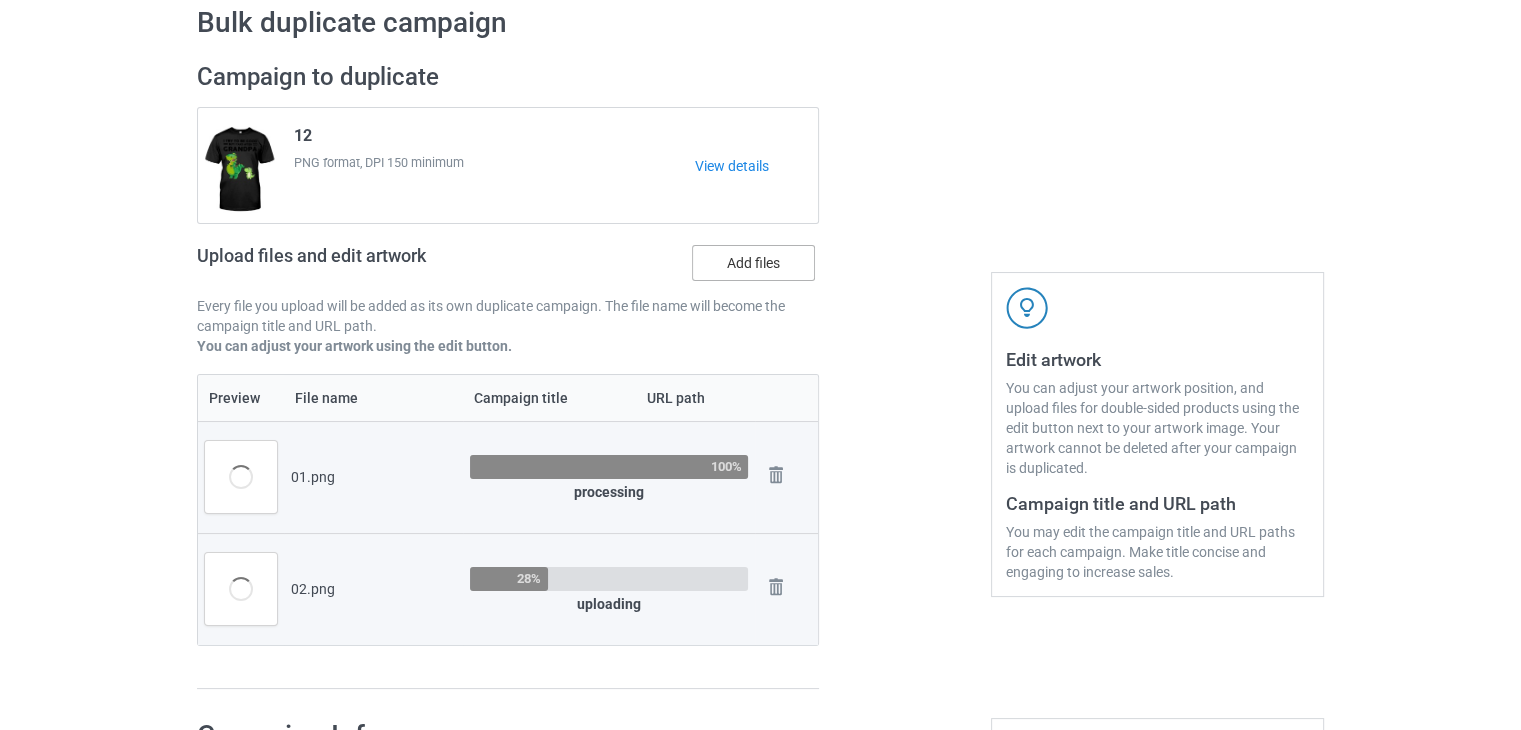 click on "Add files" at bounding box center (753, 263) 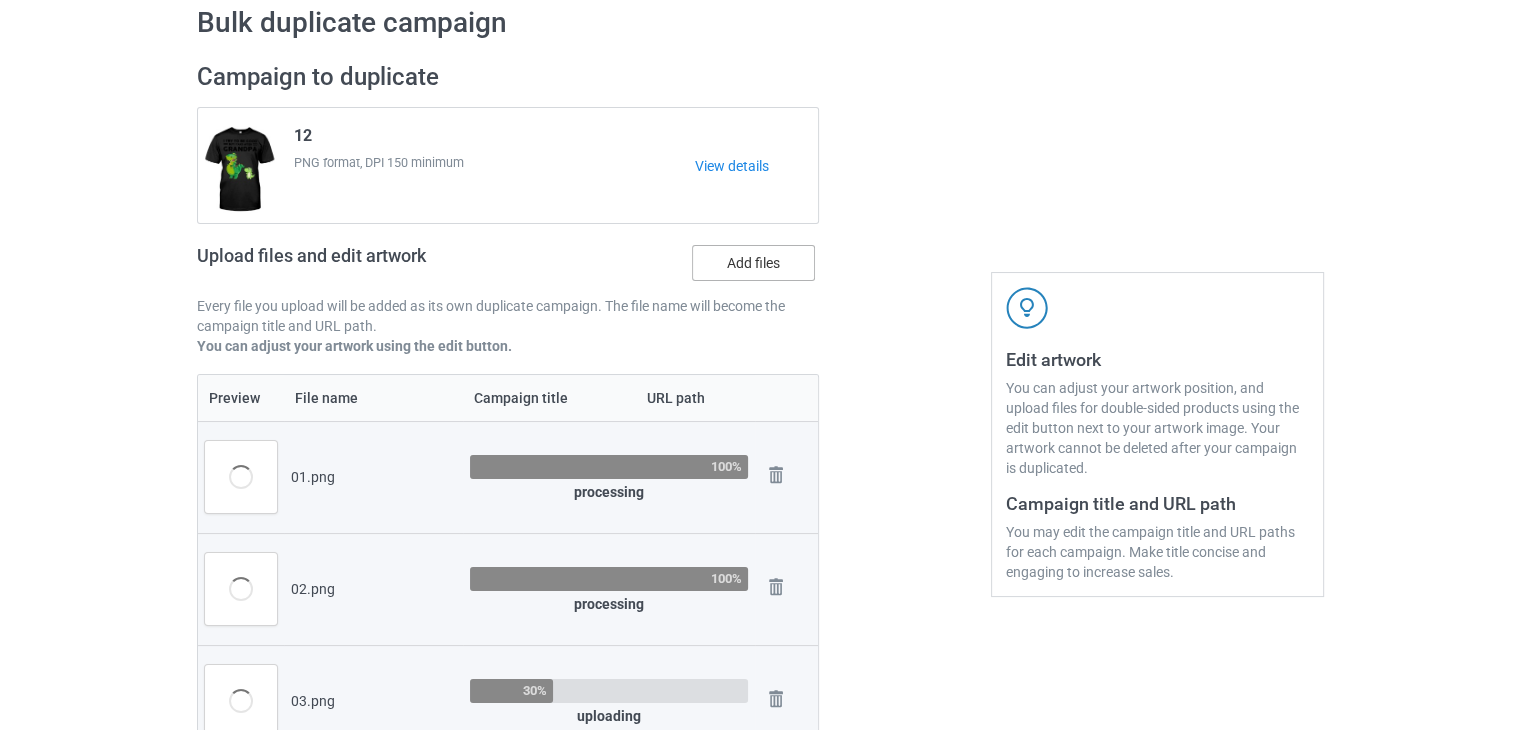 click on "Add files" at bounding box center (753, 263) 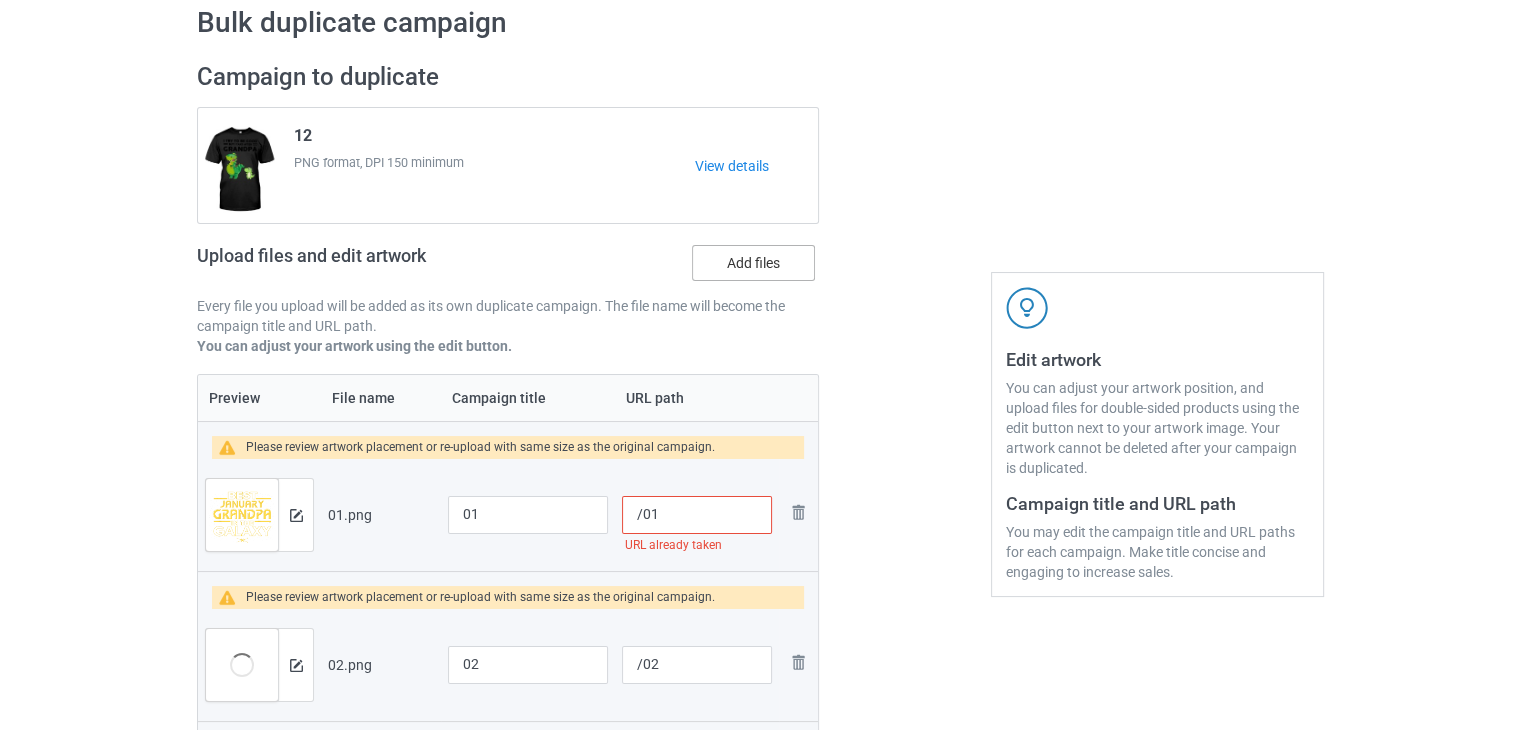 click on "Add files" at bounding box center (753, 263) 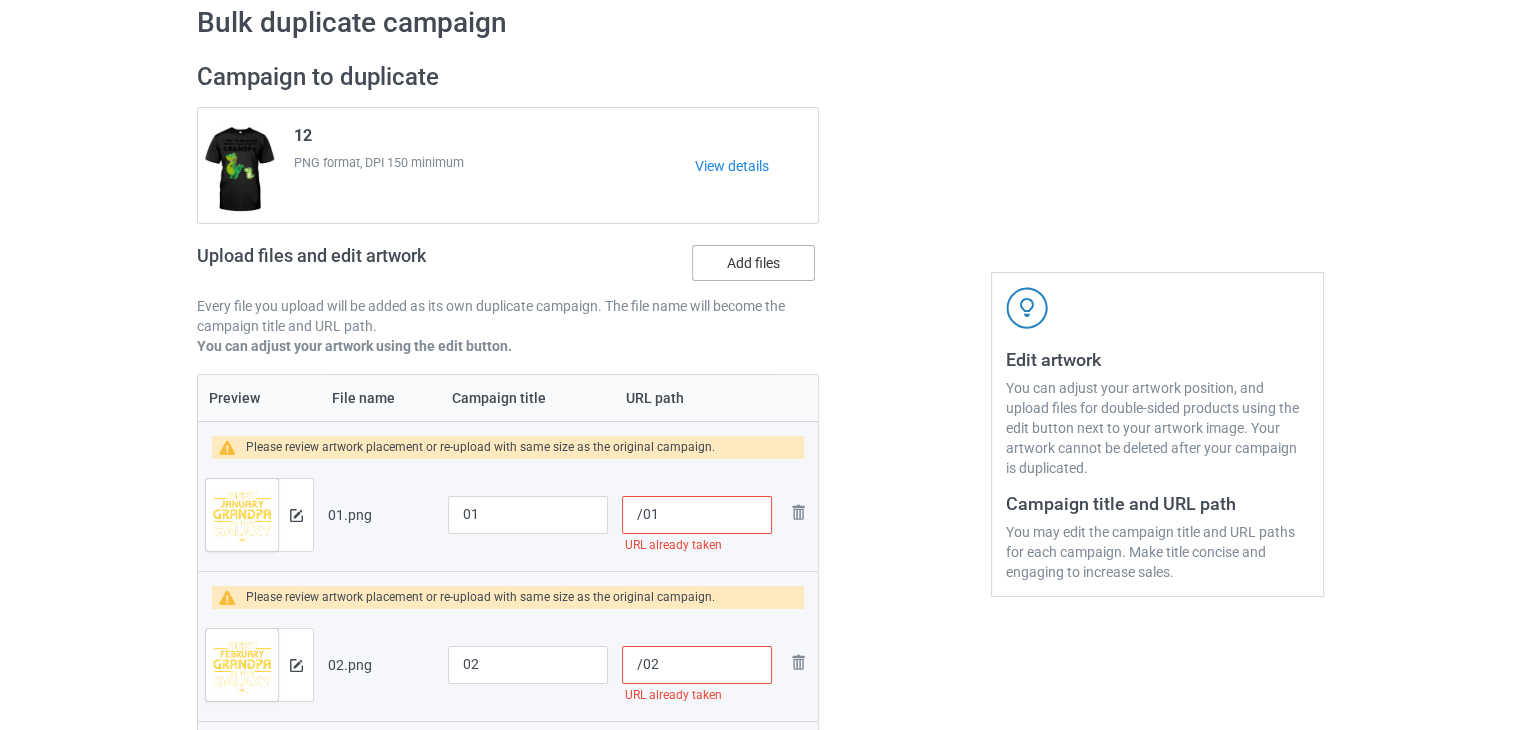 click on "Add files" at bounding box center (753, 263) 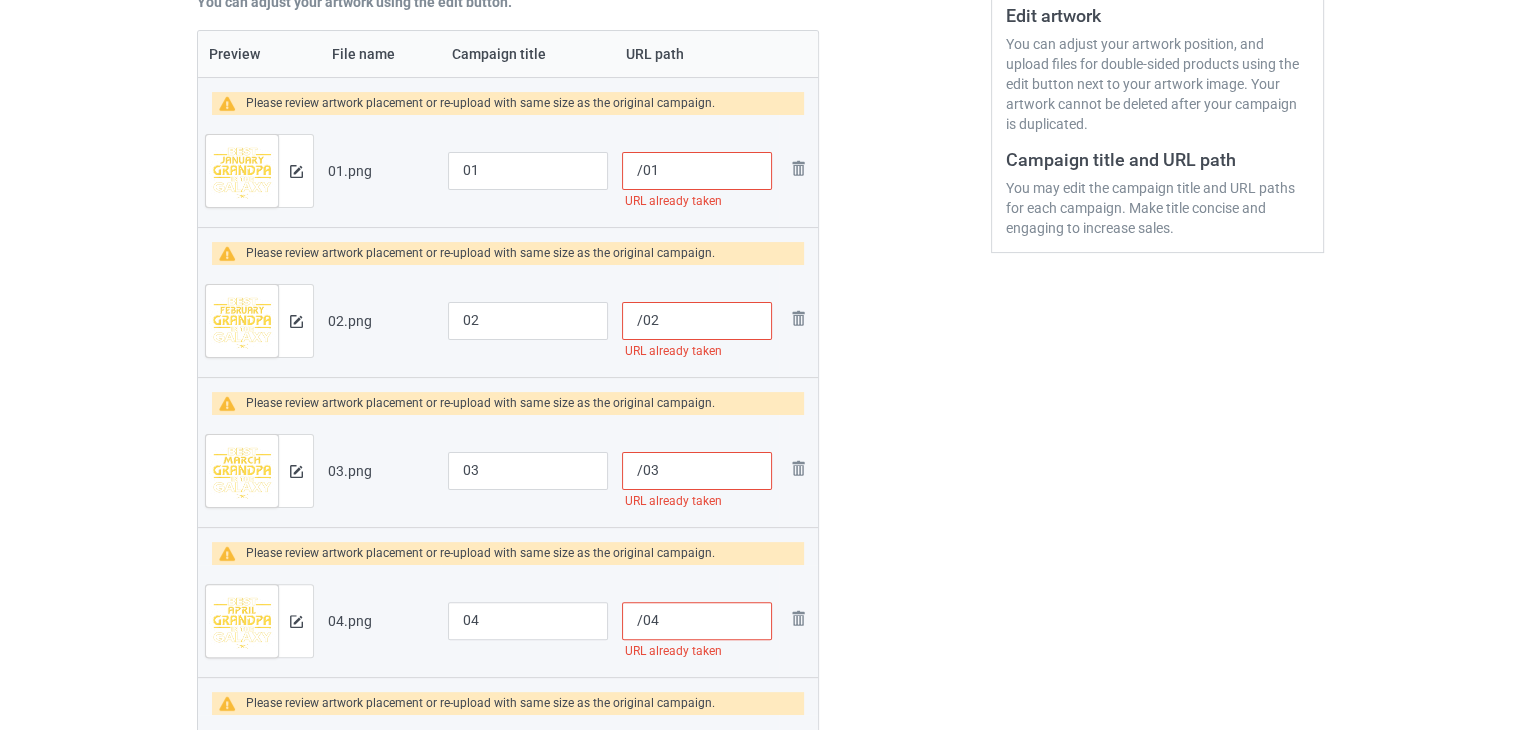 scroll, scrollTop: 192, scrollLeft: 0, axis: vertical 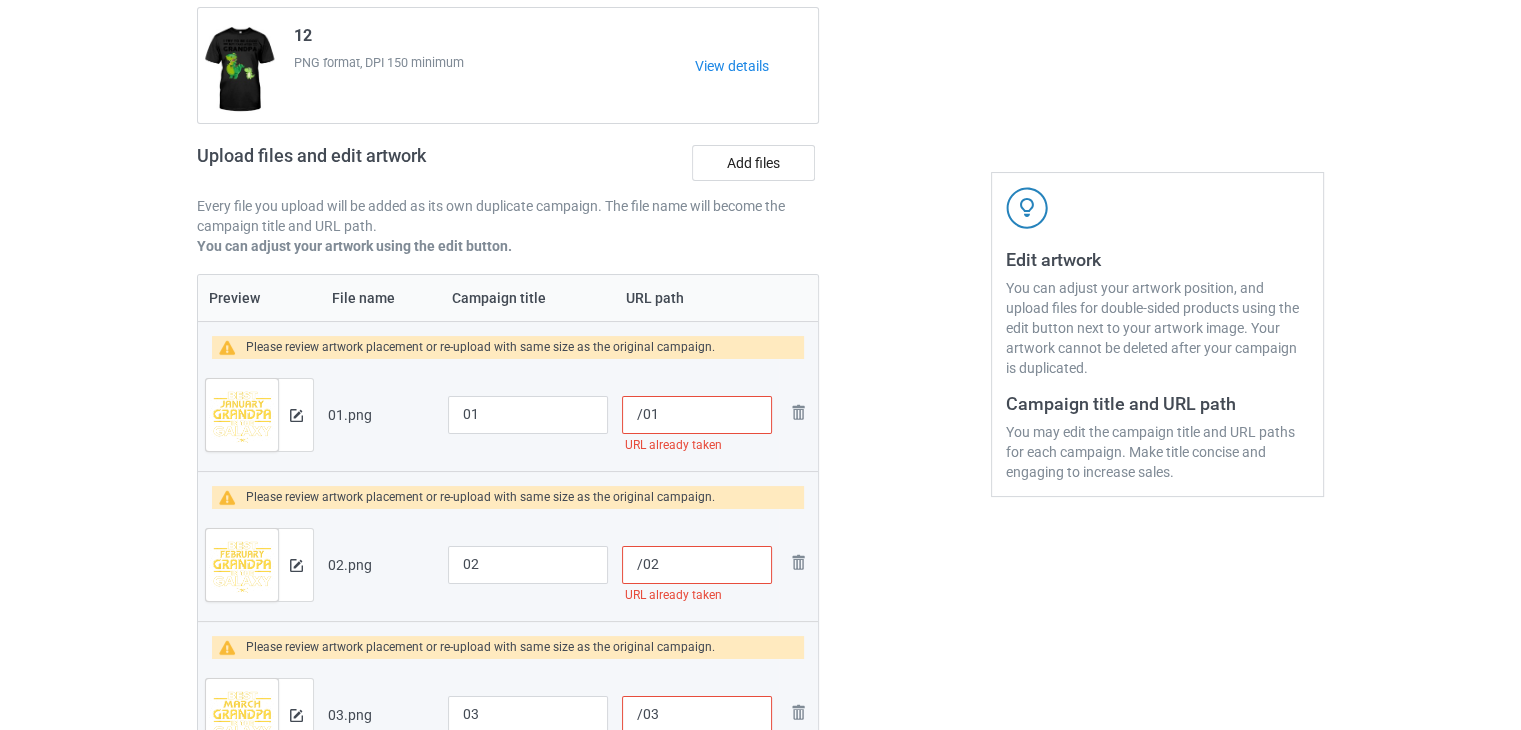click on "/01 URL already taken" at bounding box center [697, 415] 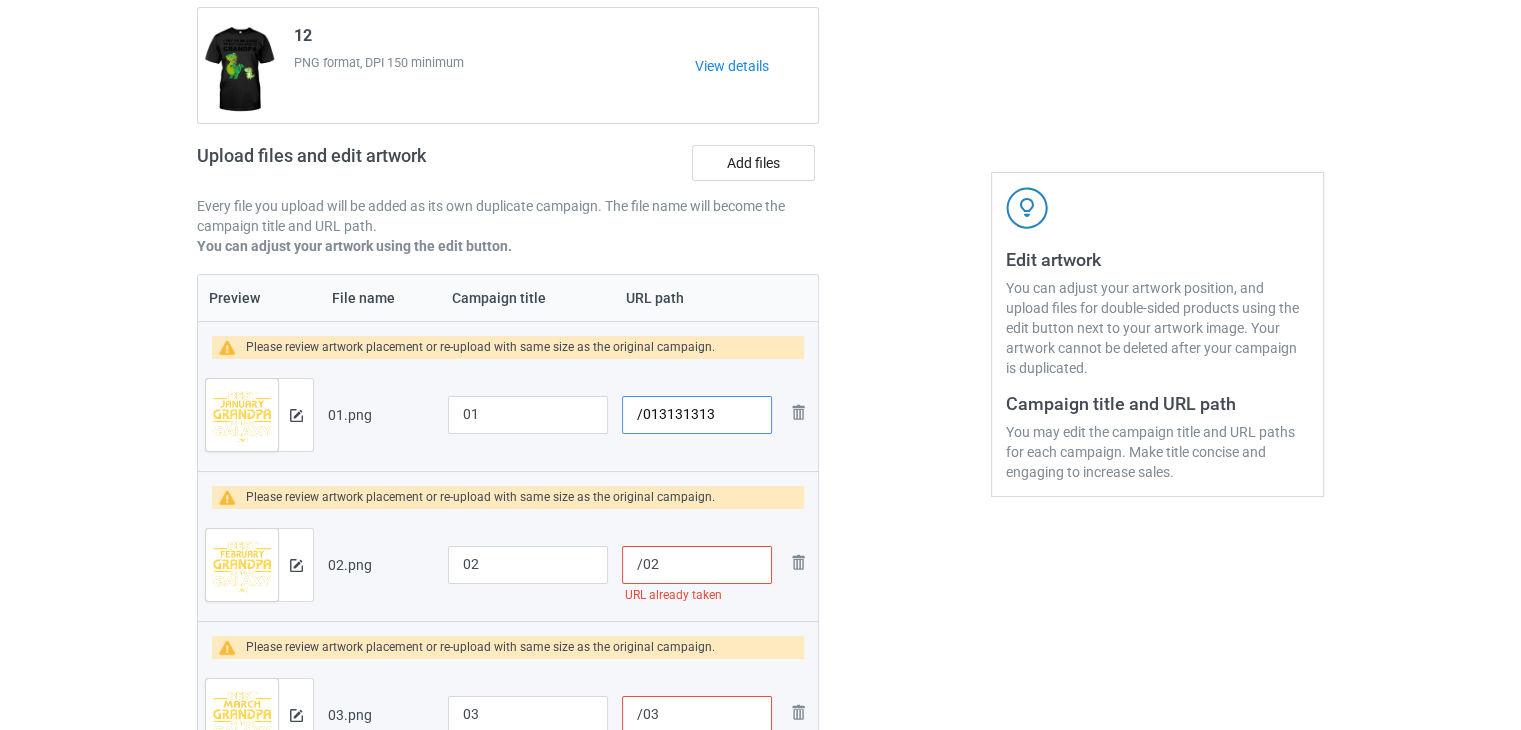drag, startPoint x: 717, startPoint y: 412, endPoint x: 659, endPoint y: 417, distance: 58.21512 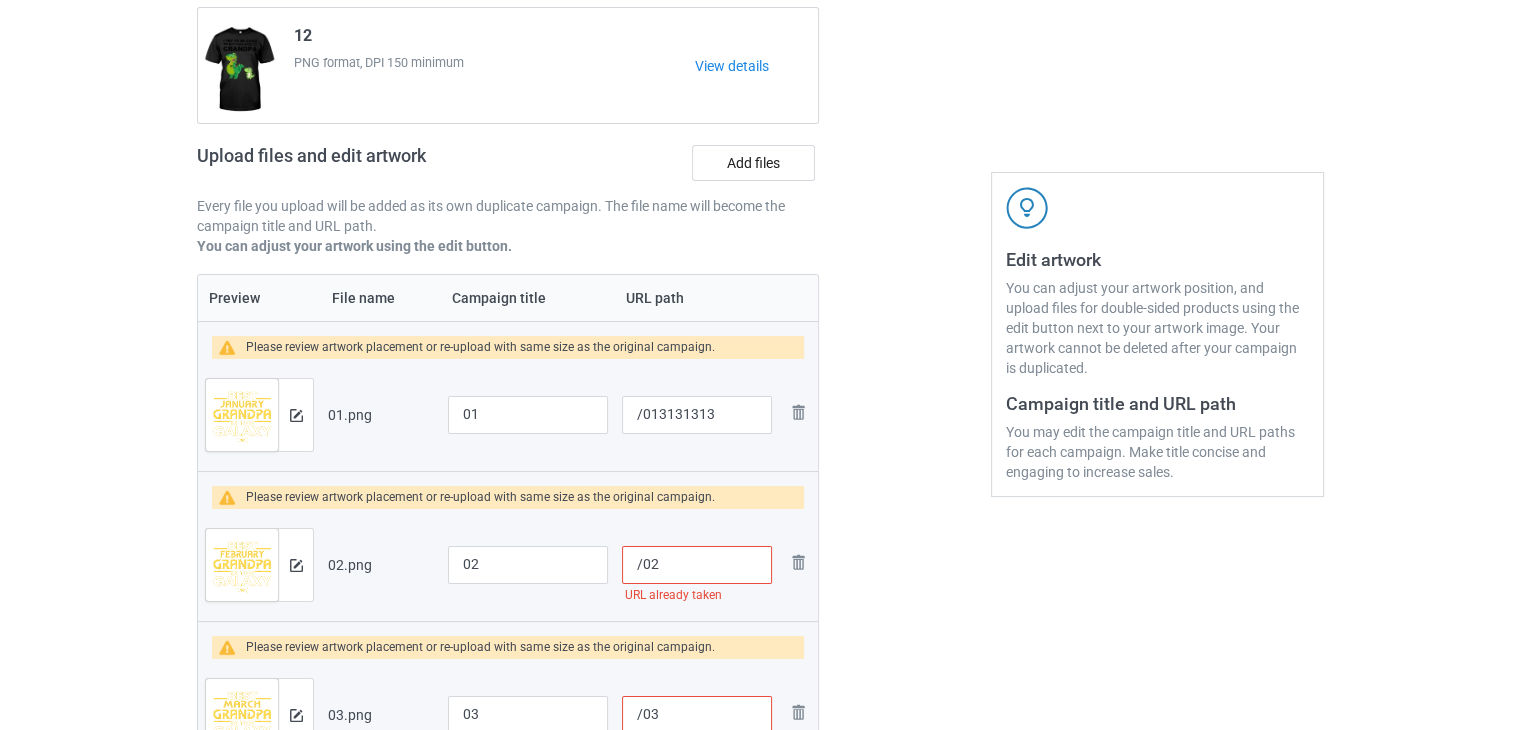 click on "/02" at bounding box center (697, 565) 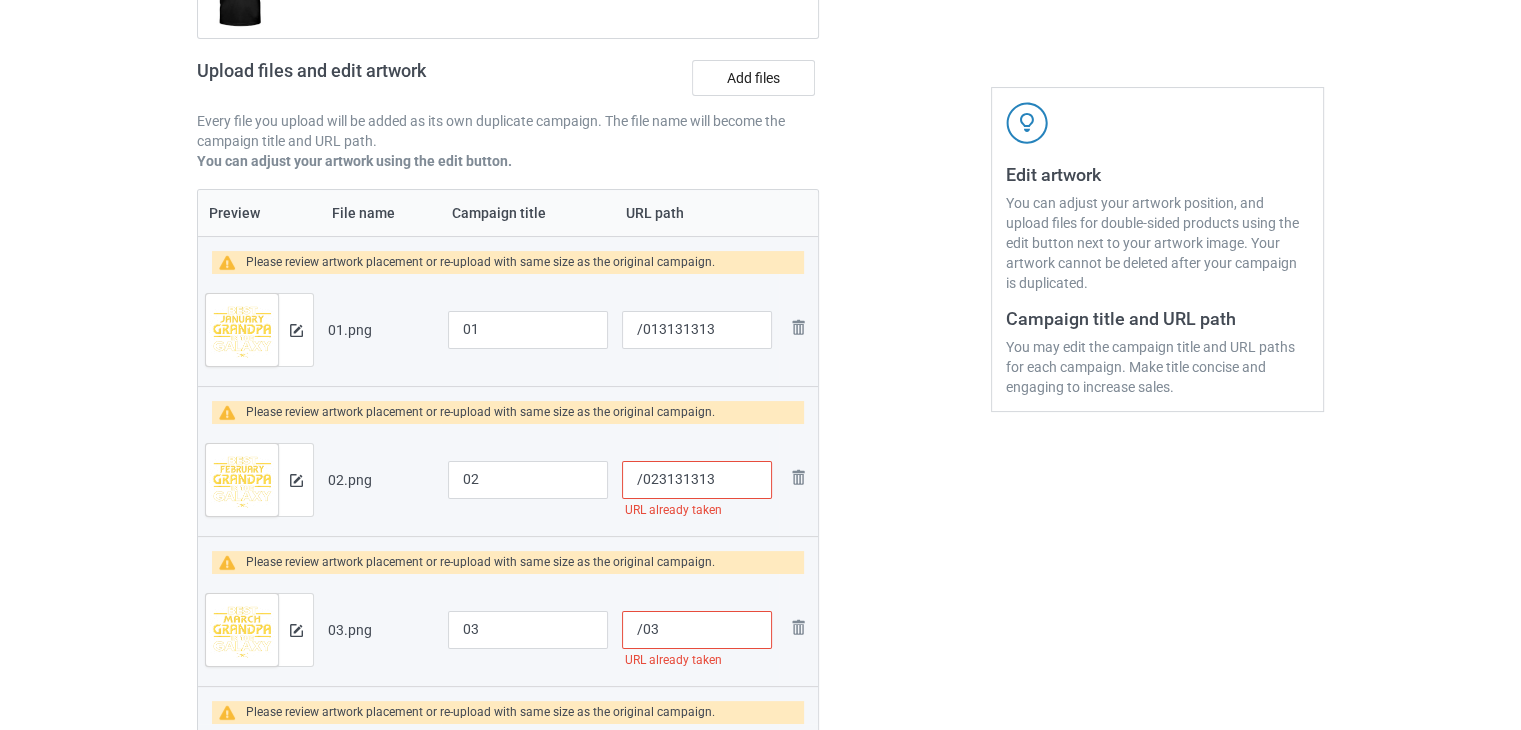 scroll, scrollTop: 292, scrollLeft: 0, axis: vertical 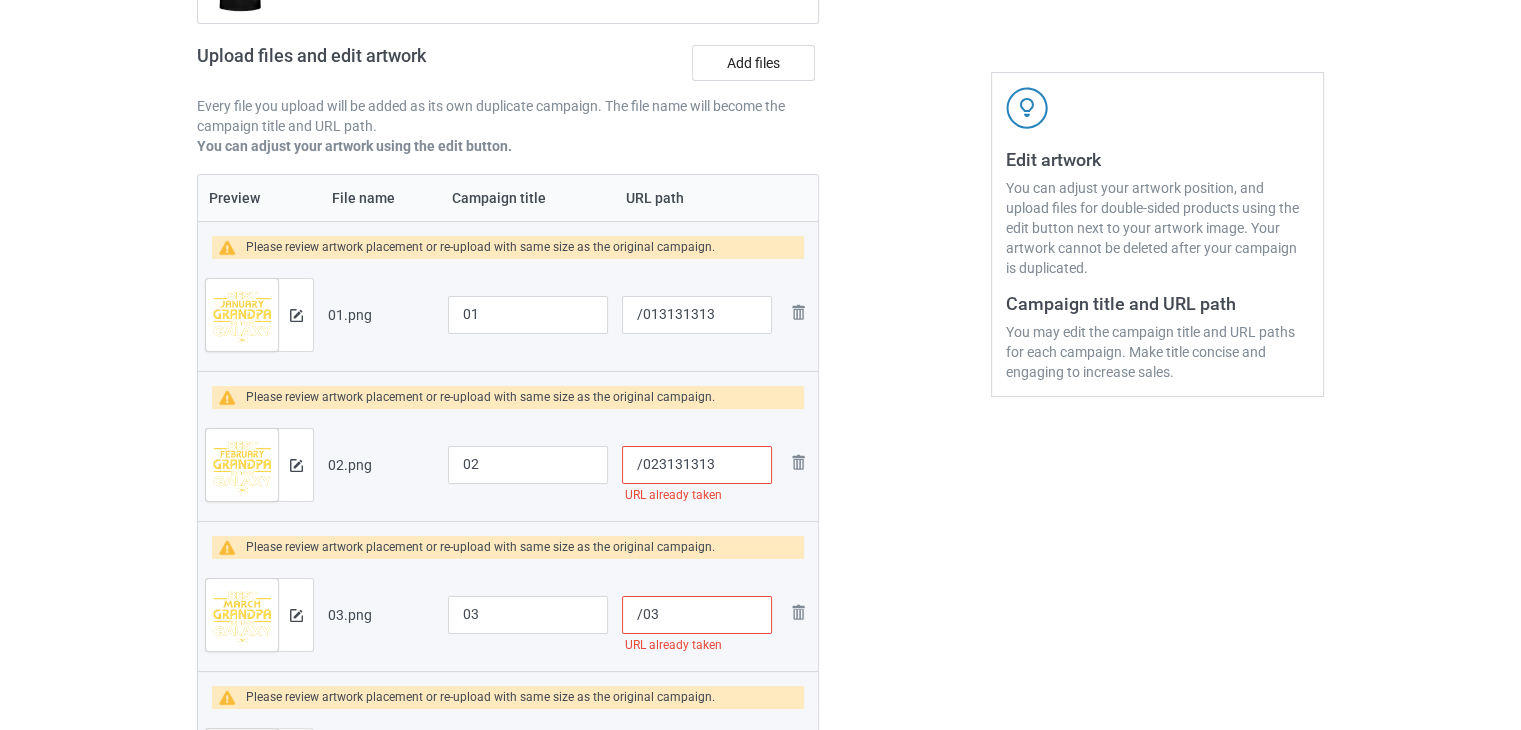 type on "/023131313" 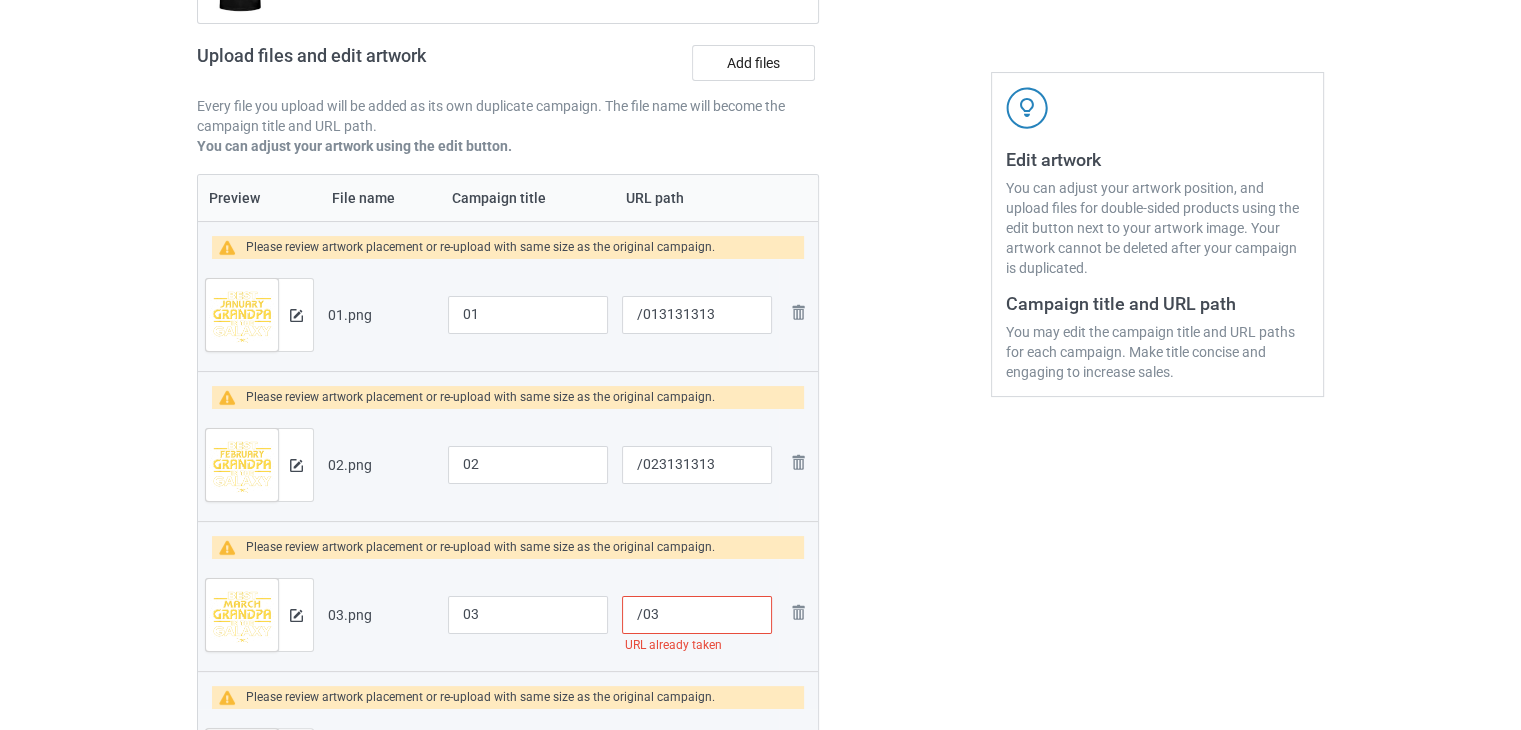 paste on "3131313" 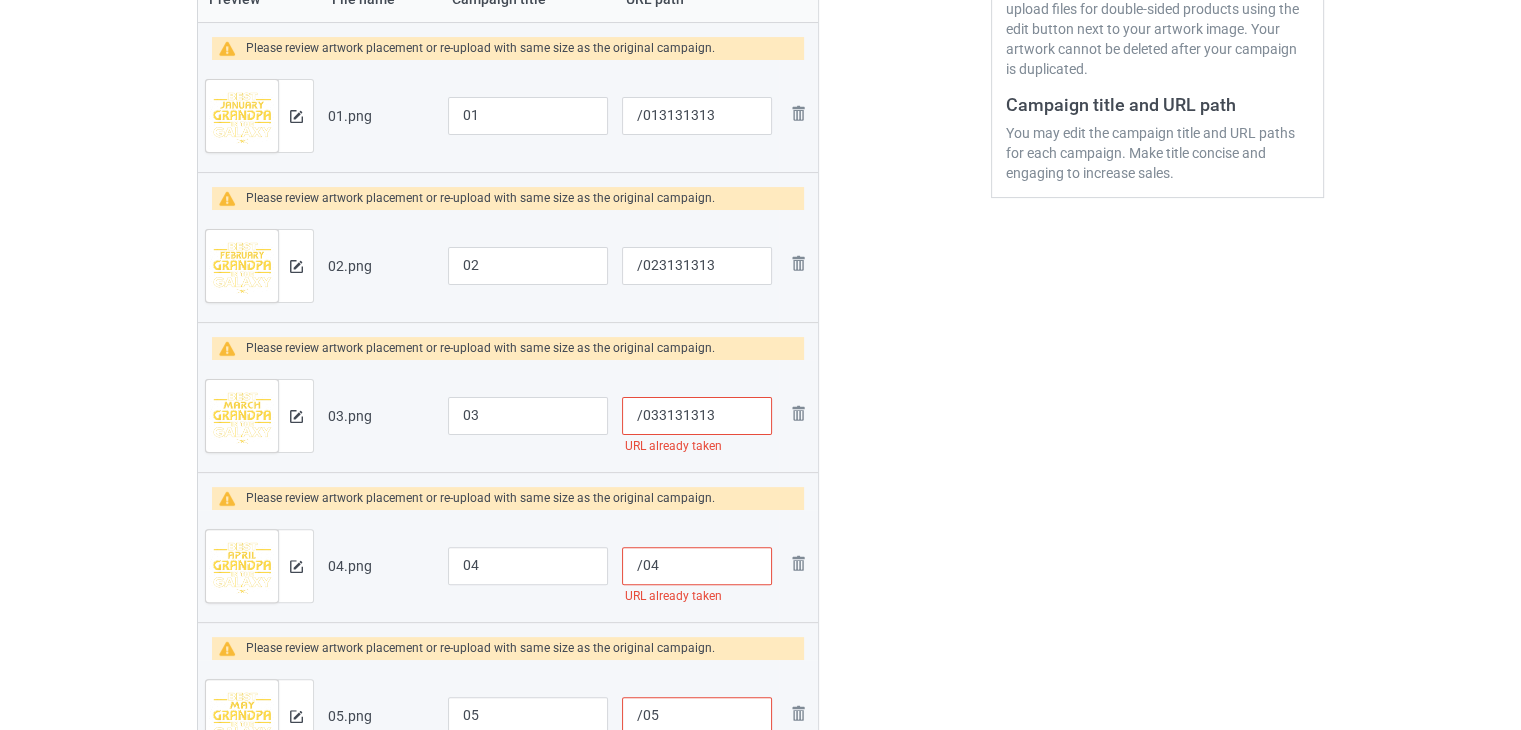 scroll, scrollTop: 592, scrollLeft: 0, axis: vertical 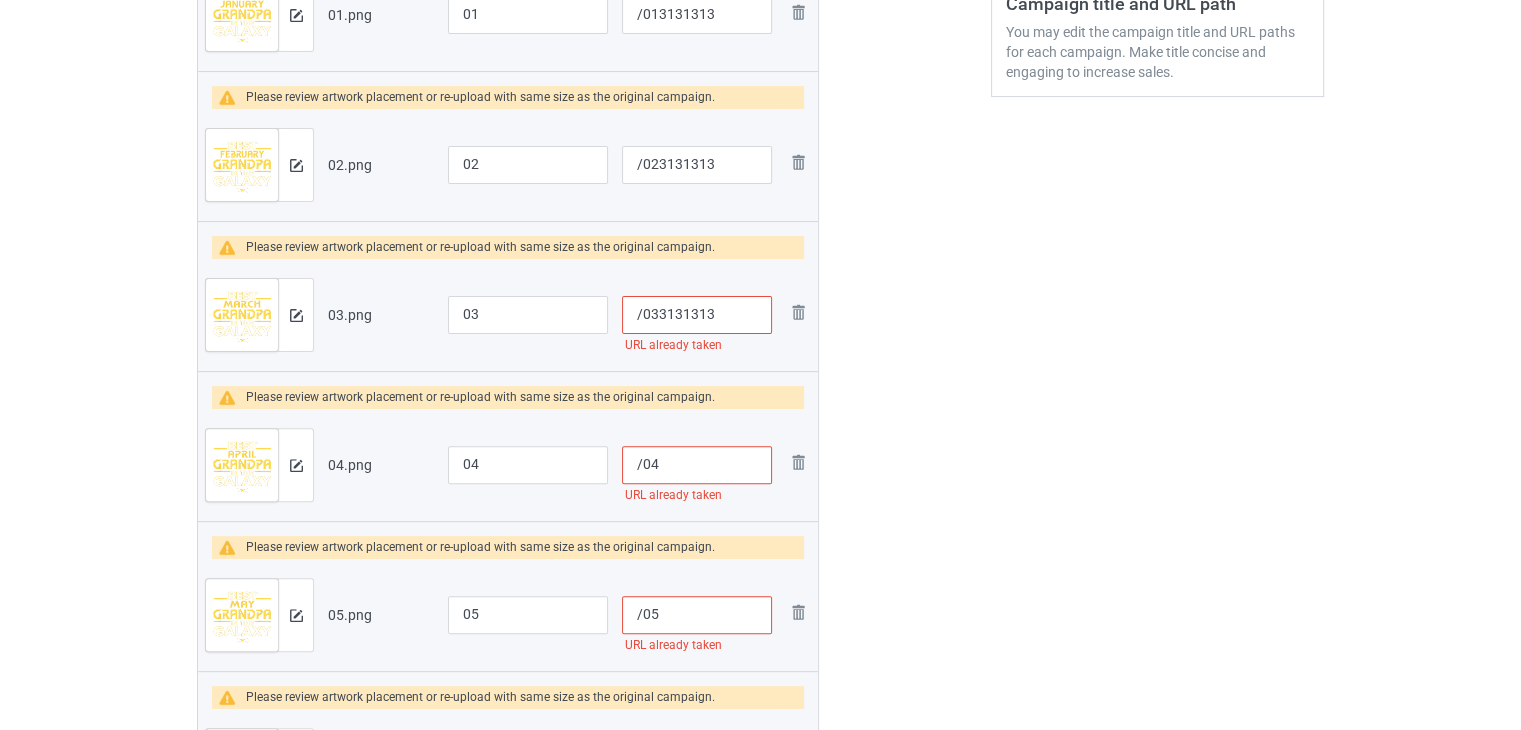 type on "/033131313" 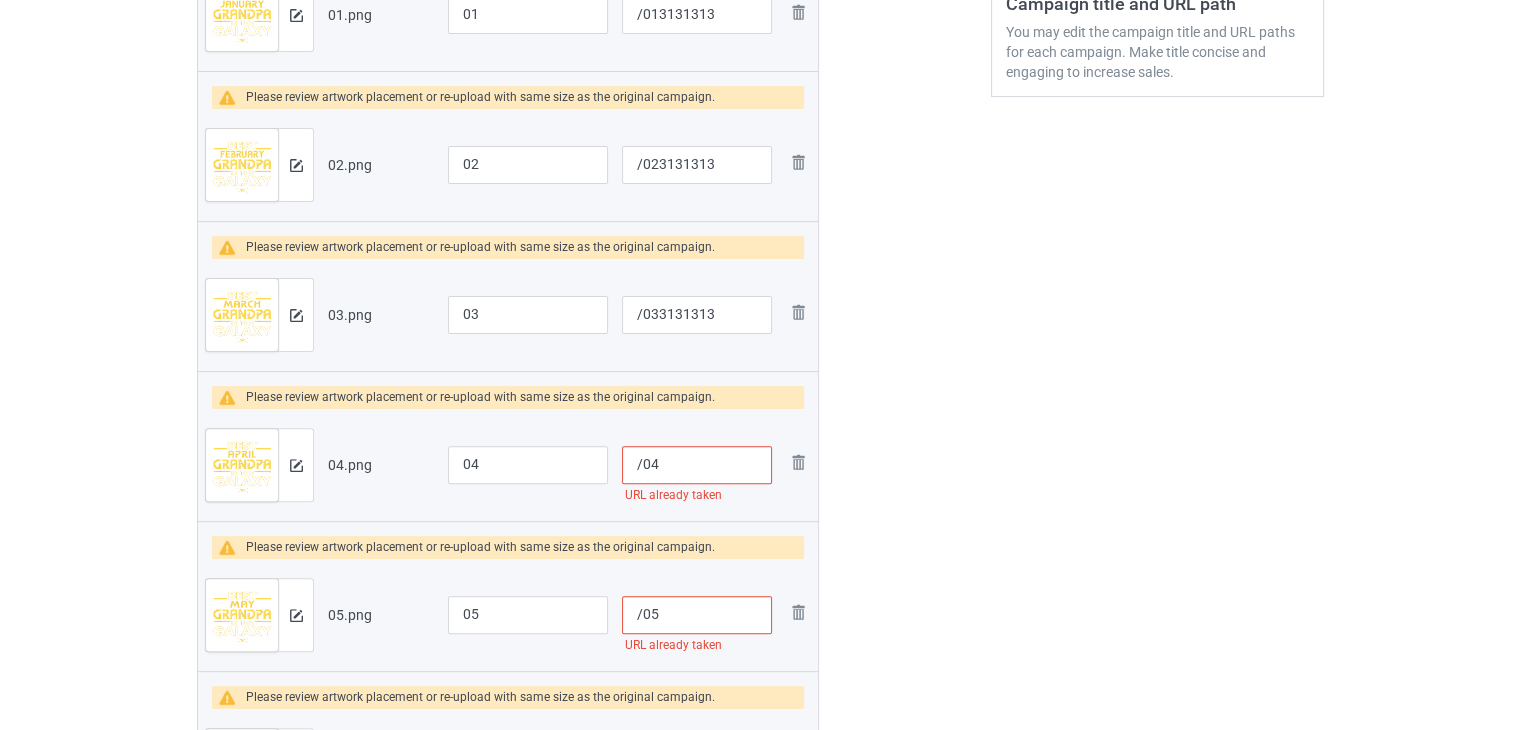 paste on "3131313" 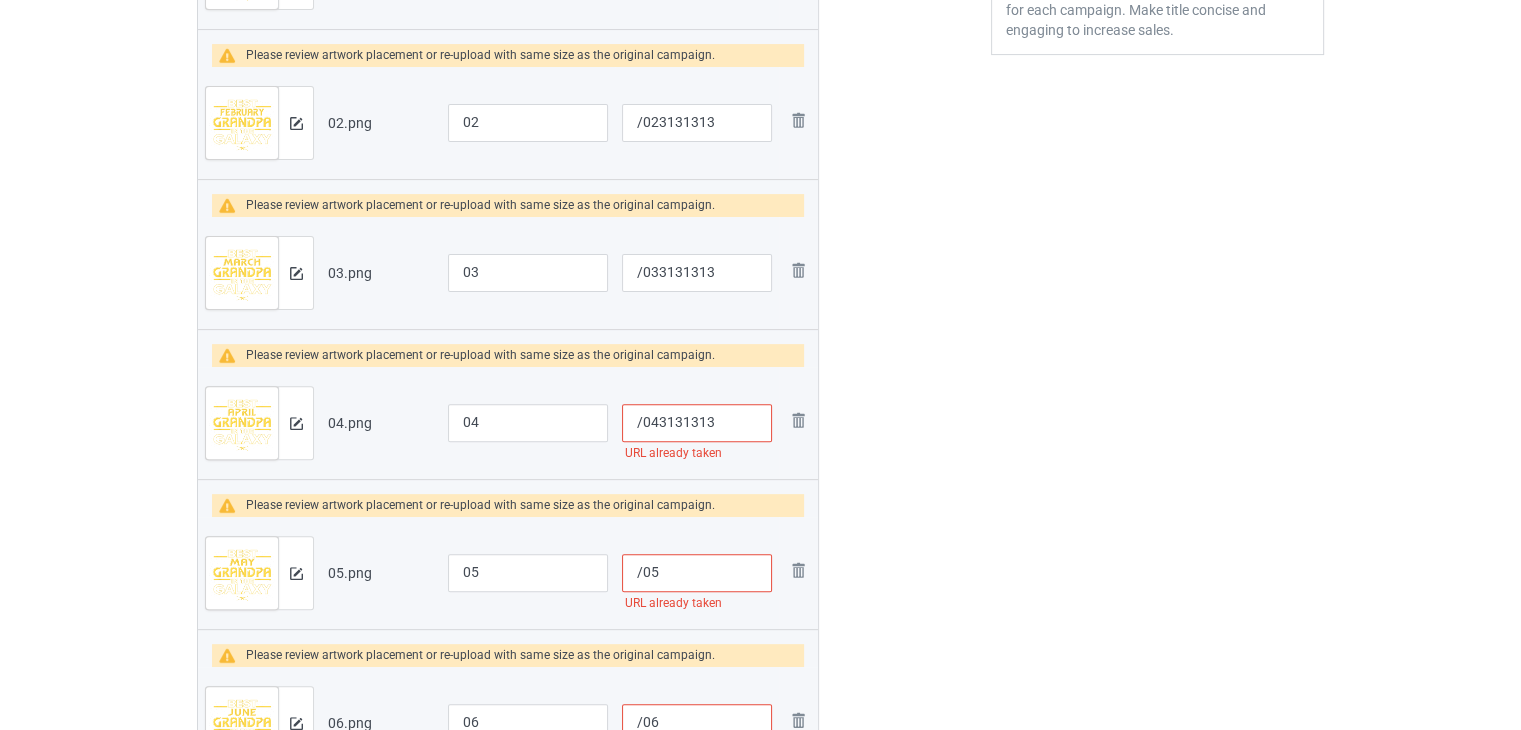 scroll, scrollTop: 692, scrollLeft: 0, axis: vertical 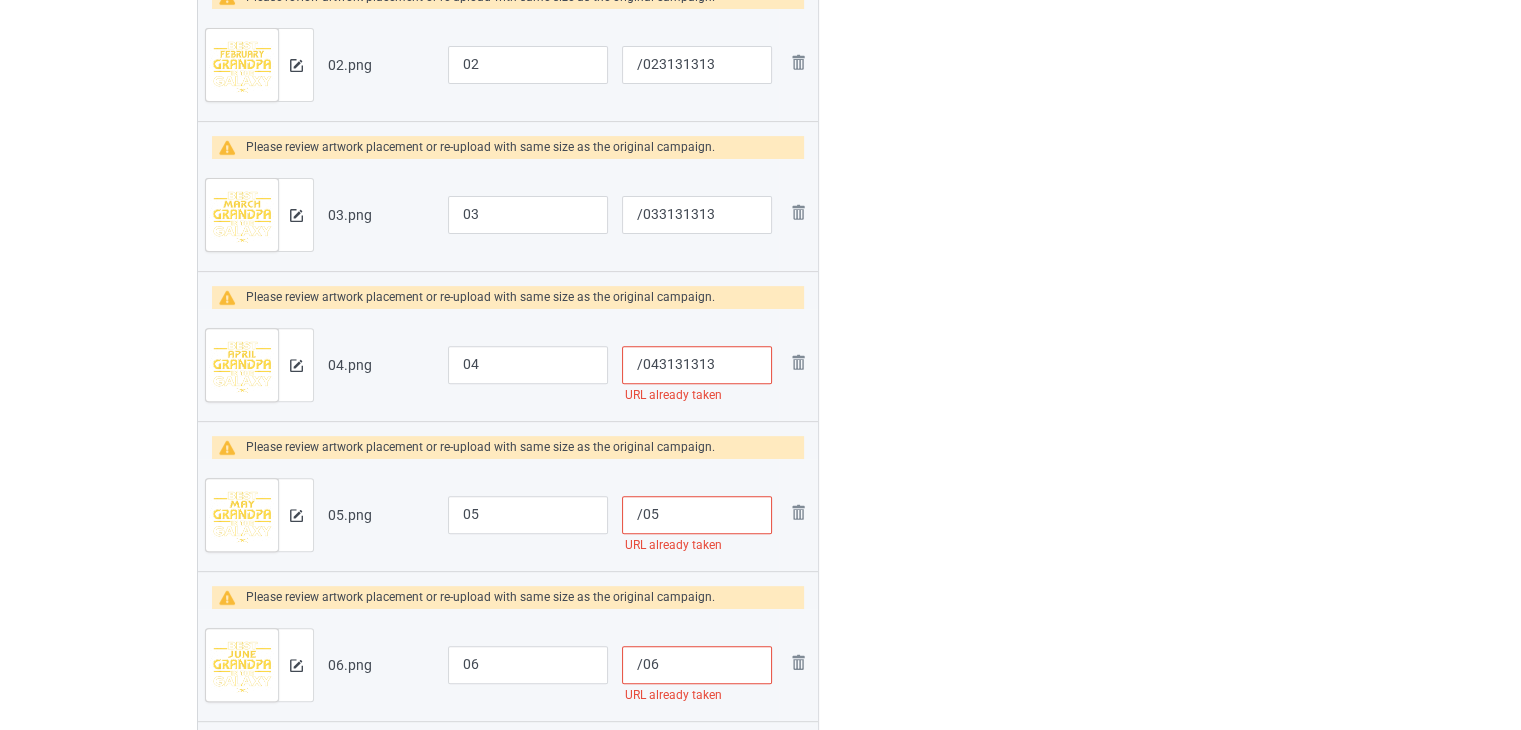 type on "/043131313" 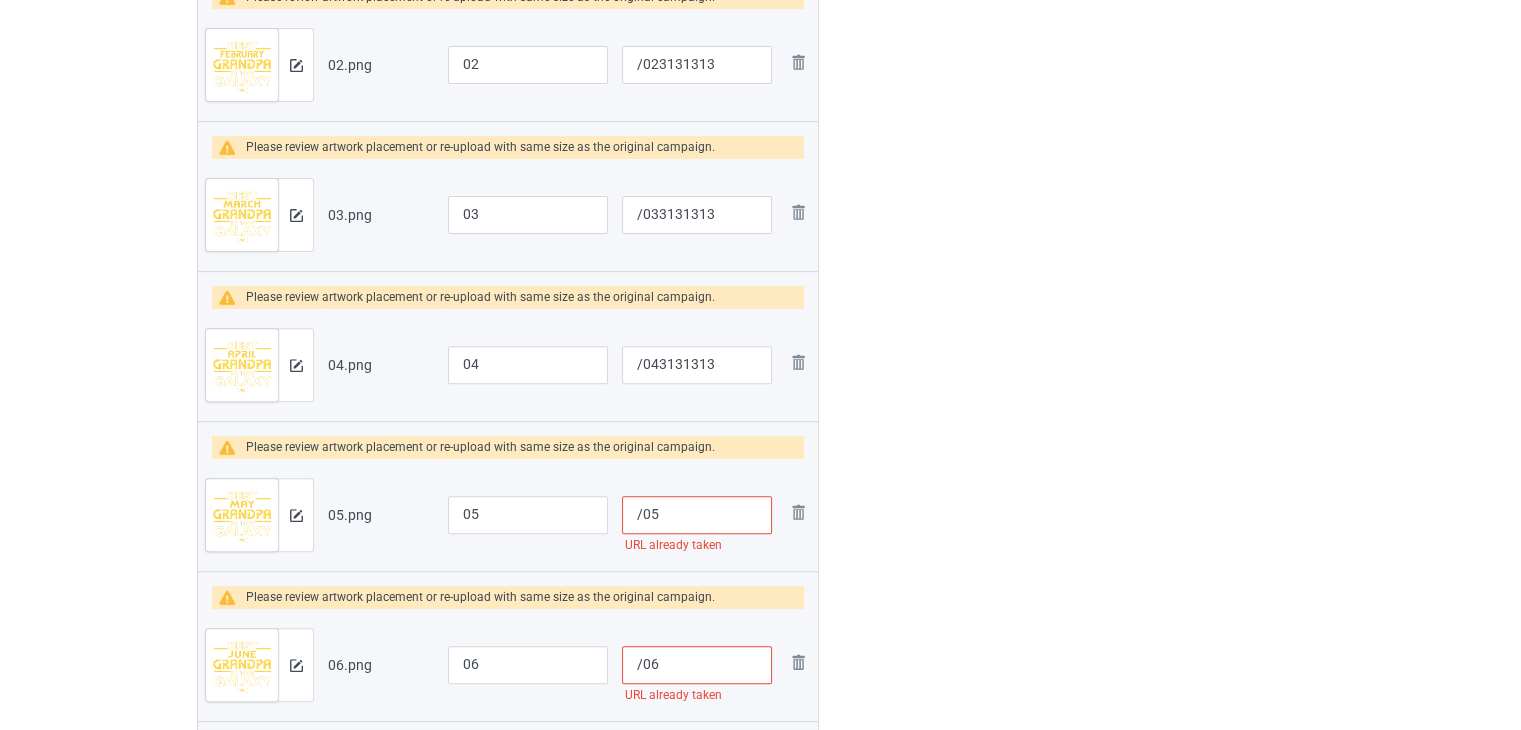 paste on "3131313" 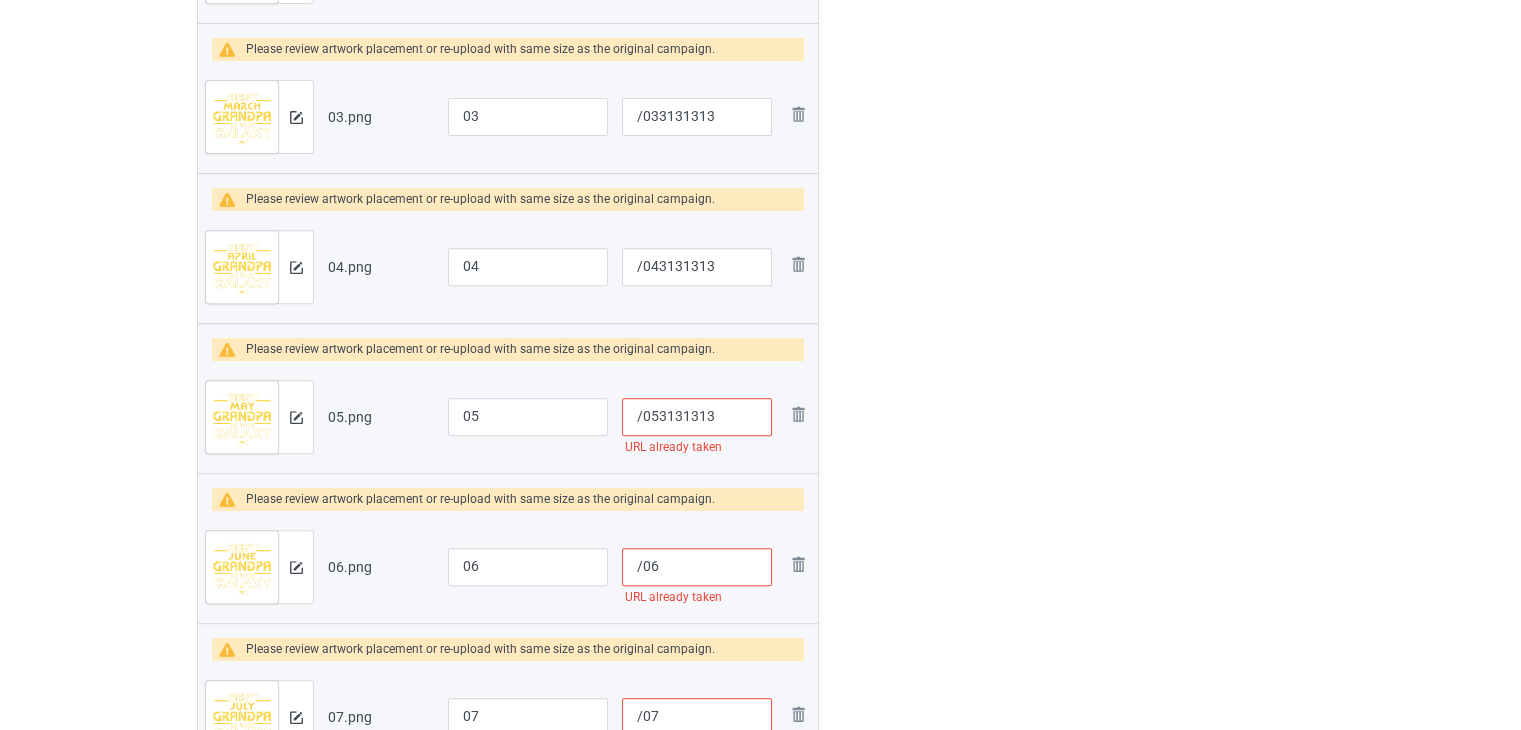 scroll, scrollTop: 792, scrollLeft: 0, axis: vertical 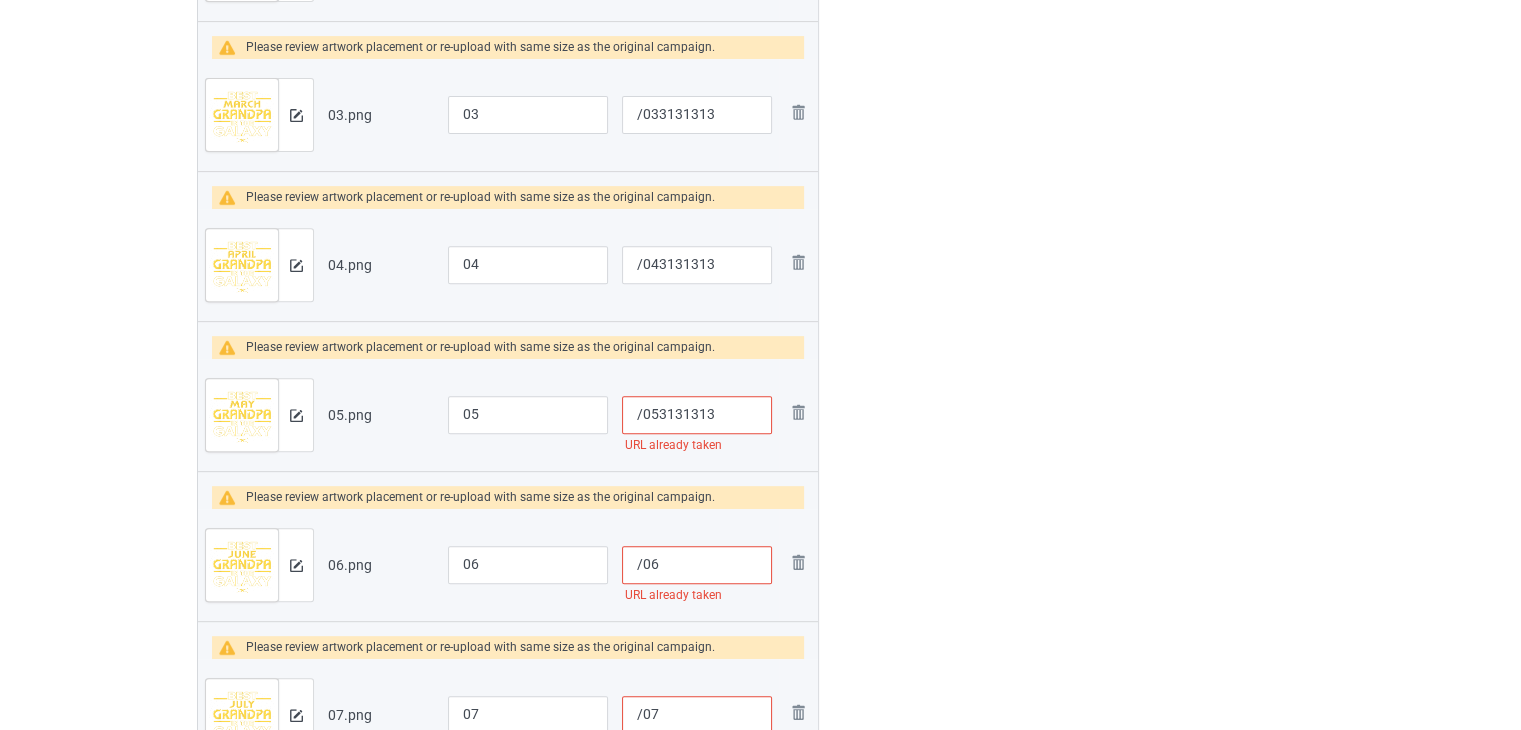 type on "/053131313" 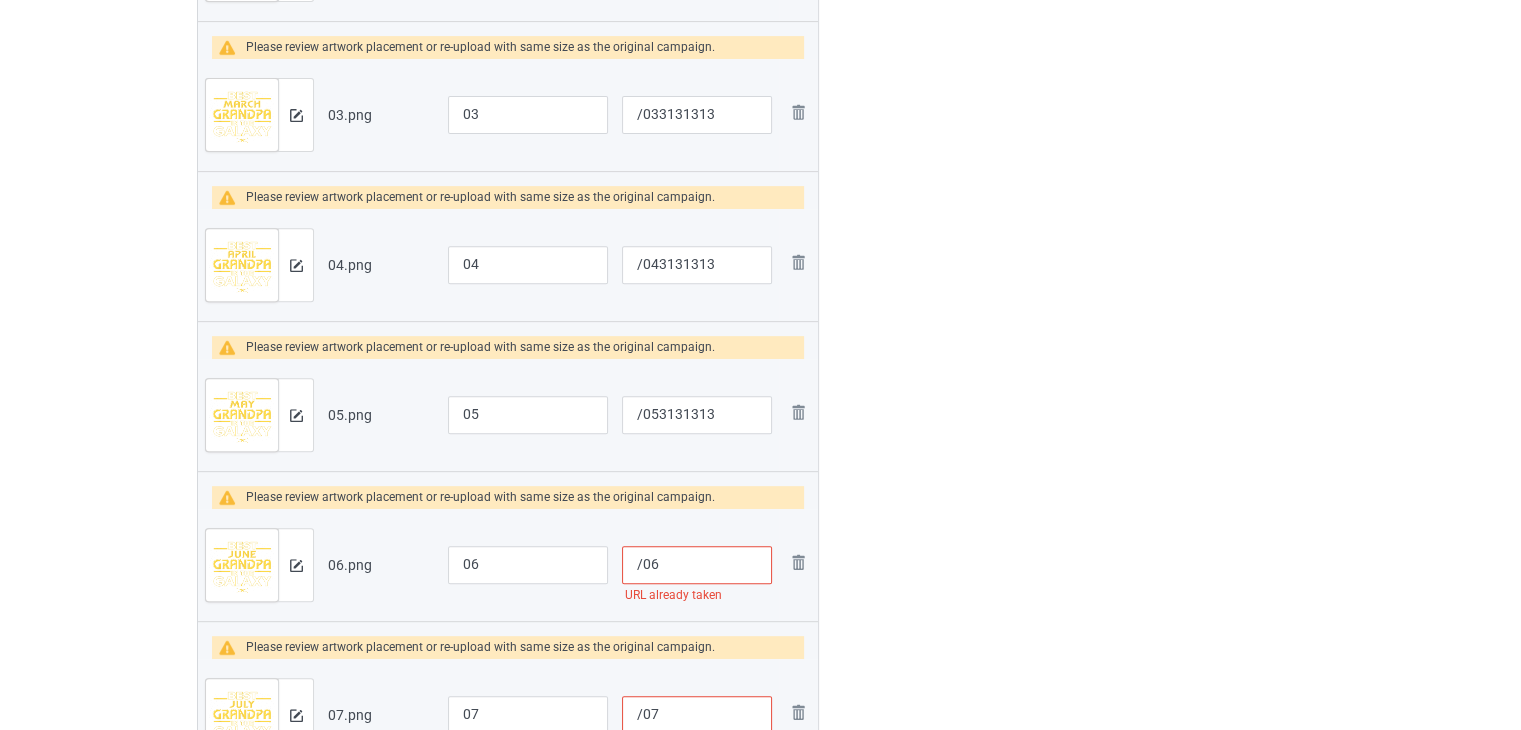 click on "/06" at bounding box center (697, 565) 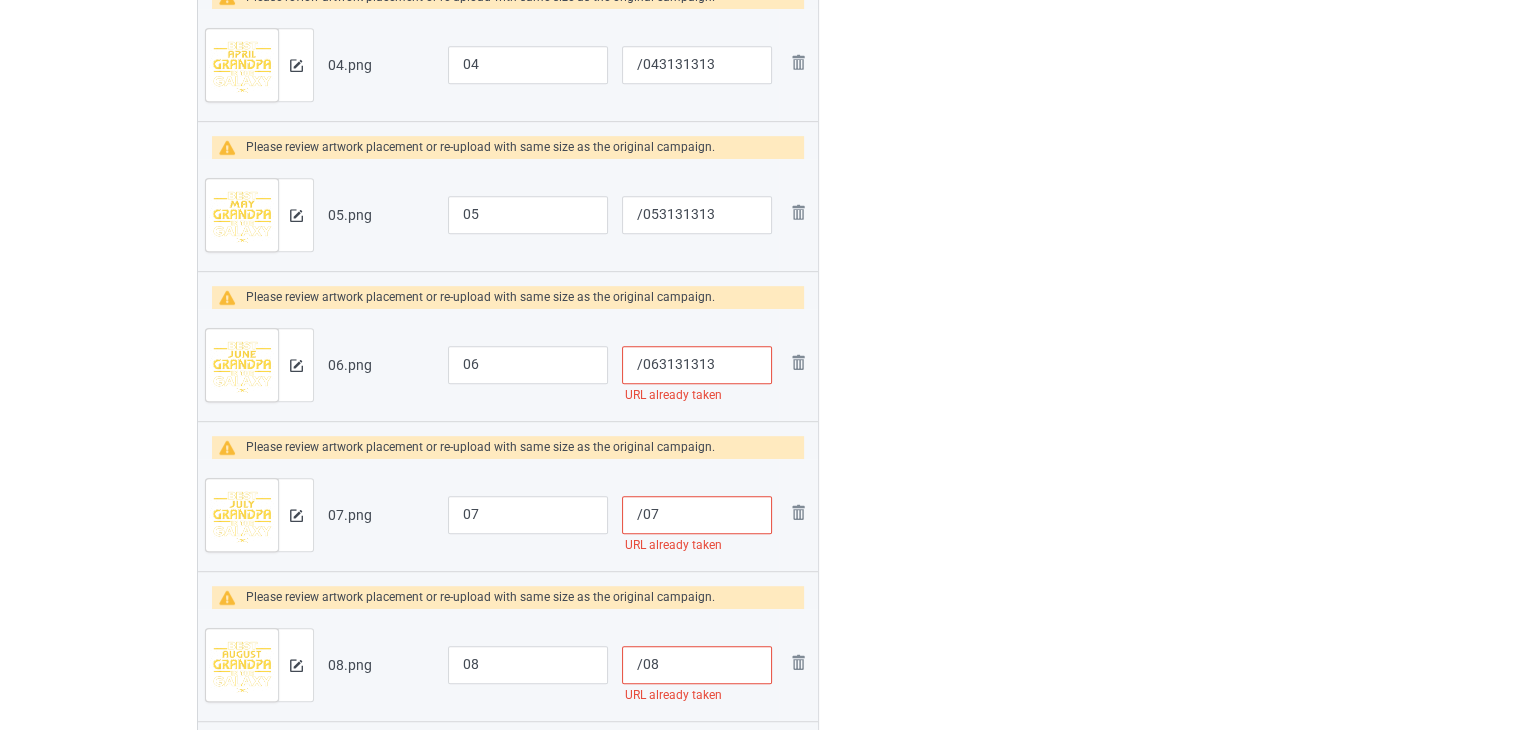 type on "/063131313" 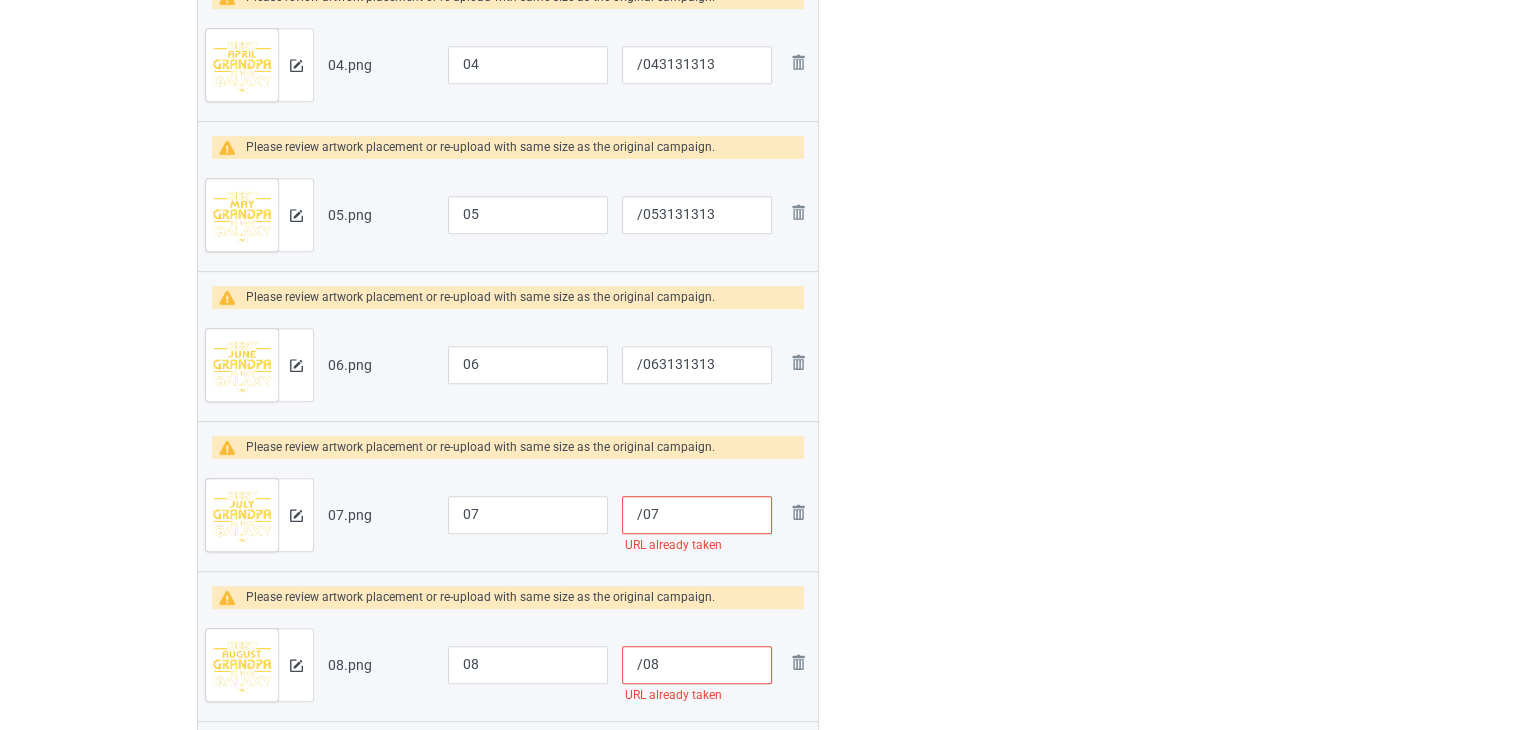 paste on "3131313" 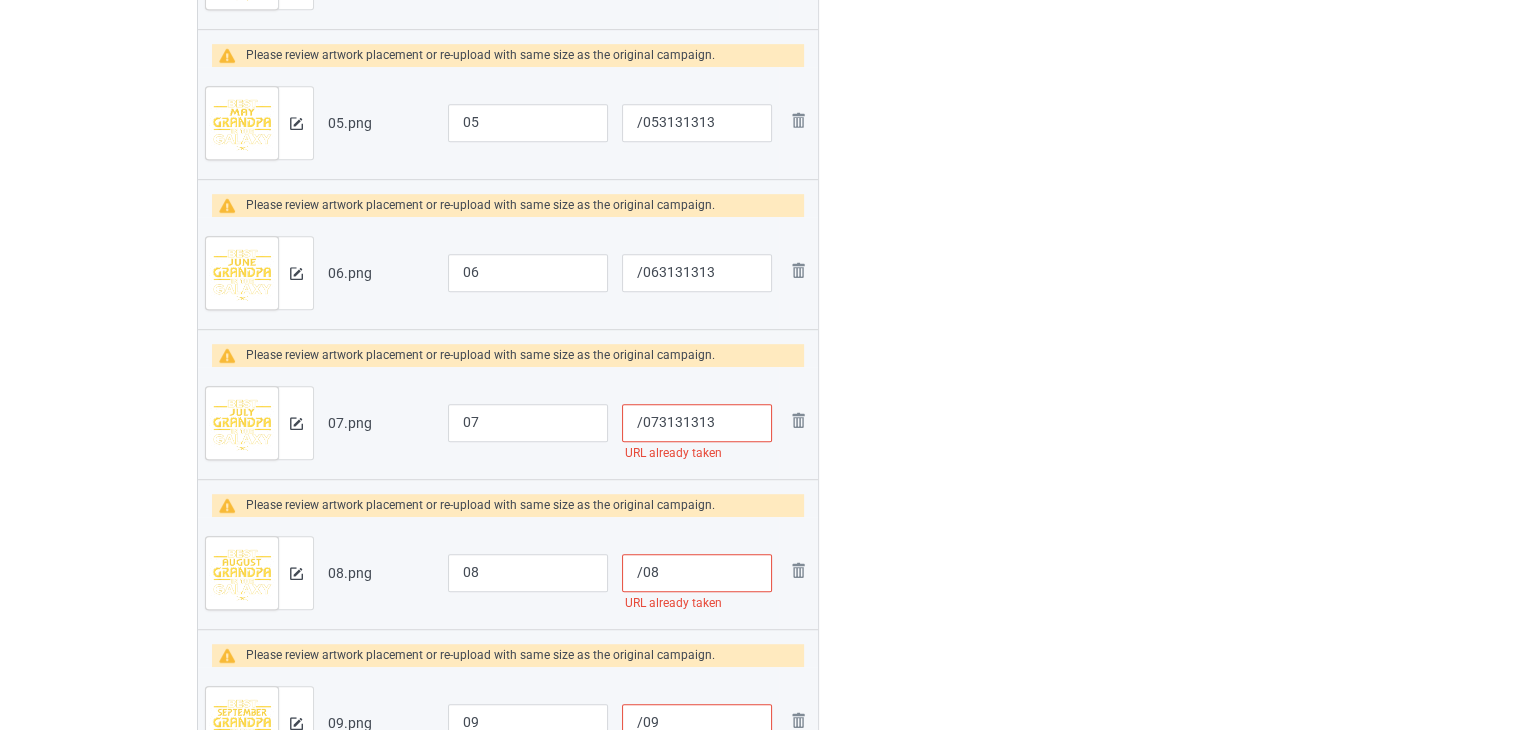 scroll, scrollTop: 1092, scrollLeft: 0, axis: vertical 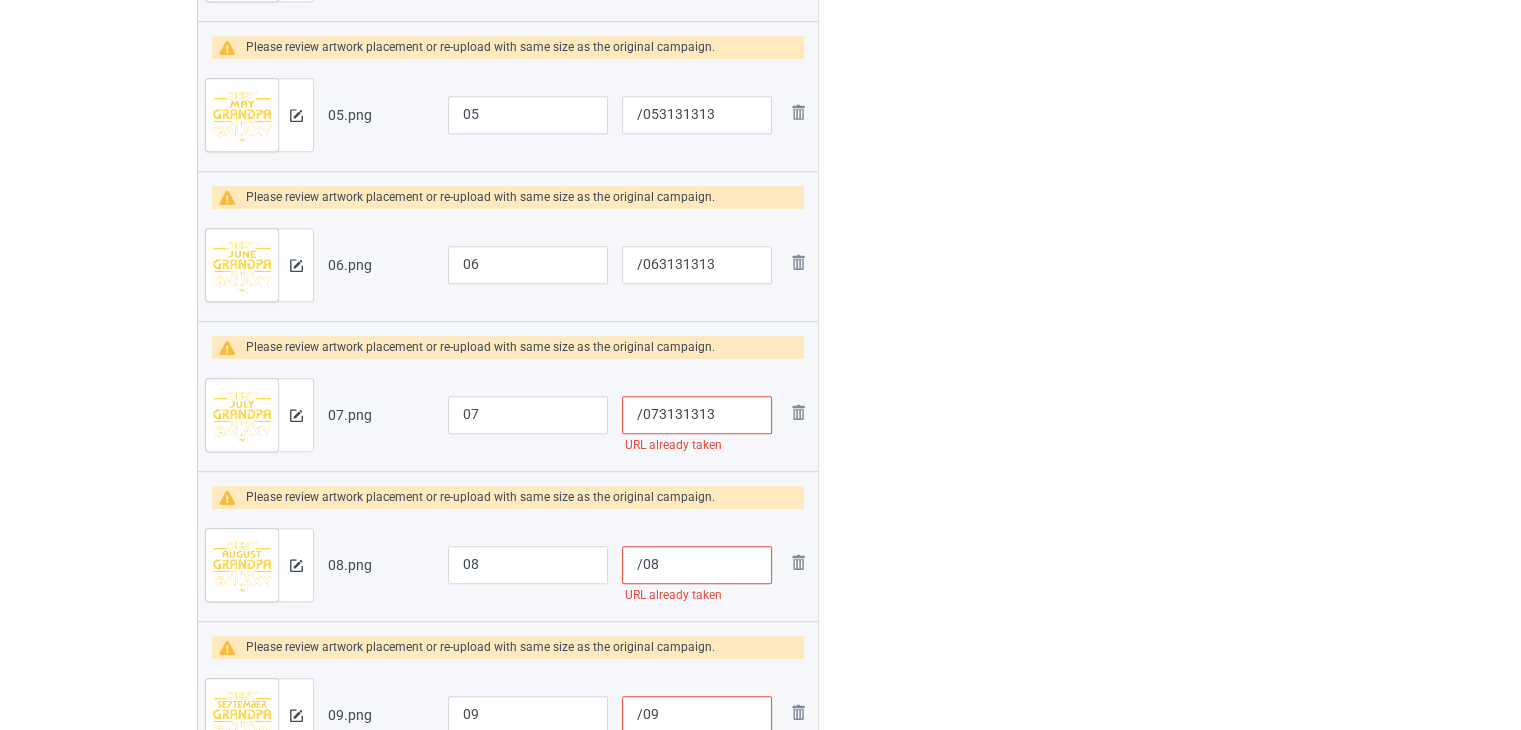 type on "/01" 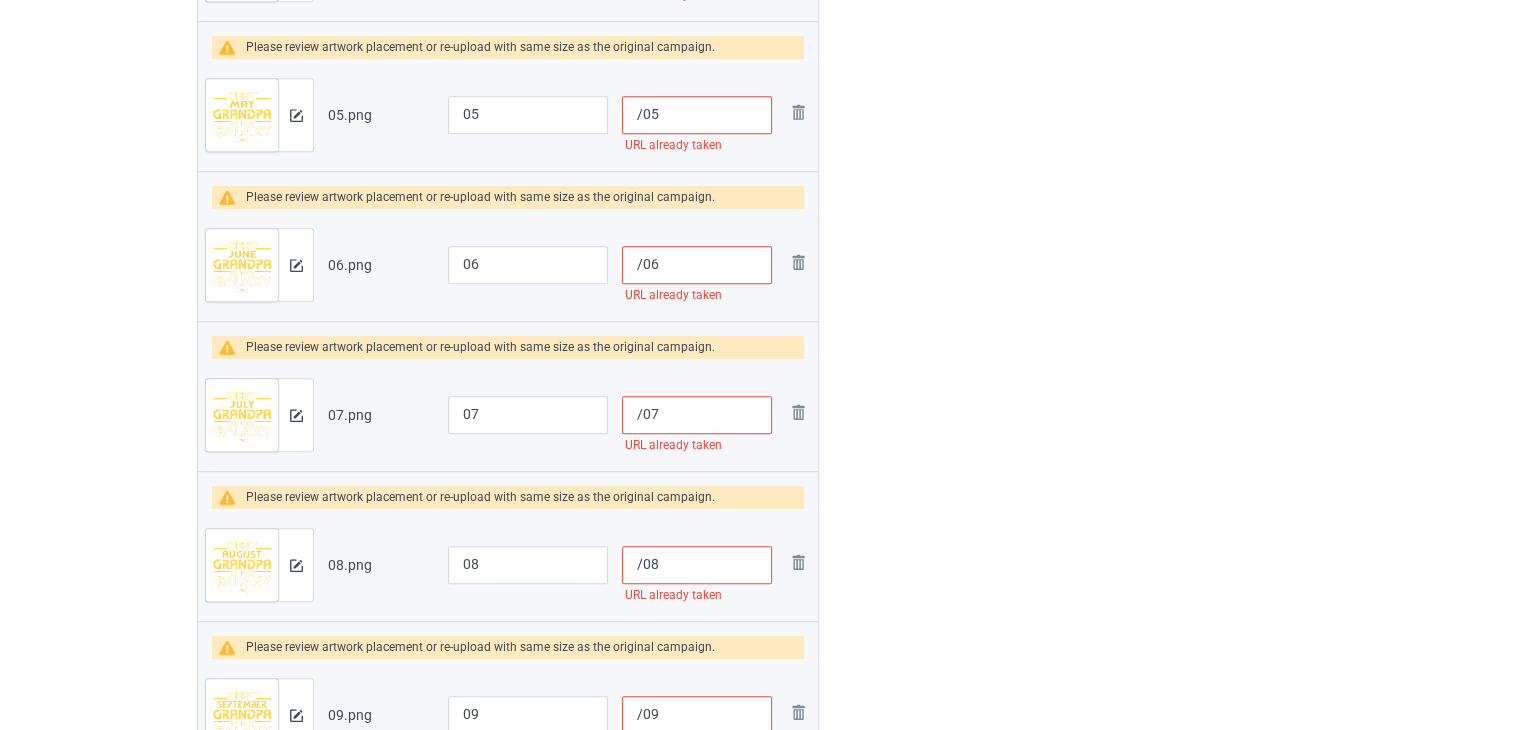 click on "/08" at bounding box center (697, 565) 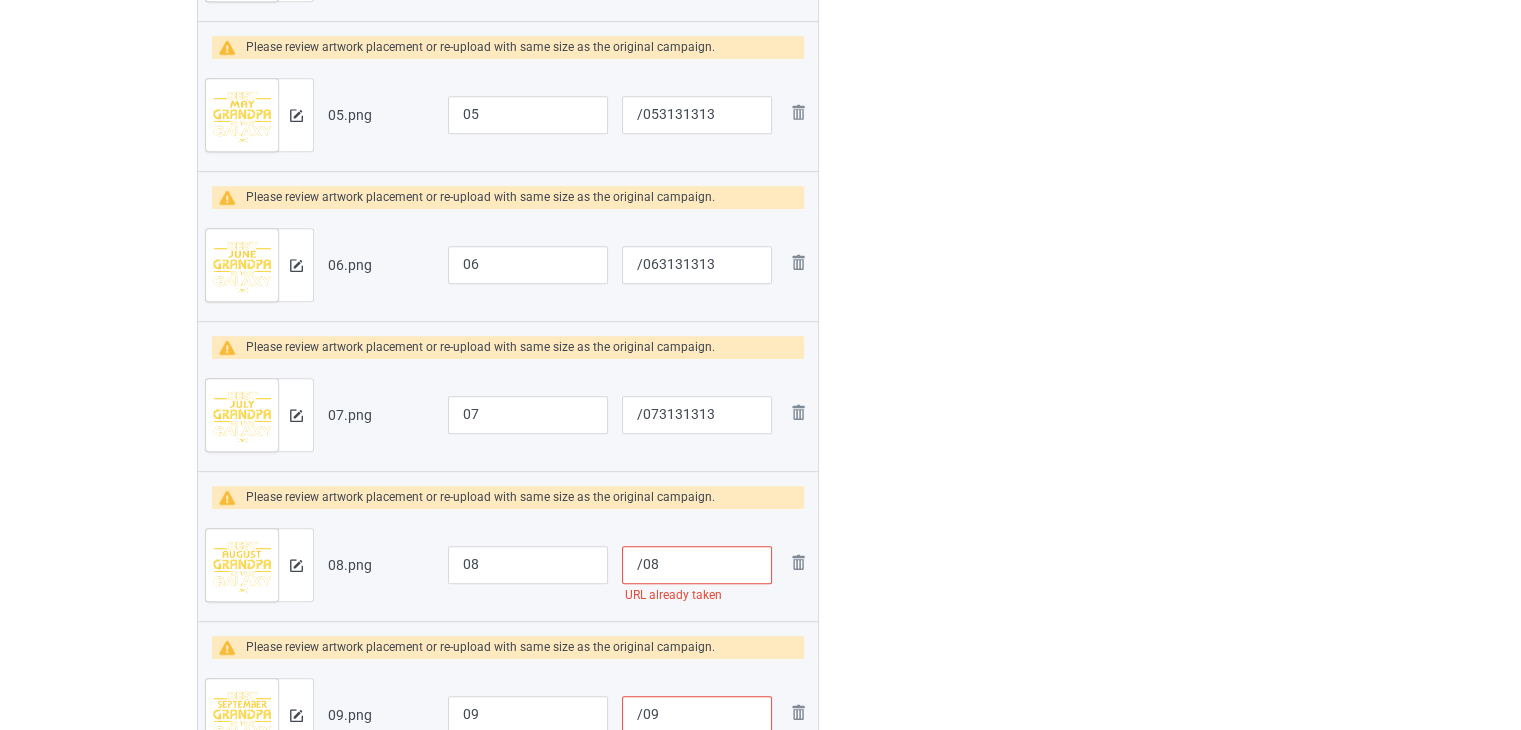 paste on "3131313" 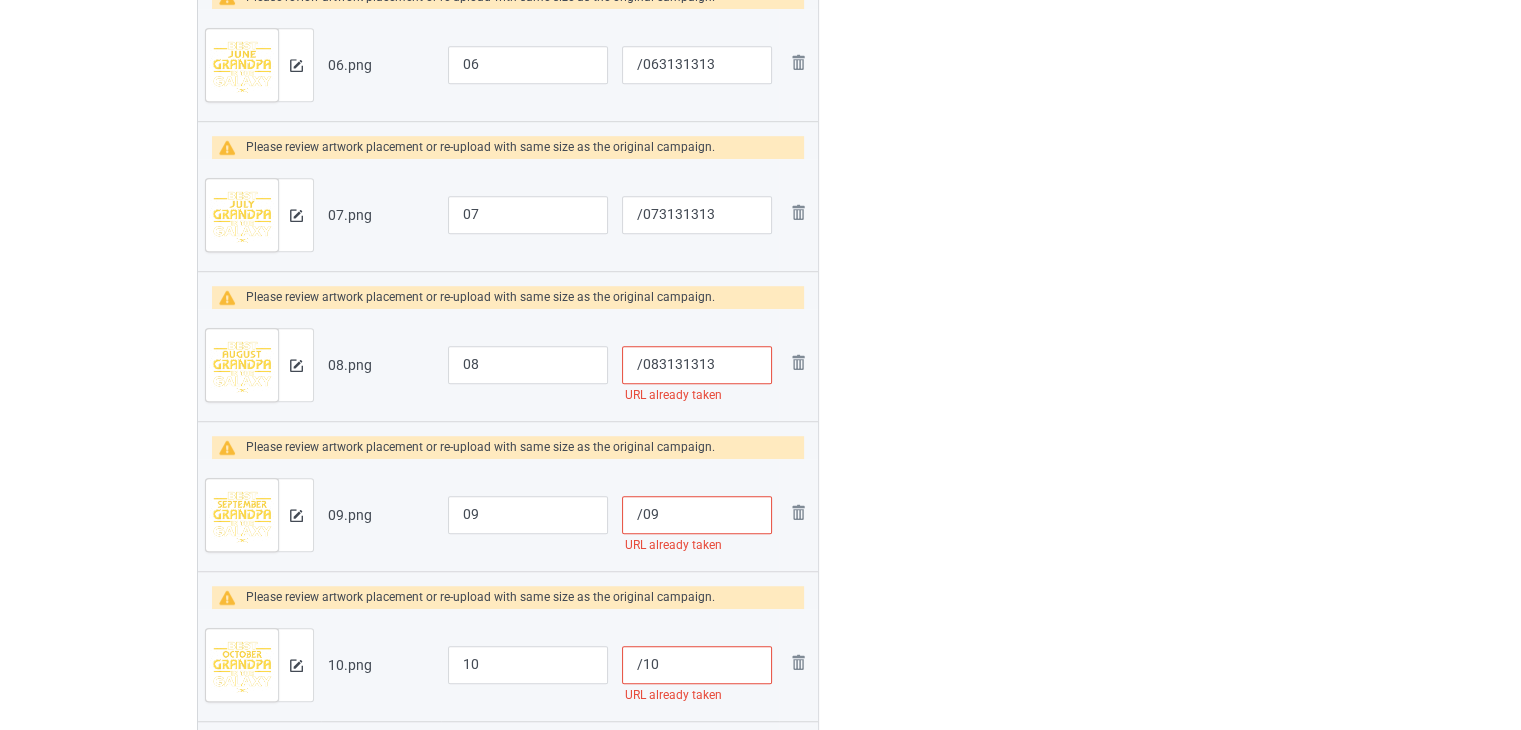 type on "/083131313" 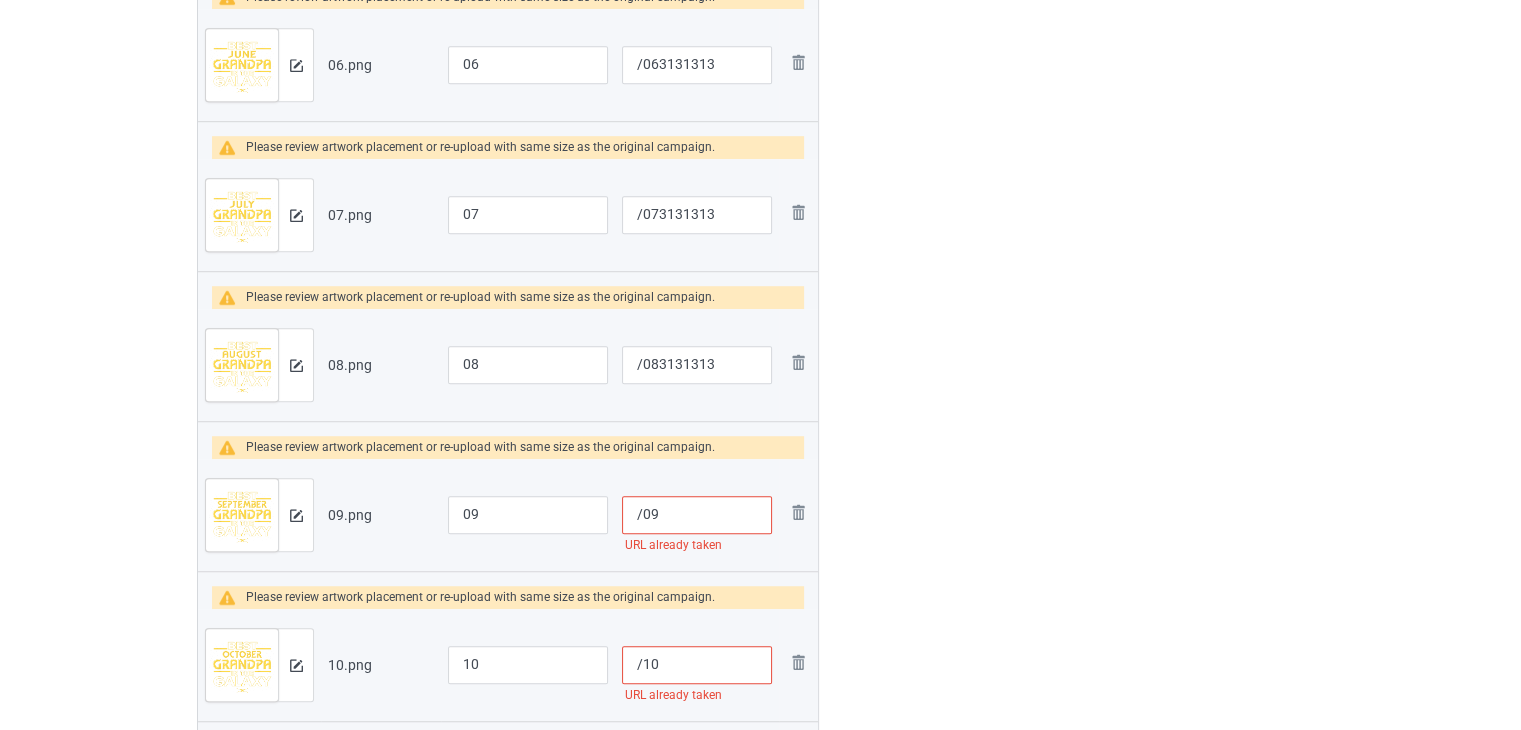 paste on "3131313" 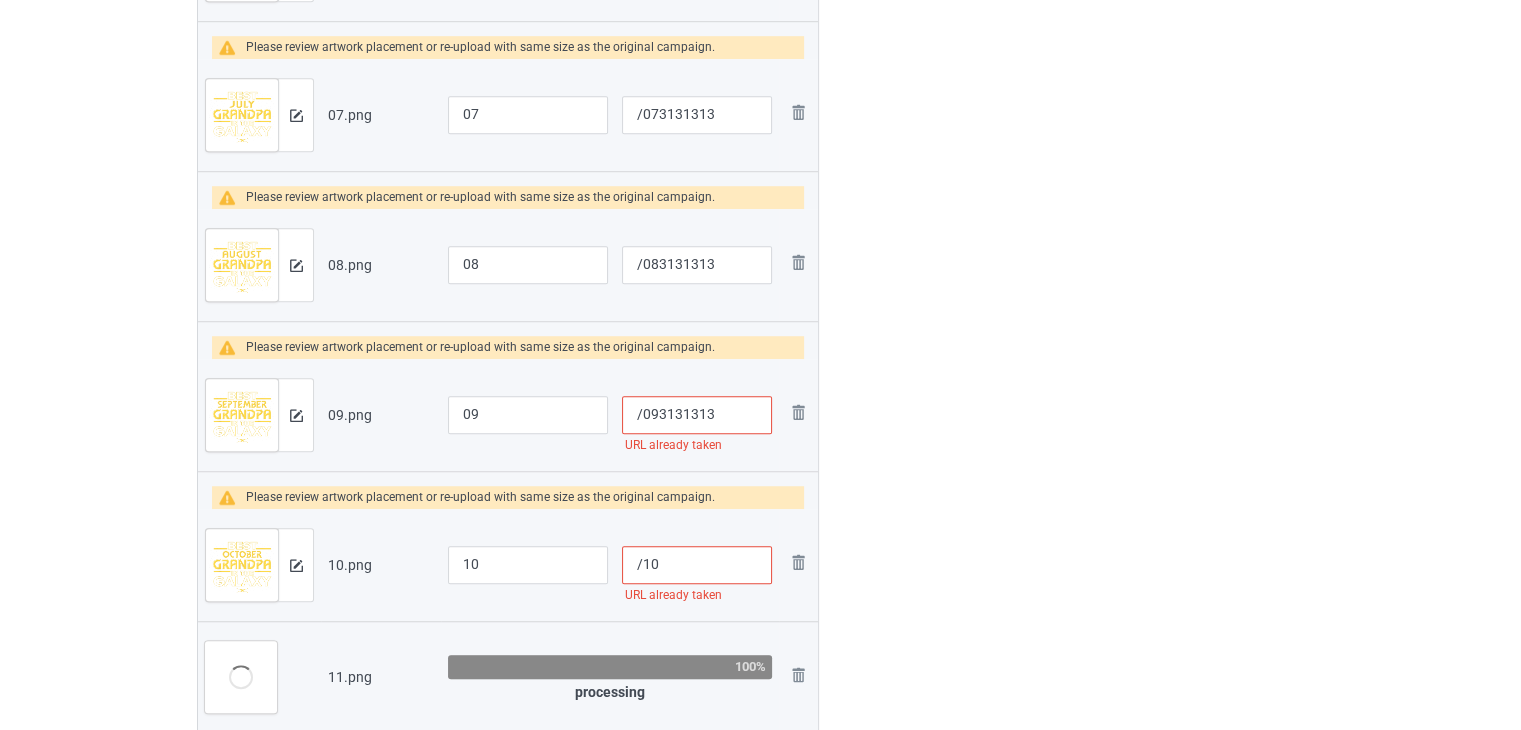 type on "/093131313" 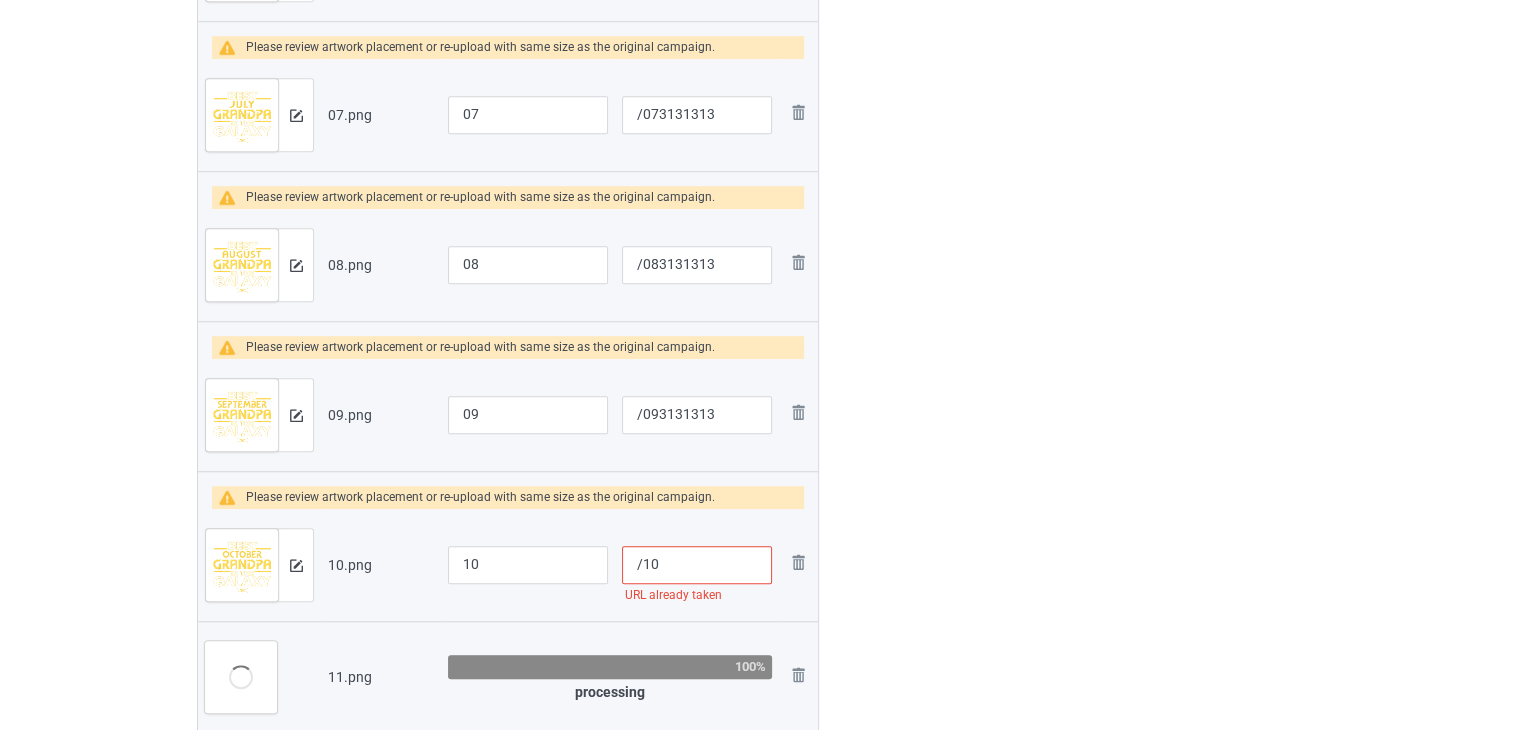 paste on "3131313" 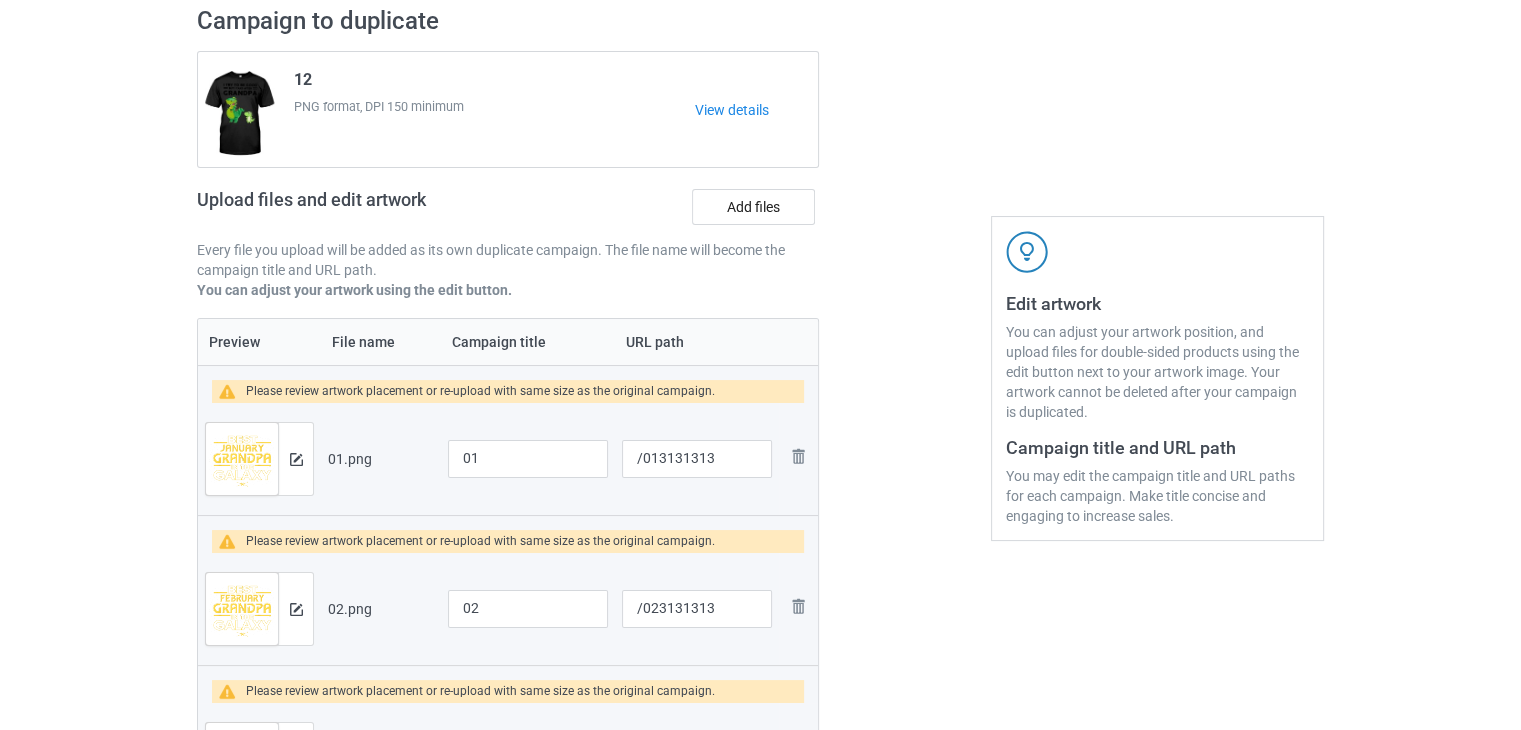 scroll, scrollTop: 0, scrollLeft: 0, axis: both 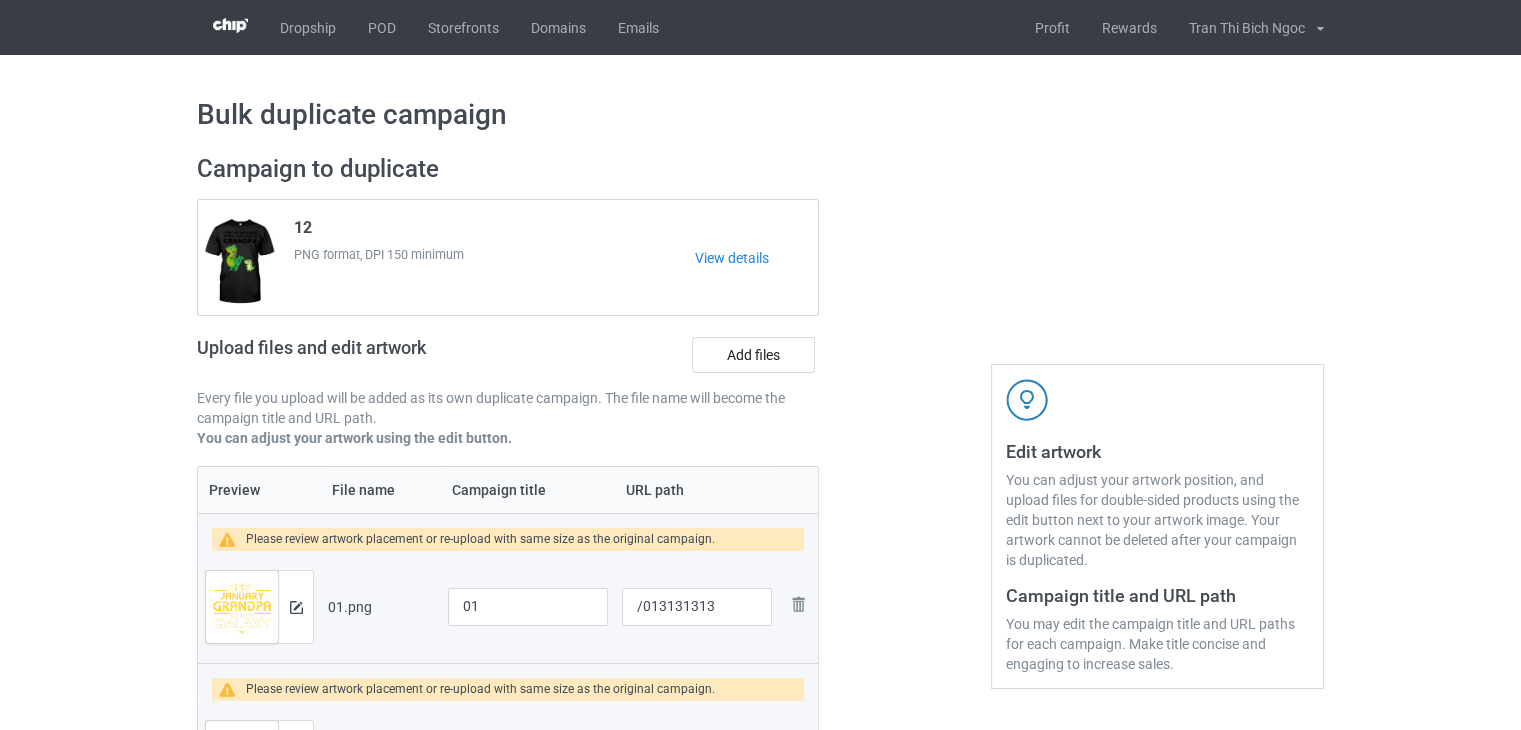 type on "/103131313" 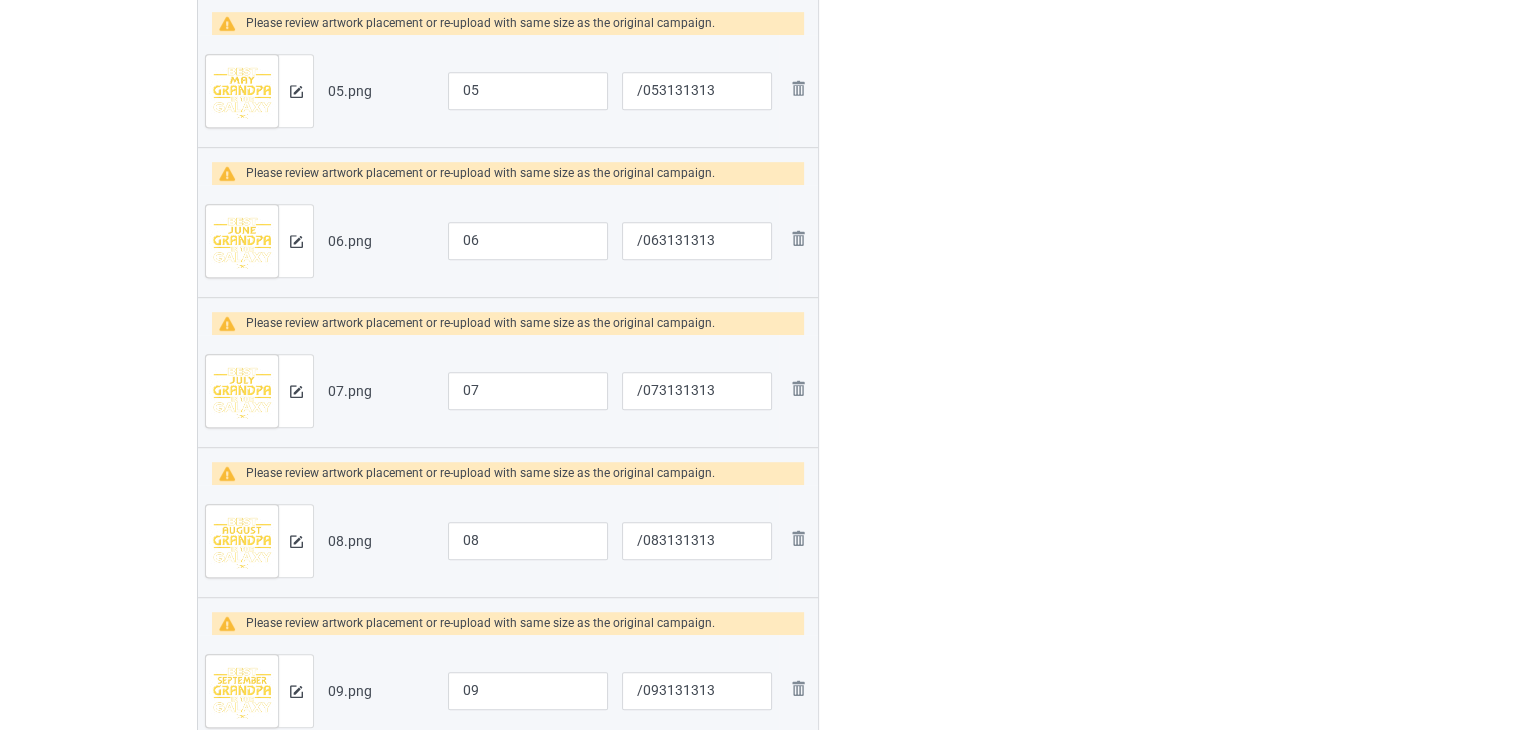 scroll, scrollTop: 1100, scrollLeft: 0, axis: vertical 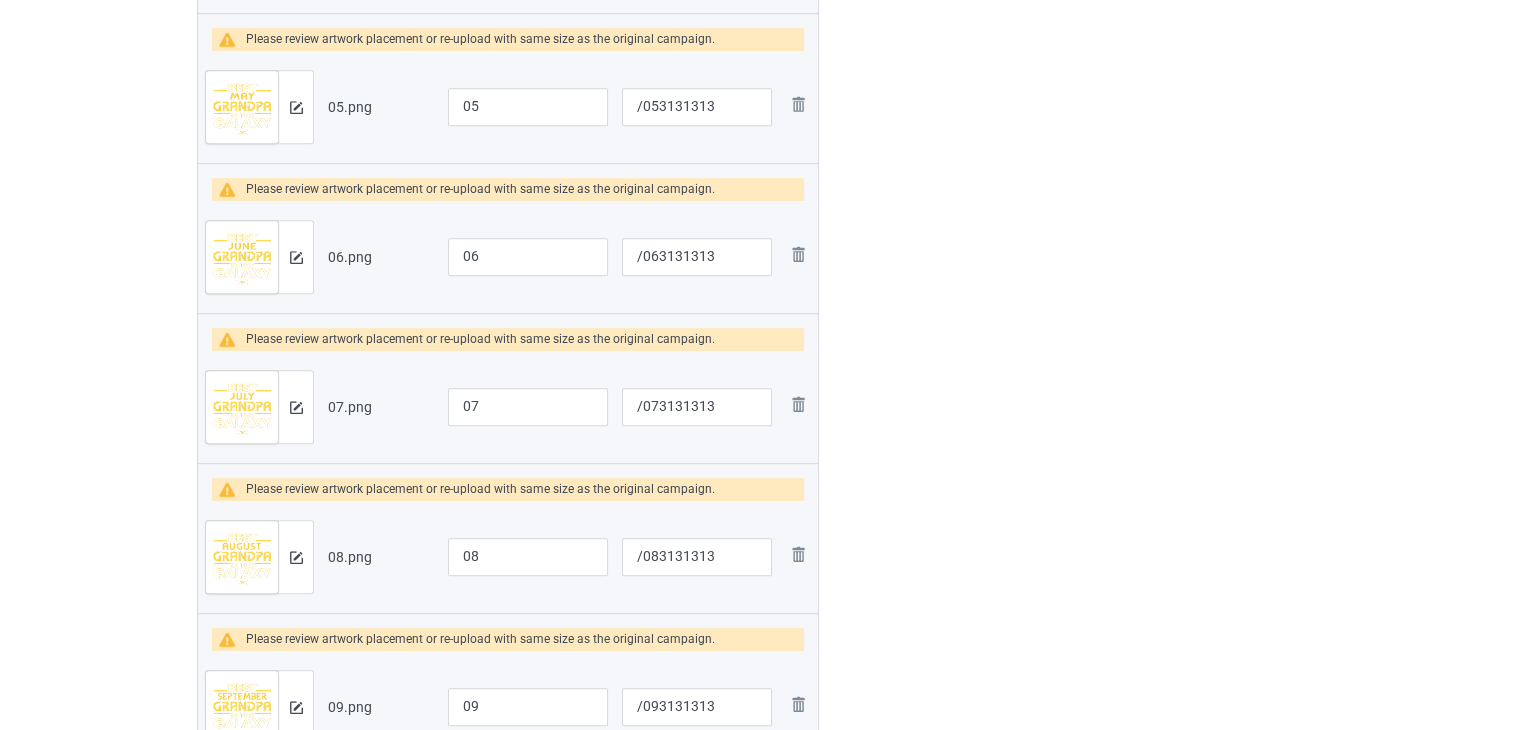 click on "Please review artwork placement or re-upload with same size as the original campaign." at bounding box center (480, 489) 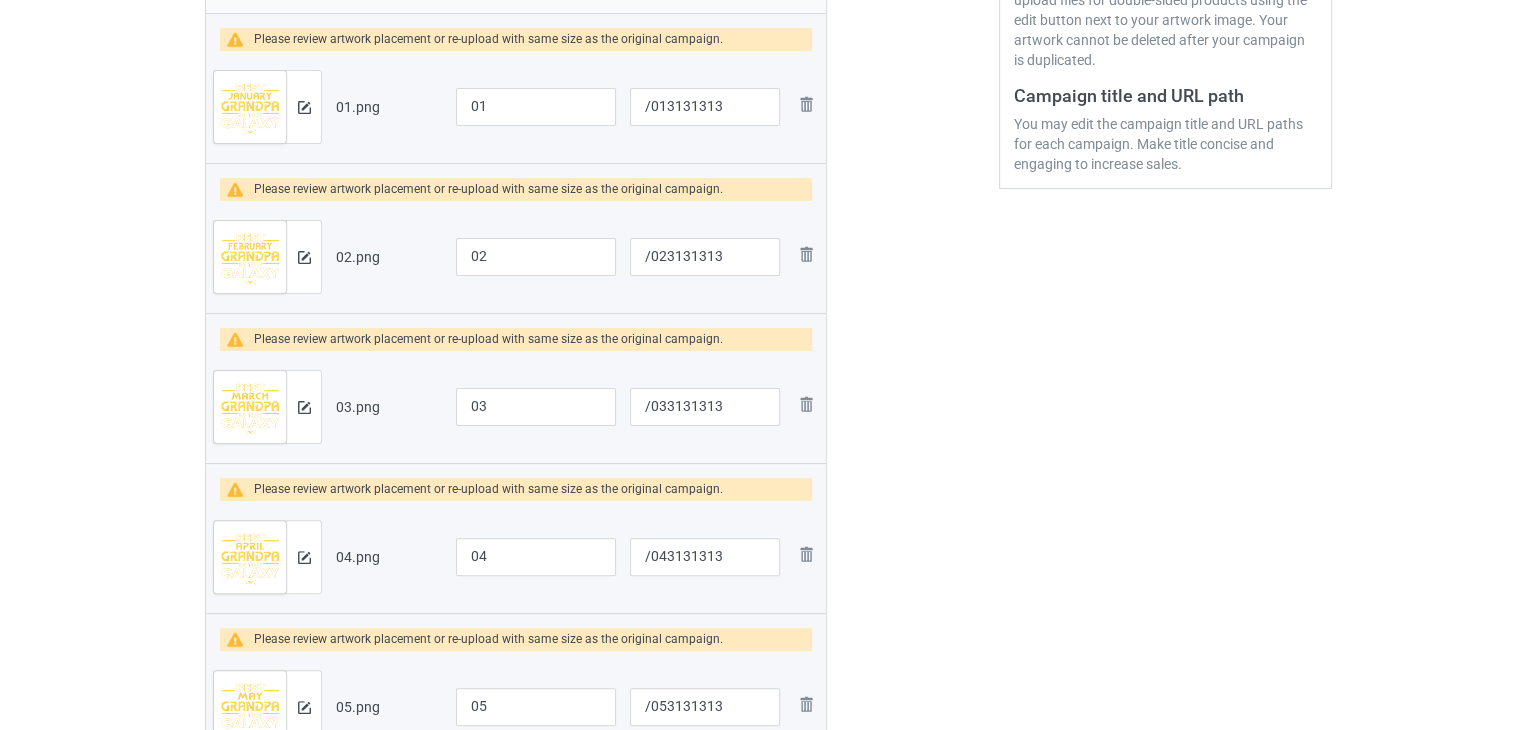 scroll, scrollTop: 0, scrollLeft: 0, axis: both 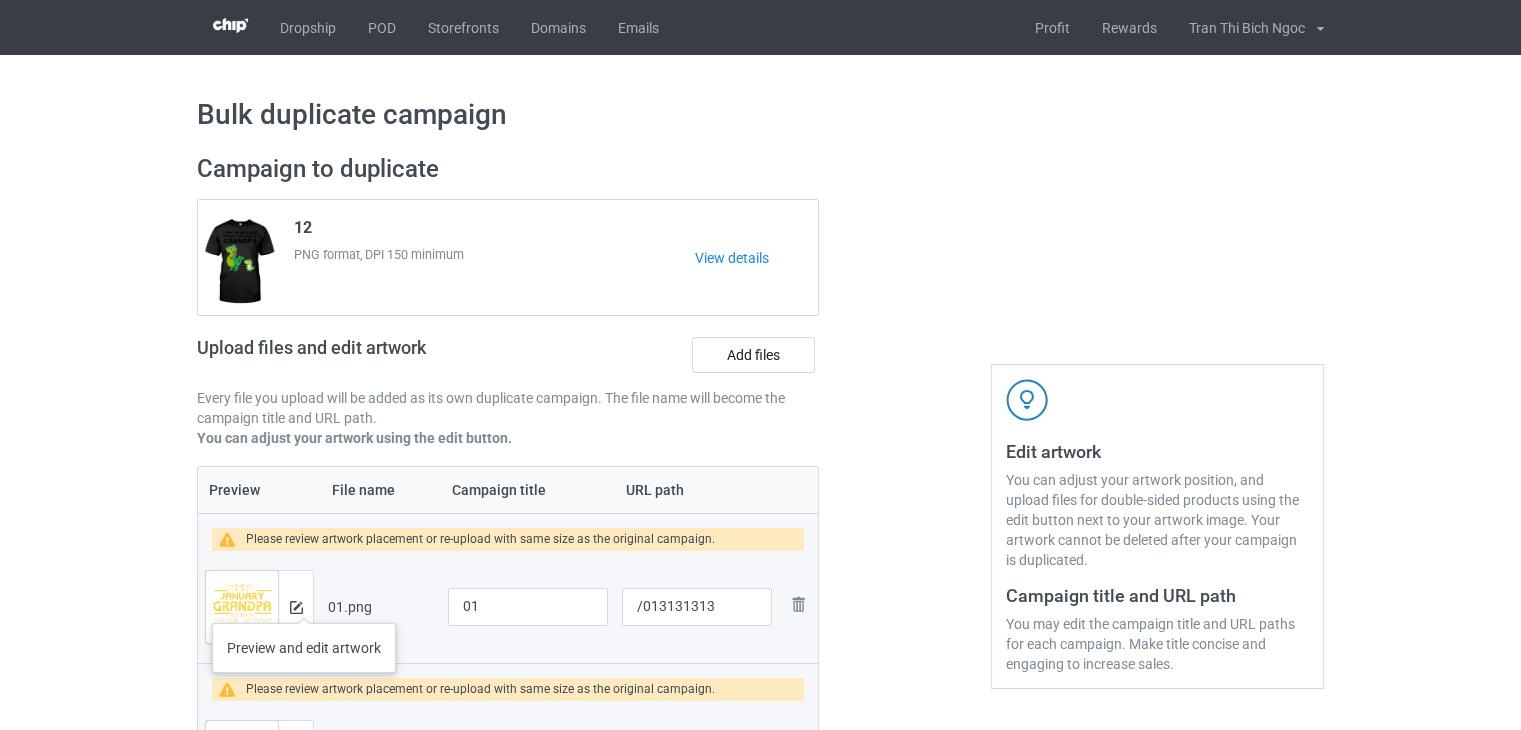 click at bounding box center (295, 607) 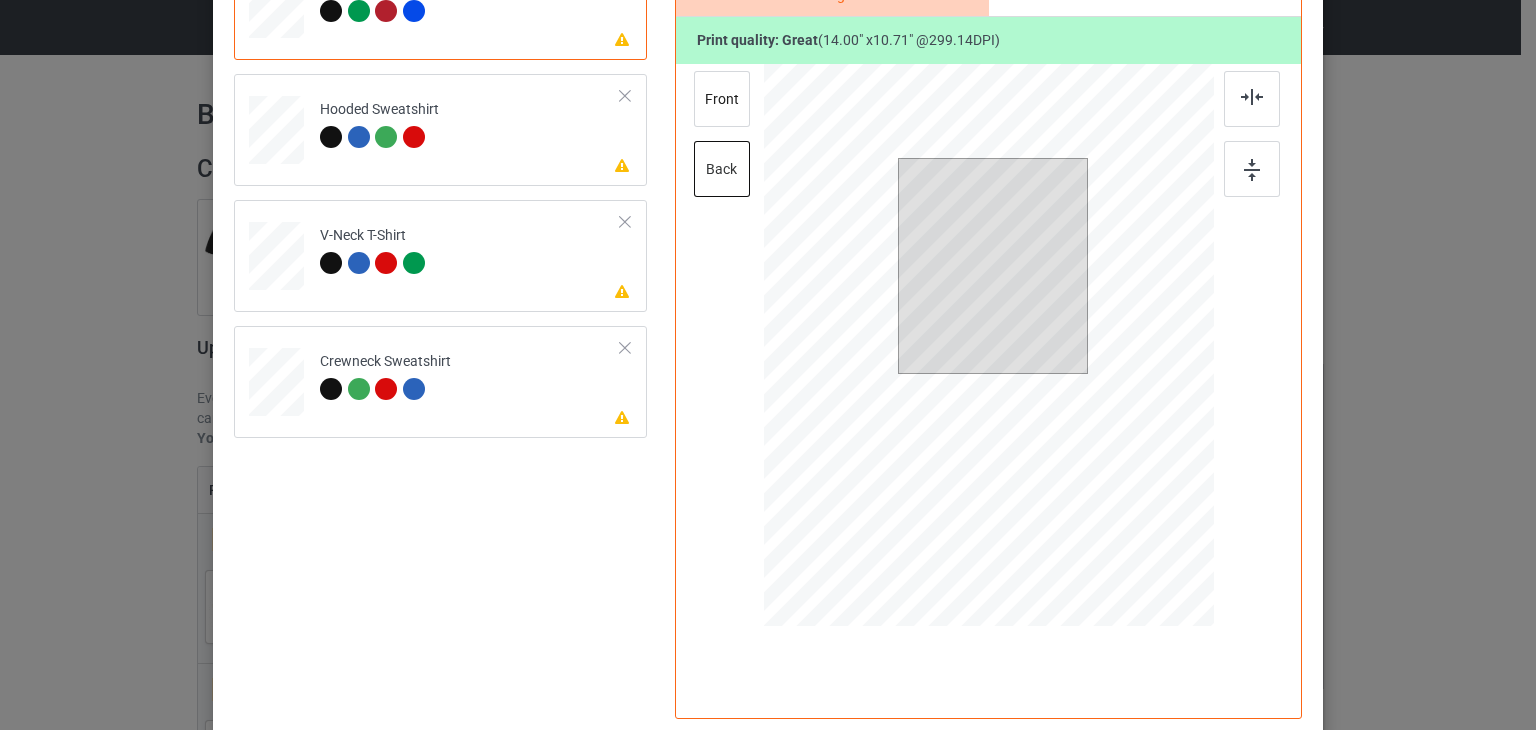 scroll, scrollTop: 300, scrollLeft: 0, axis: vertical 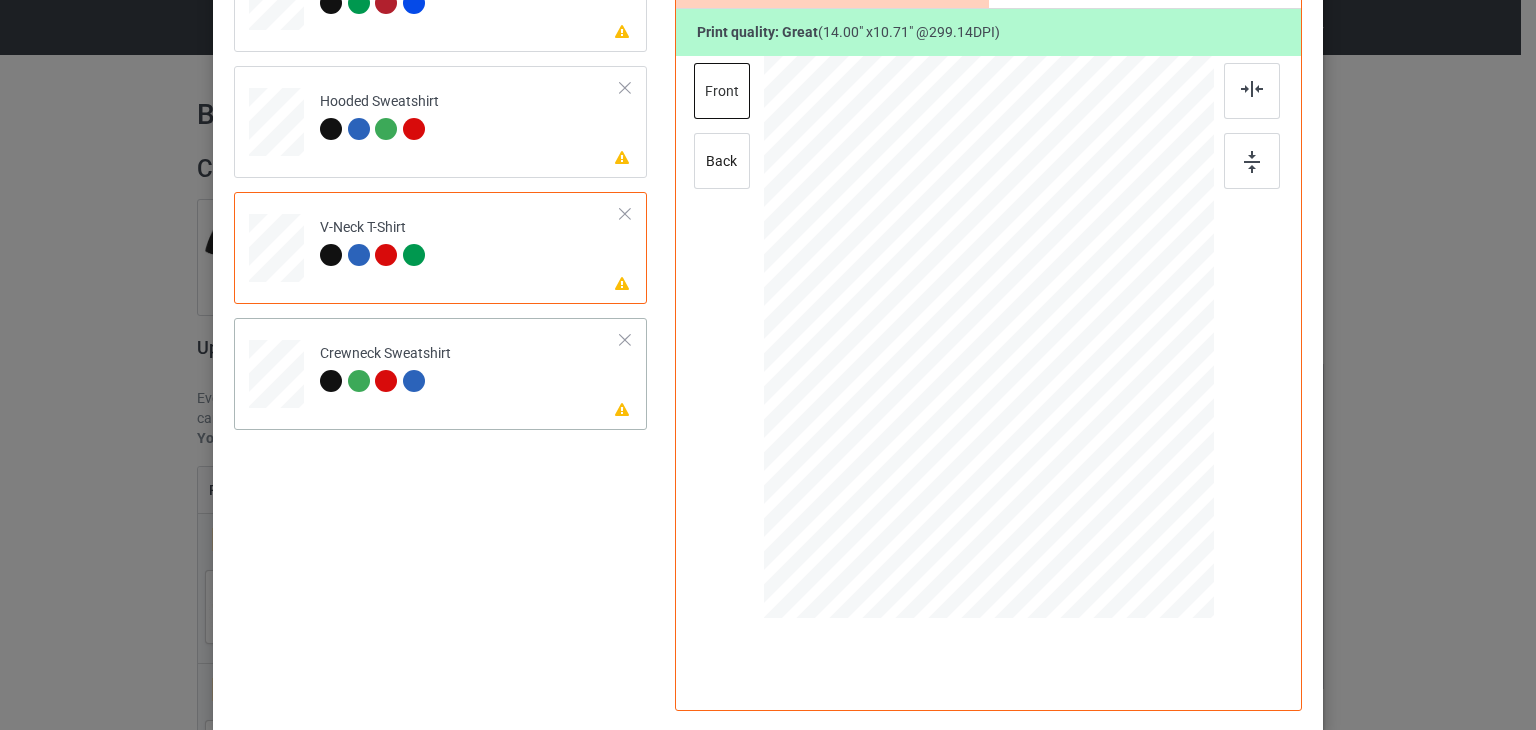 click at bounding box center [277, -11] 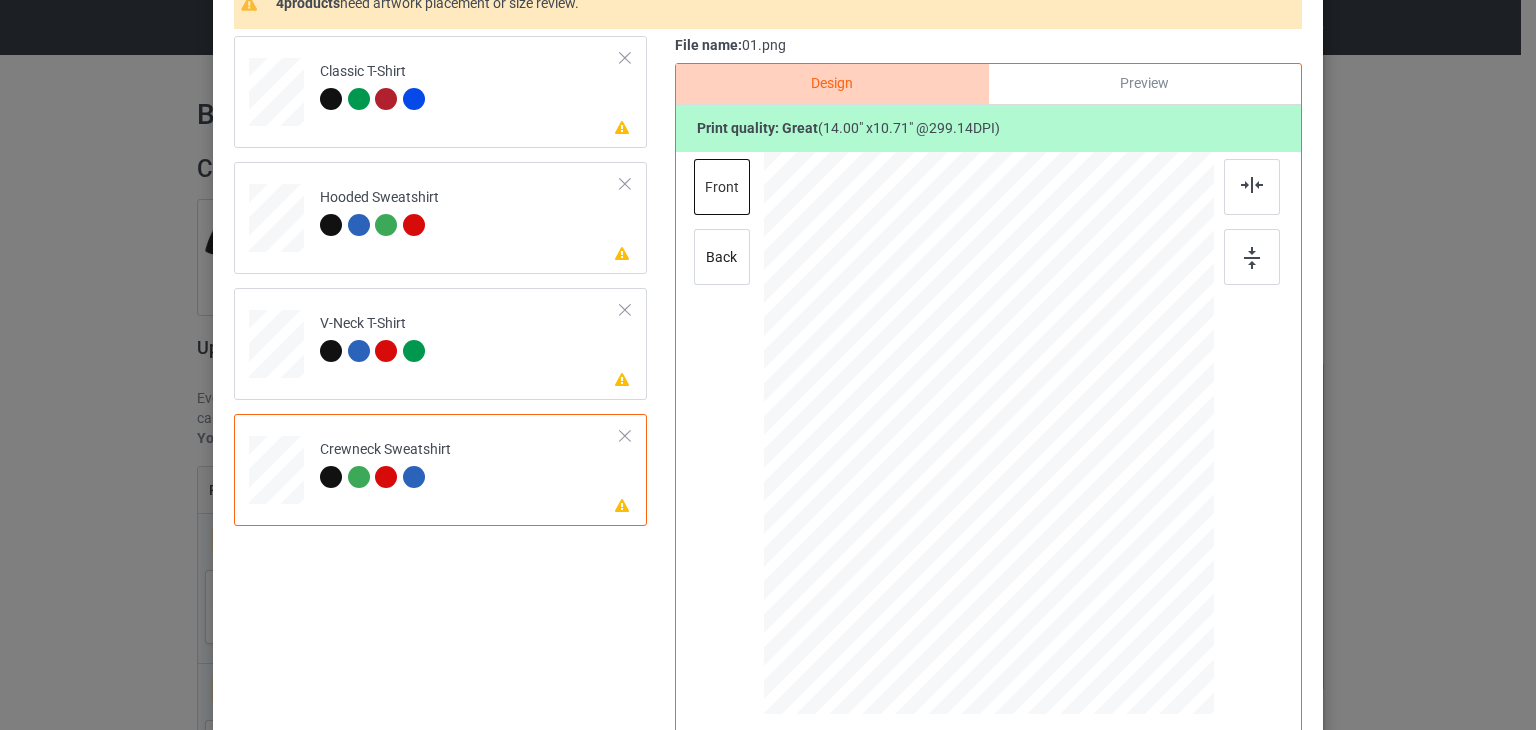 scroll, scrollTop: 200, scrollLeft: 0, axis: vertical 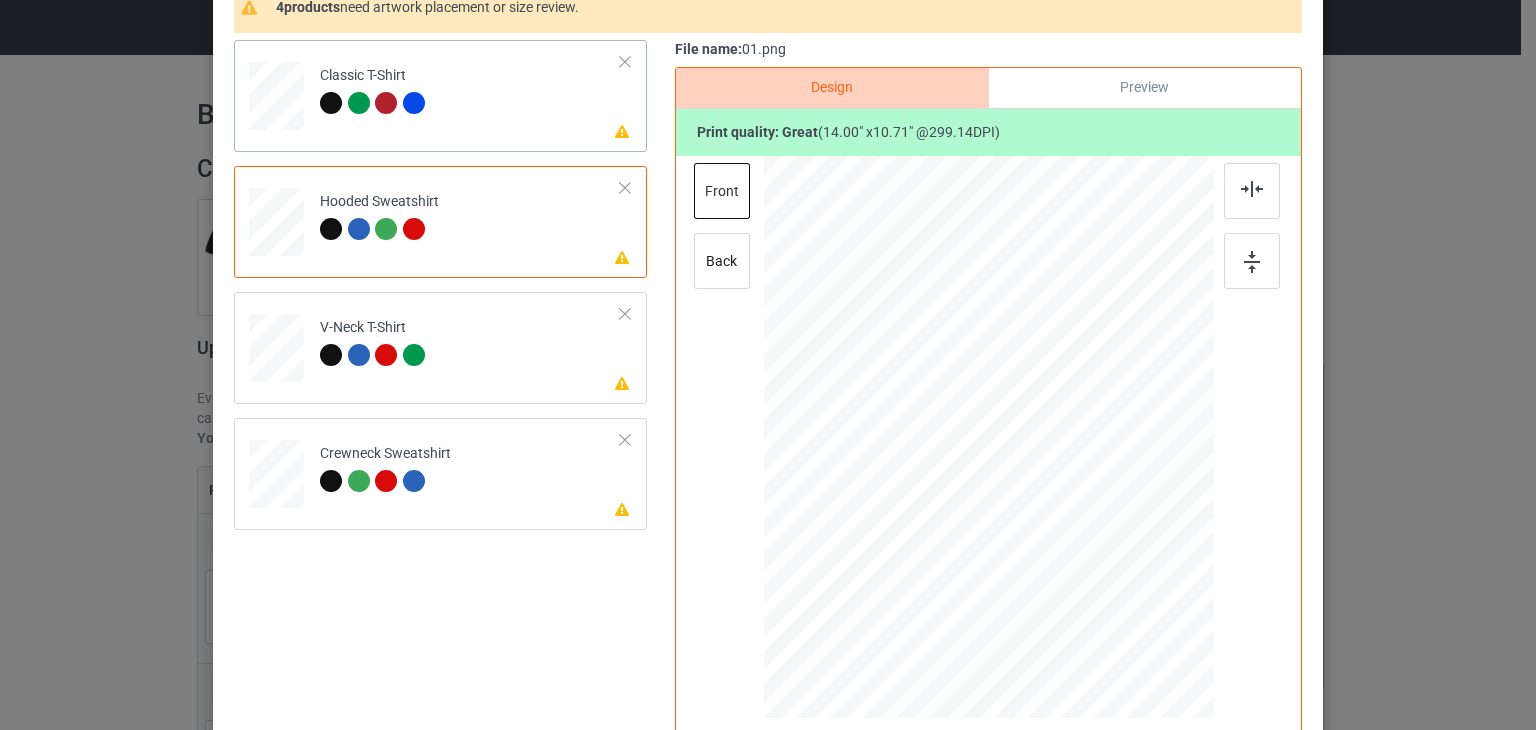 click at bounding box center [277, 89] 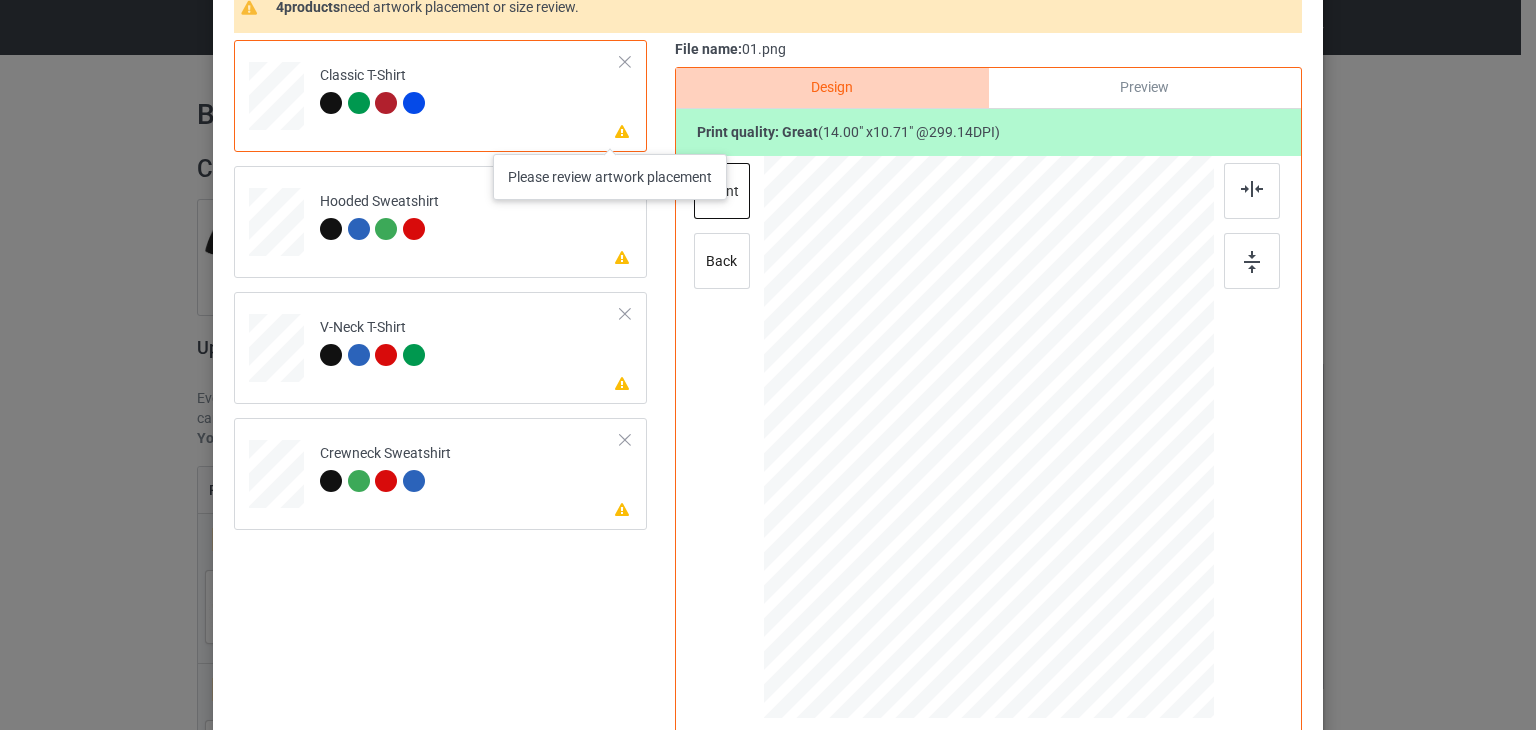 click at bounding box center (622, 130) 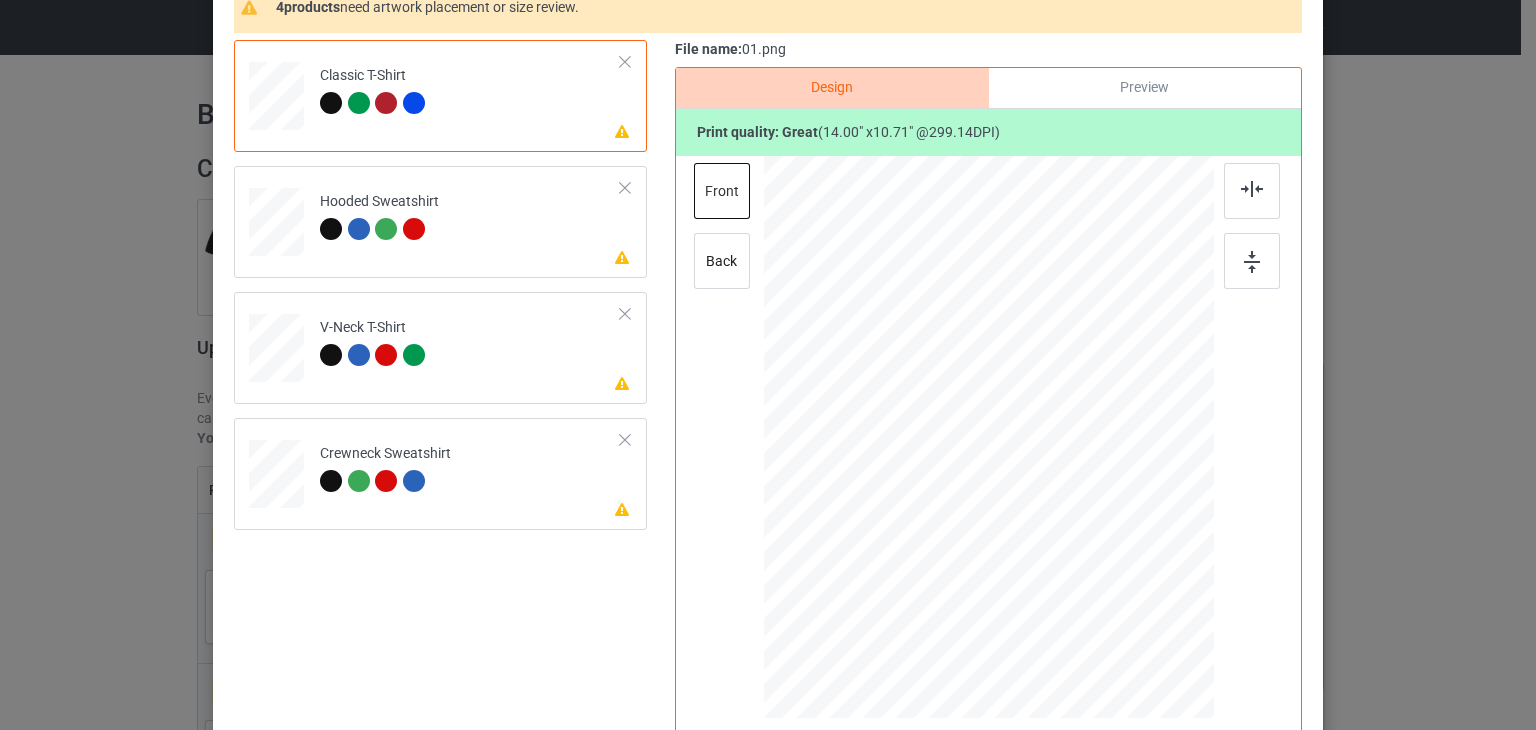 click on "Back to Bulk duplicate campaign Design editor Save Changes 4  products  need artwork placement or size review. Please review artwork placement Classic T-Shirt Please review artwork placement Hooded Sweatshirt Please review artwork placement V-Neck T-Shirt Please review artwork placement Crewneck Sweatshirt File name:  01.png Design Preview Print quality:   great  ( 14.00 " x  10.71 " @ 299.14  DPI) front back" at bounding box center [768, 365] 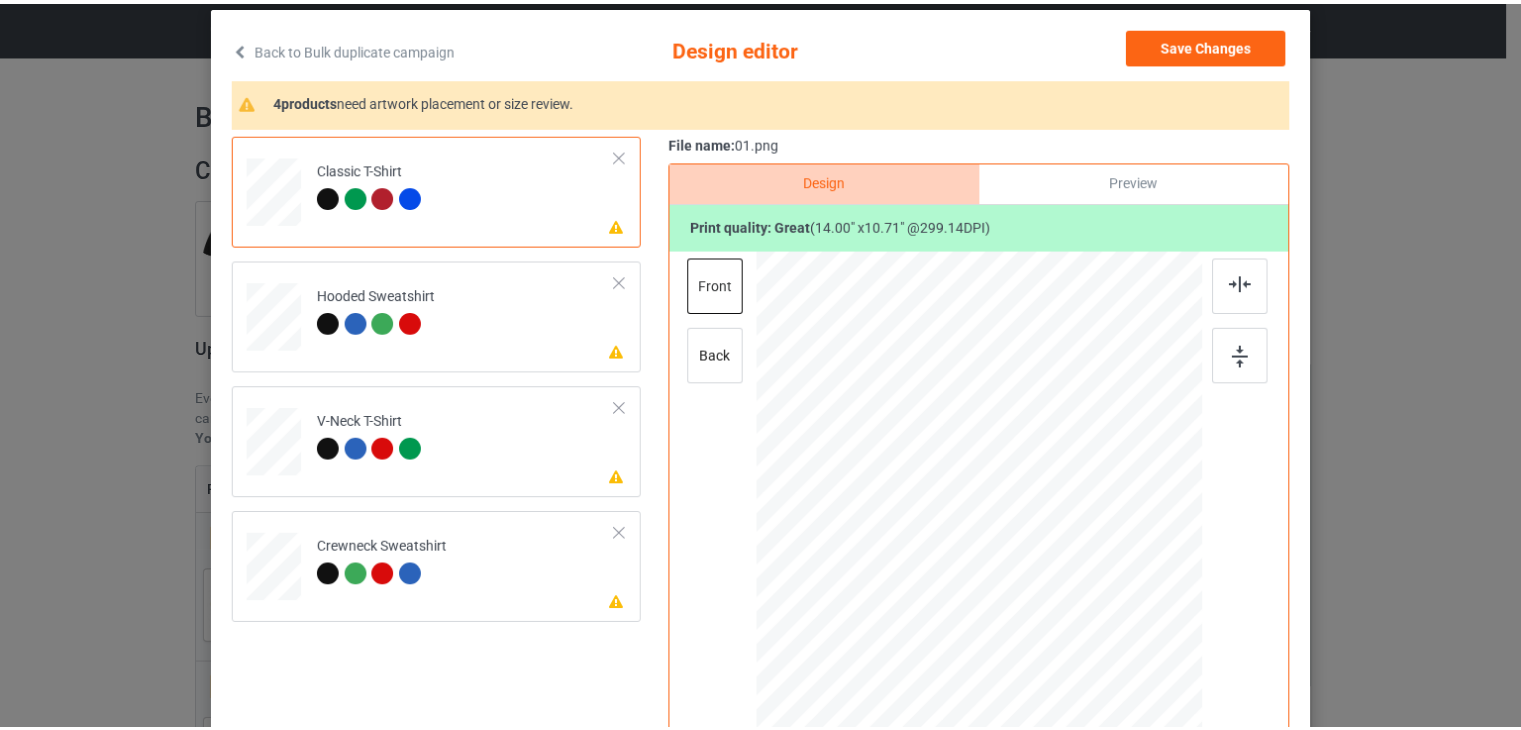 scroll, scrollTop: 0, scrollLeft: 0, axis: both 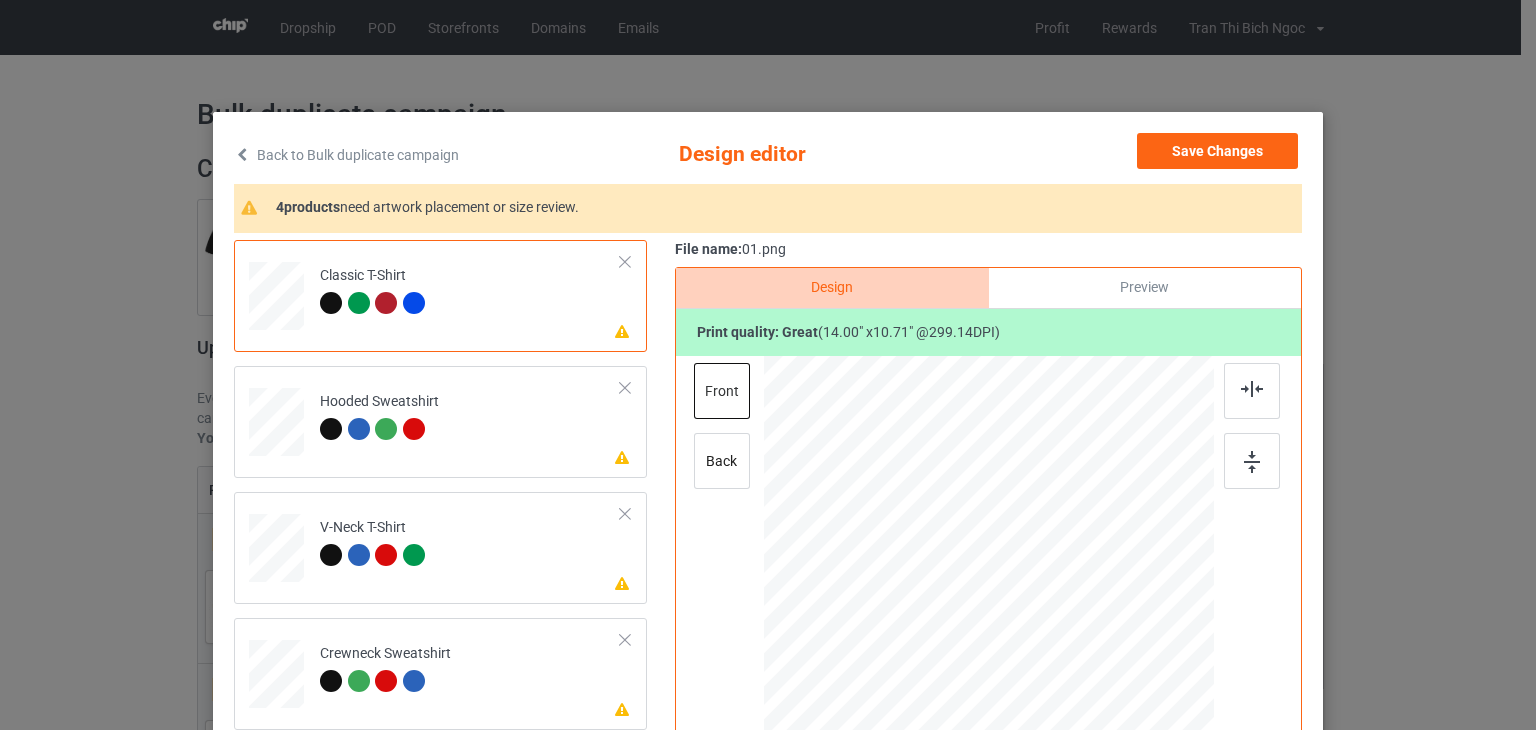 click on "Back to Bulk duplicate campaign" at bounding box center (346, 155) 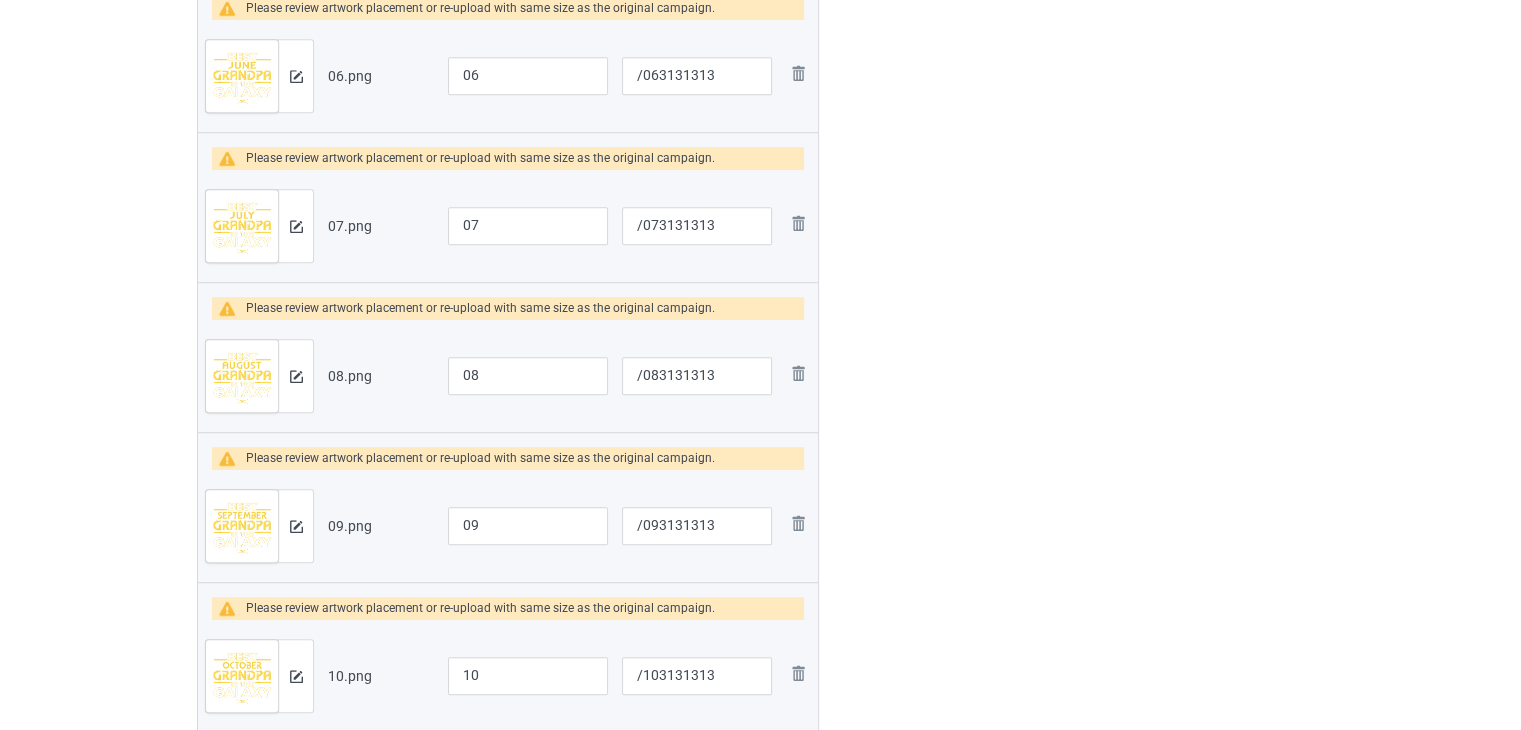 scroll, scrollTop: 1700, scrollLeft: 0, axis: vertical 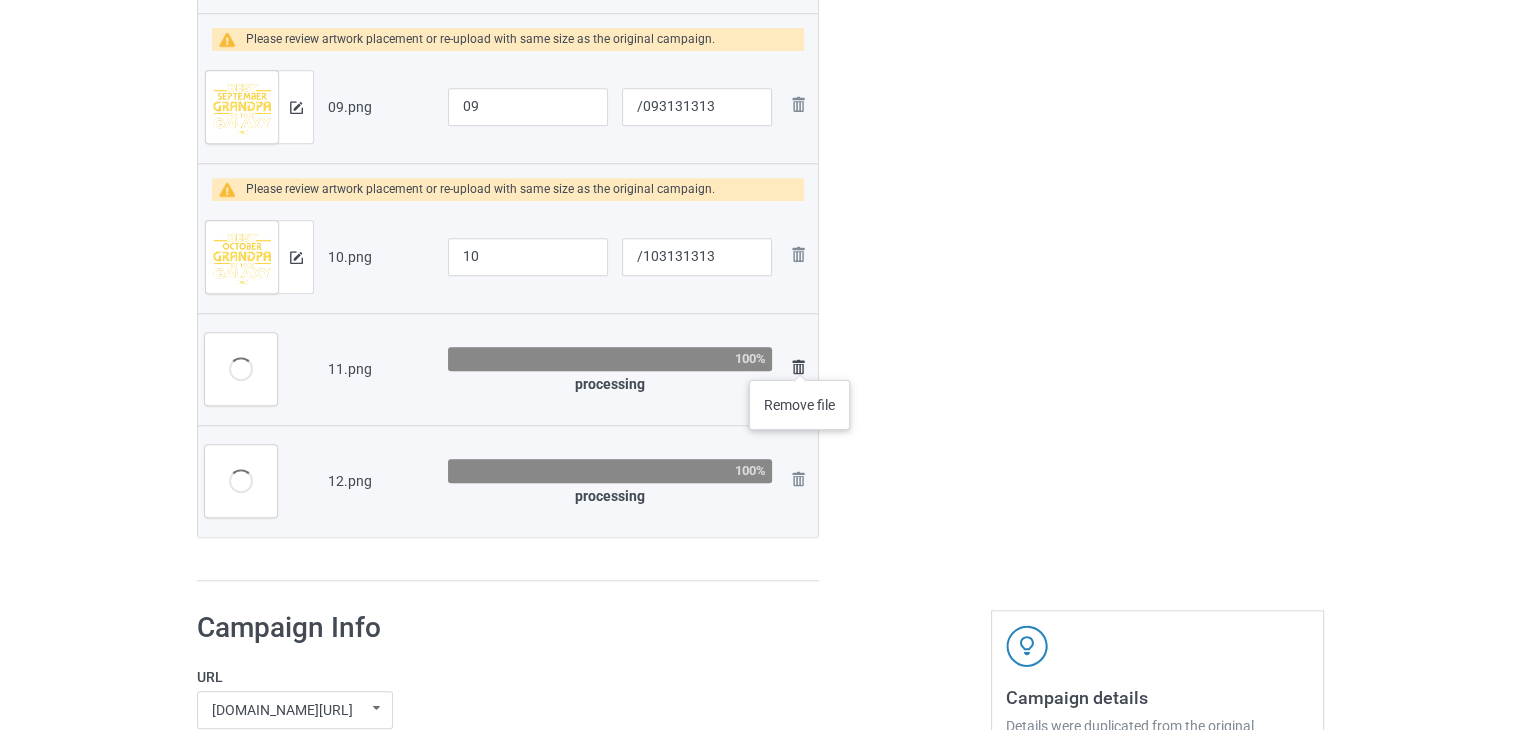 click at bounding box center [798, 367] 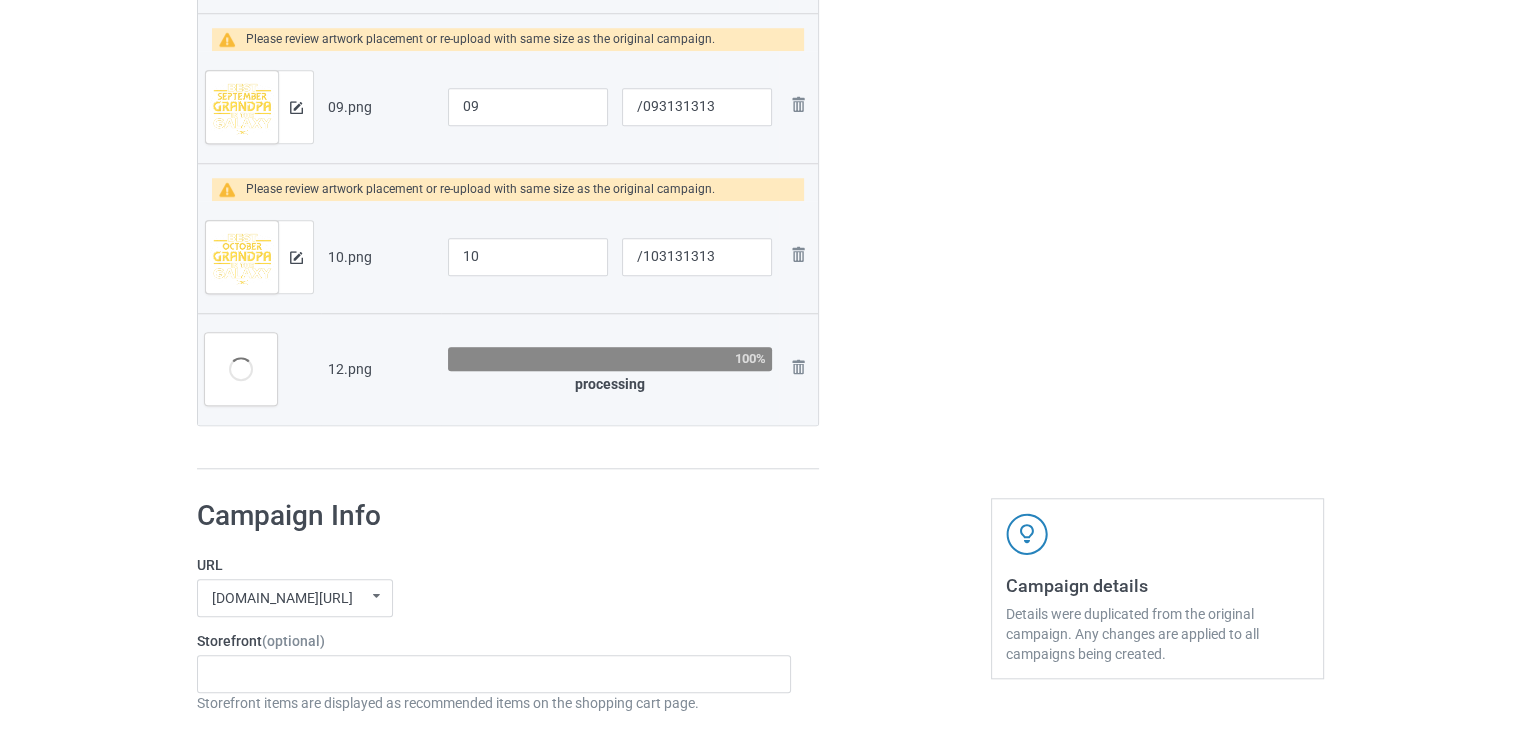 click at bounding box center [0, 0] 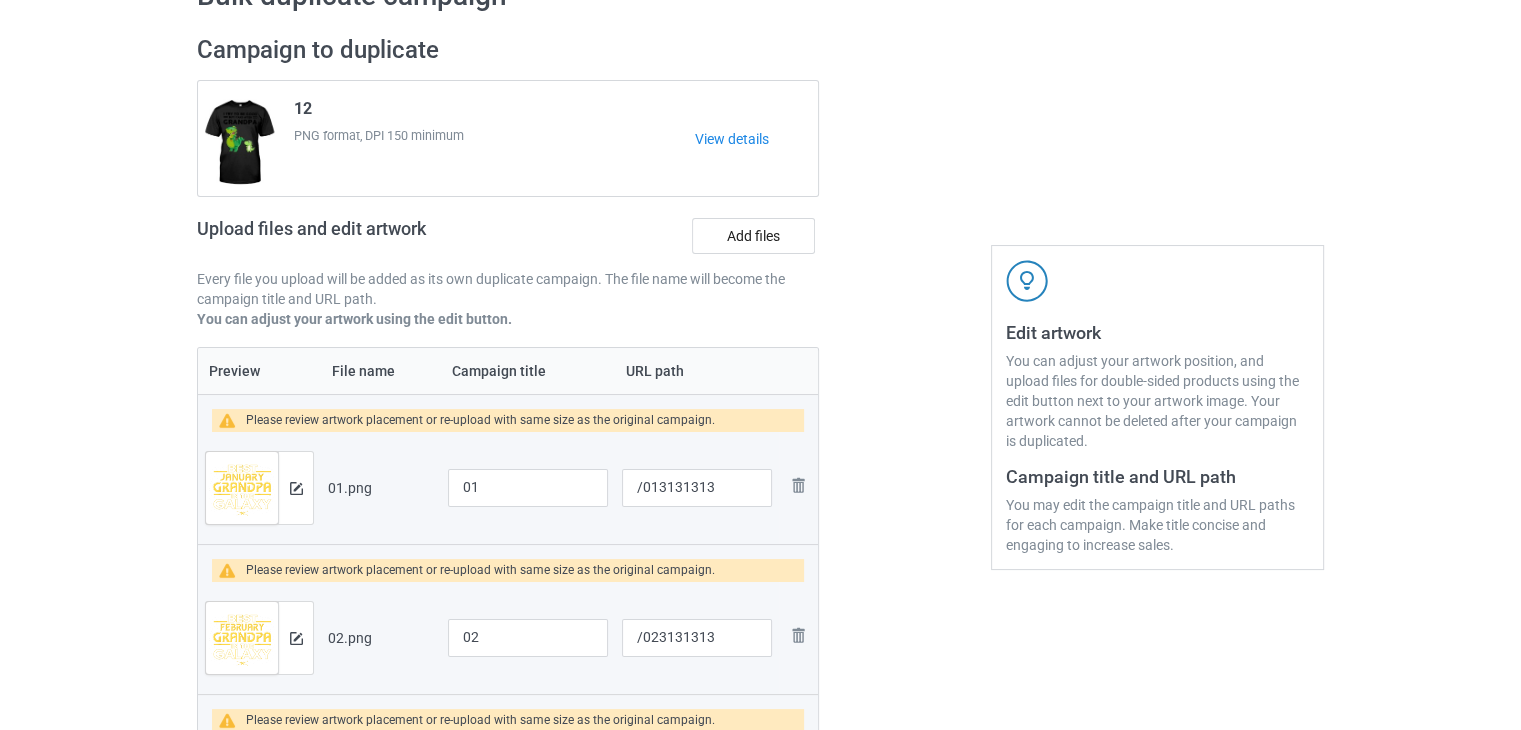 scroll, scrollTop: 0, scrollLeft: 0, axis: both 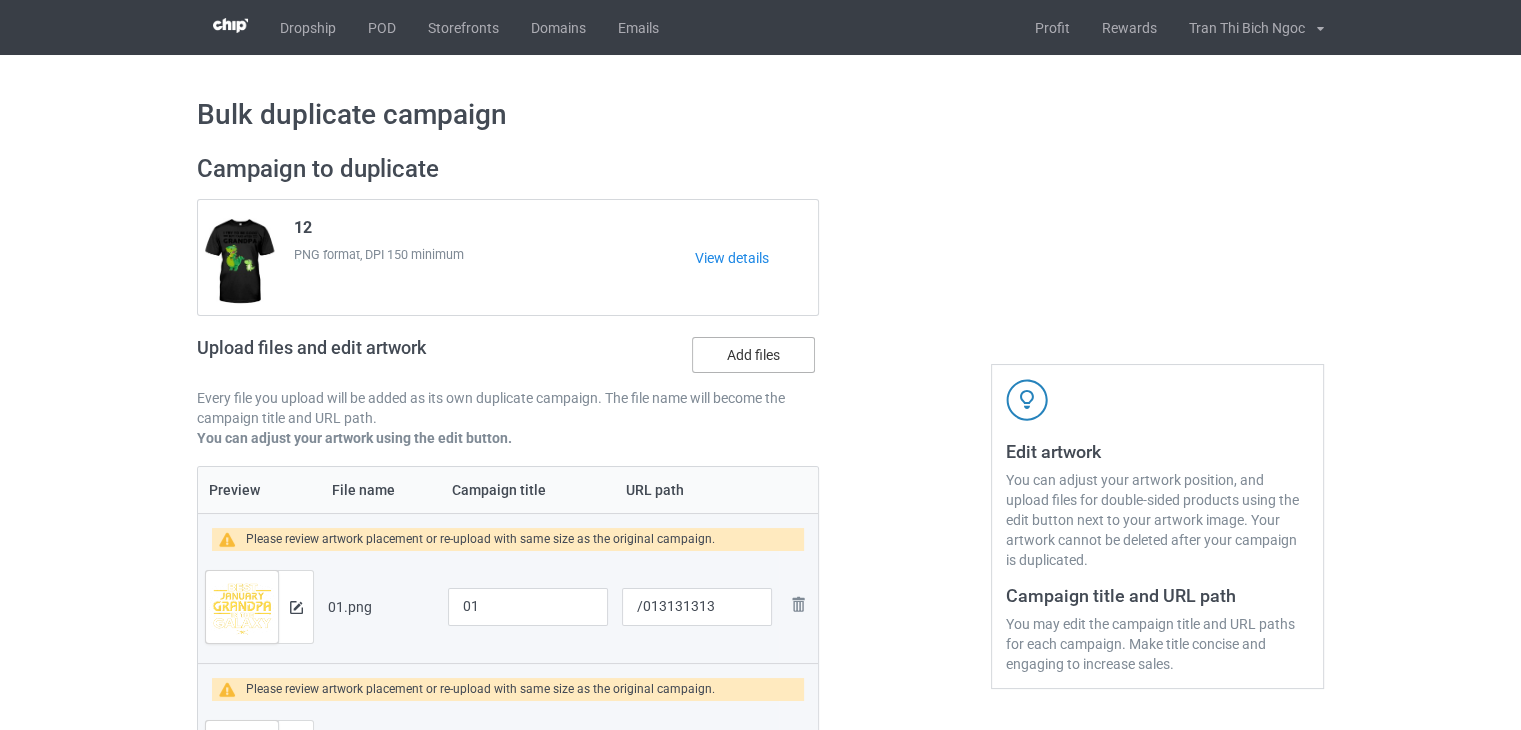 click on "Add files" at bounding box center [753, 355] 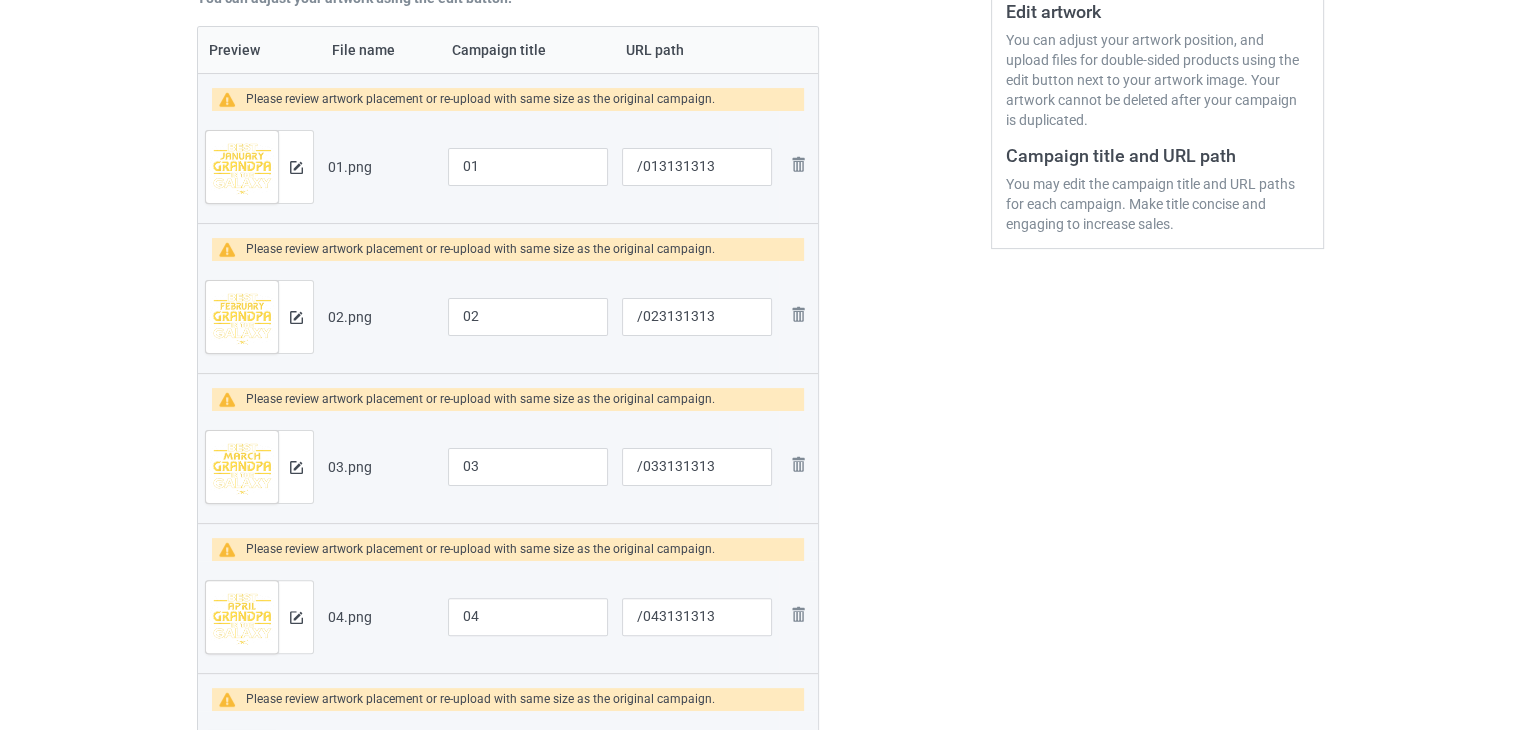 scroll, scrollTop: 0, scrollLeft: 0, axis: both 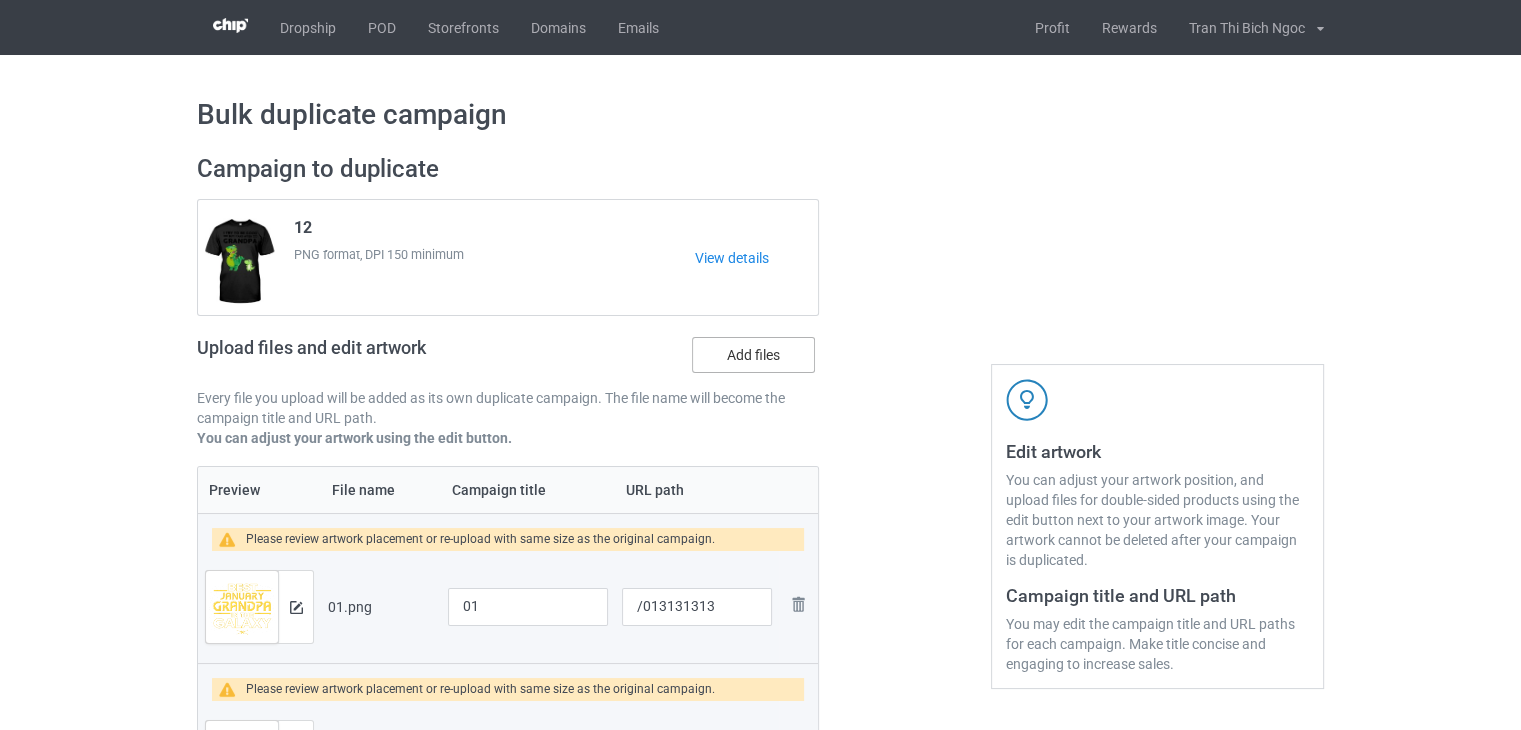 click on "Add files" at bounding box center [753, 355] 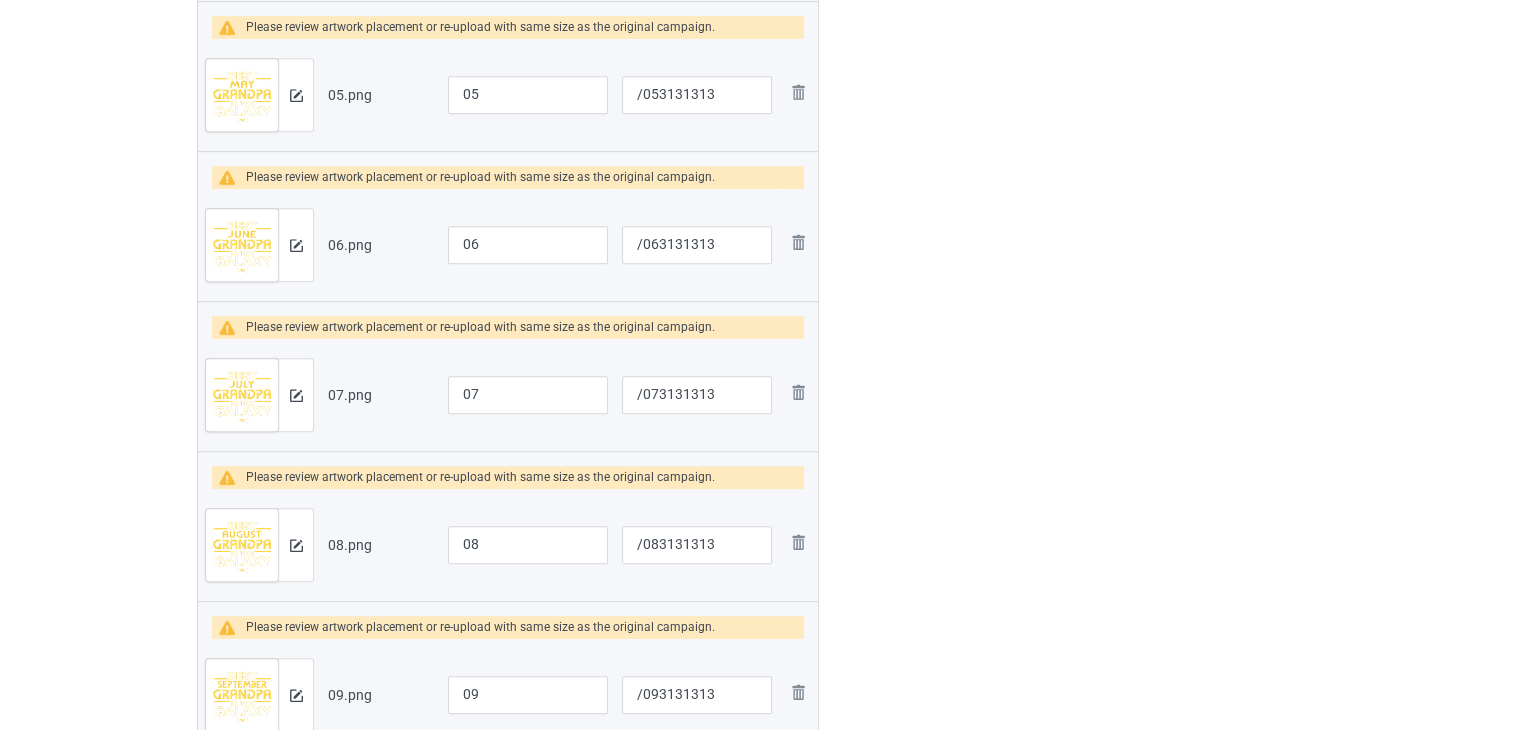 scroll, scrollTop: 1600, scrollLeft: 0, axis: vertical 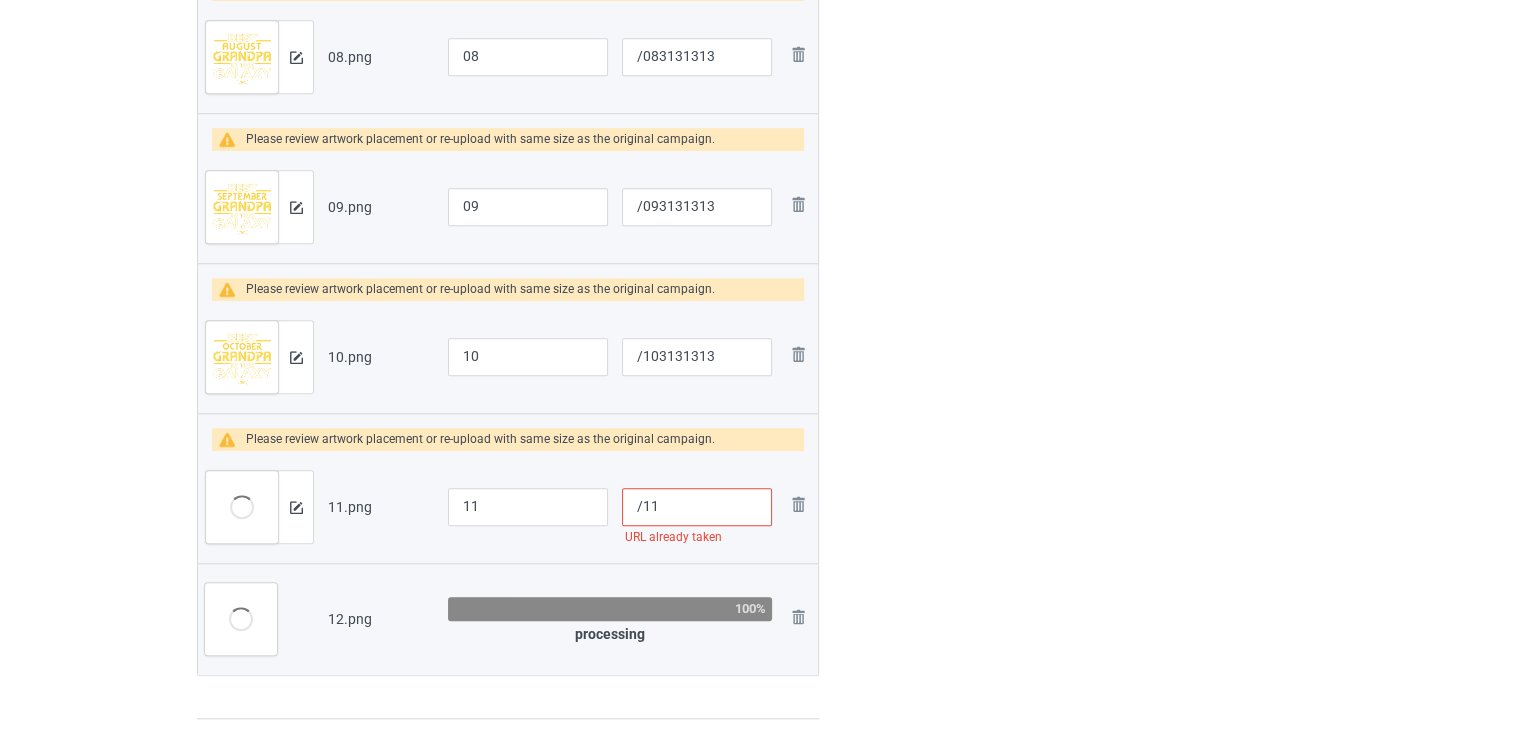 click on "/11" at bounding box center [697, 507] 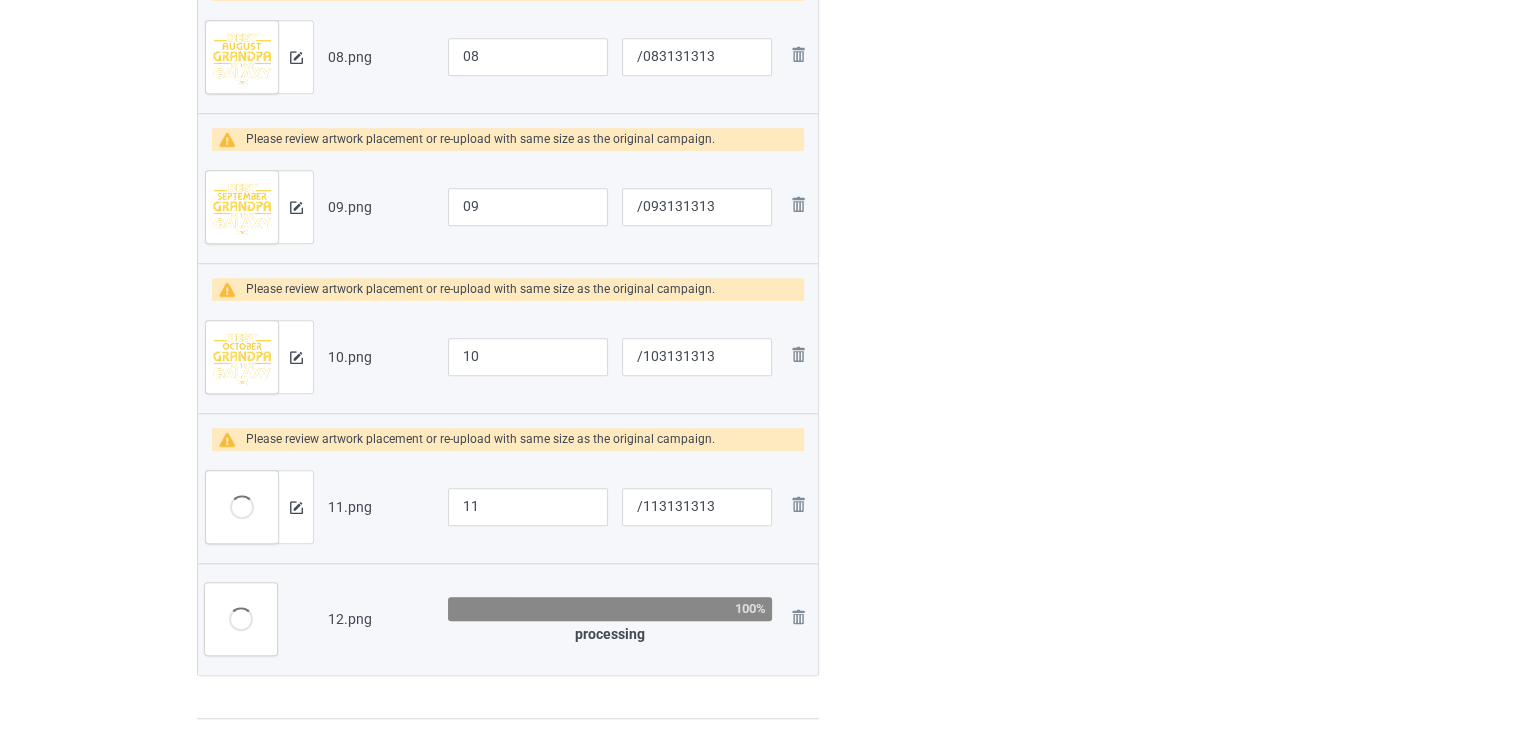 click on "Edit artwork You can adjust your artwork position, and upload files for double-sided products using the edit button next to your artwork image. Your artwork cannot be deleted after your campaign is duplicated. Campaign title and URL path You may edit the campaign title and URL paths for each campaign. Make title concise and engaging to increase sales." at bounding box center [1157, -363] 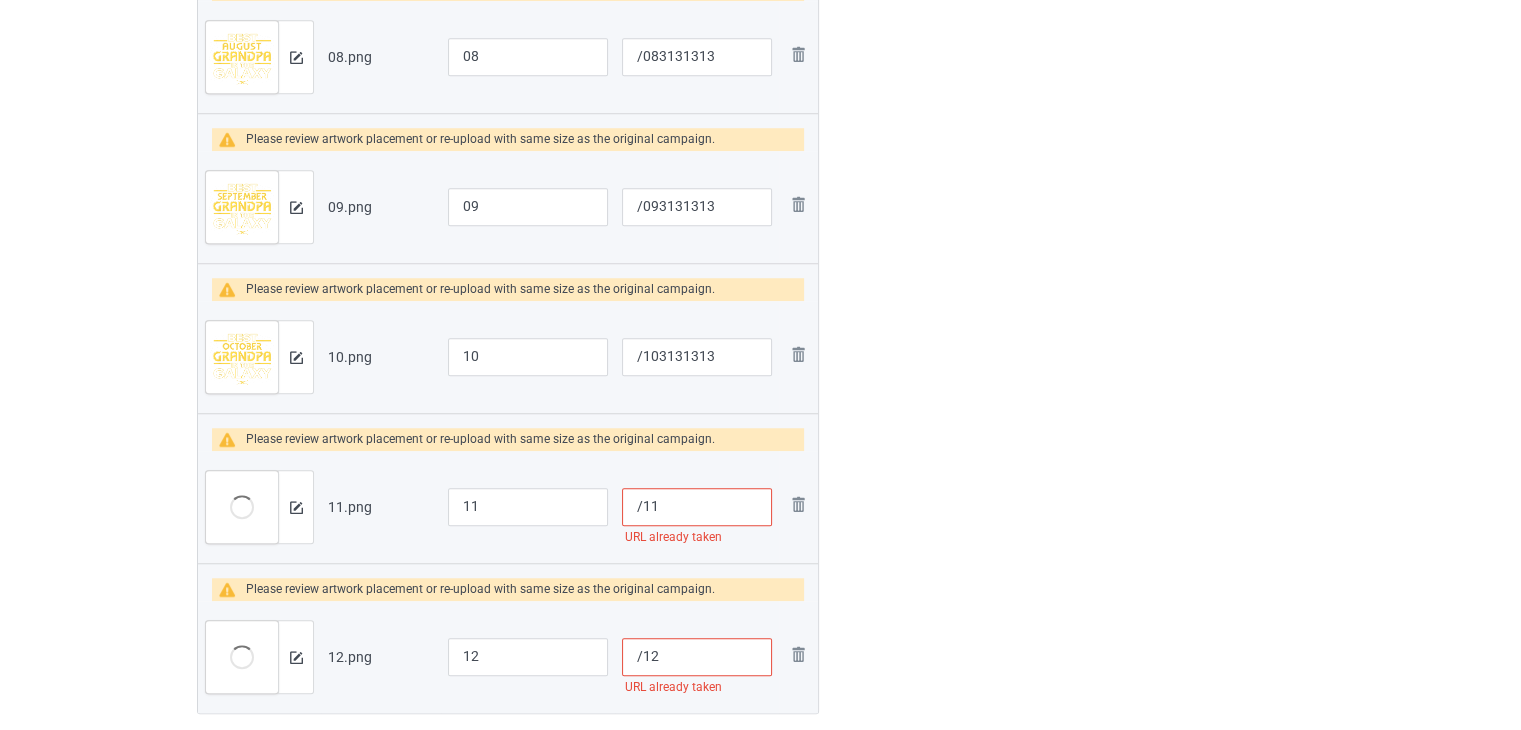 click on "/12" at bounding box center (697, 657) 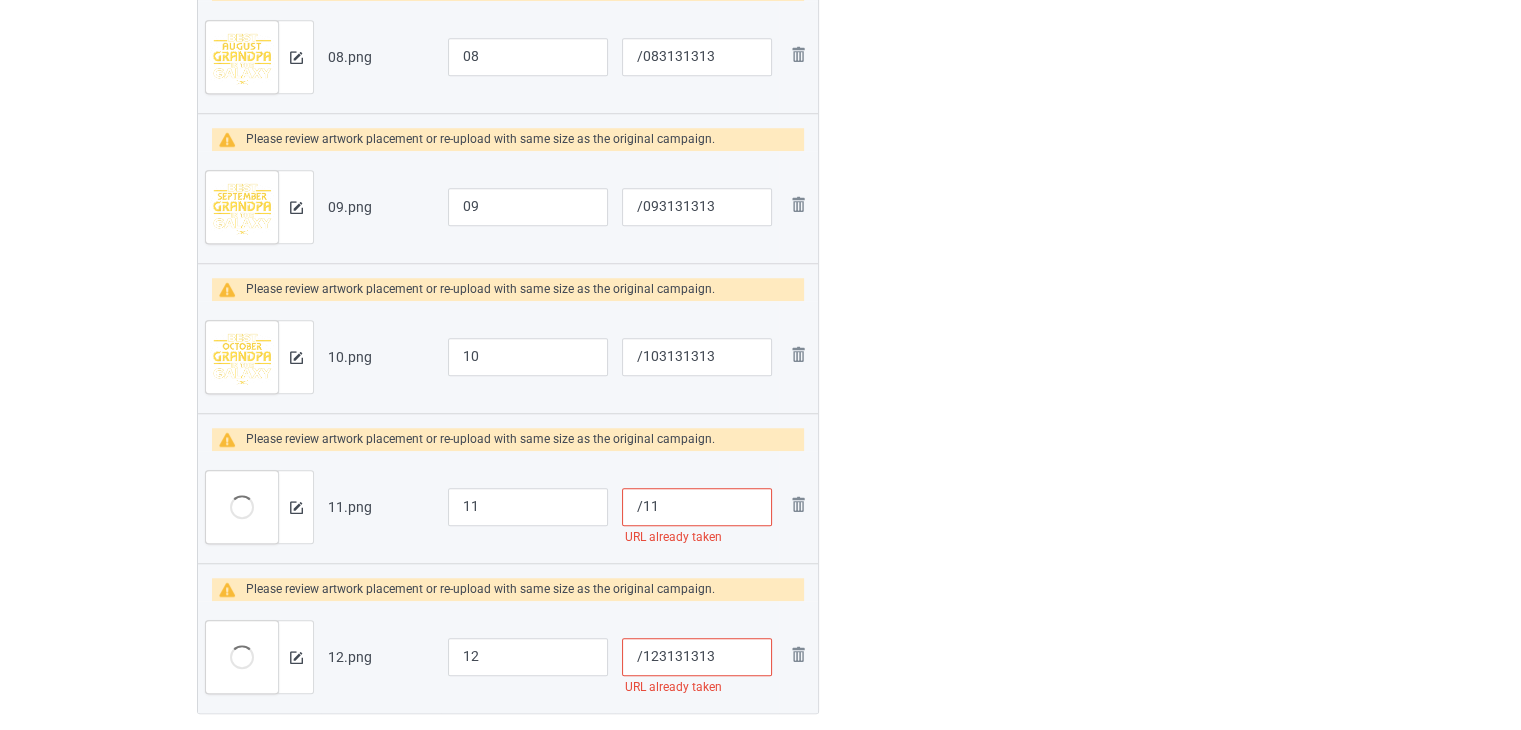 type on "/123131313" 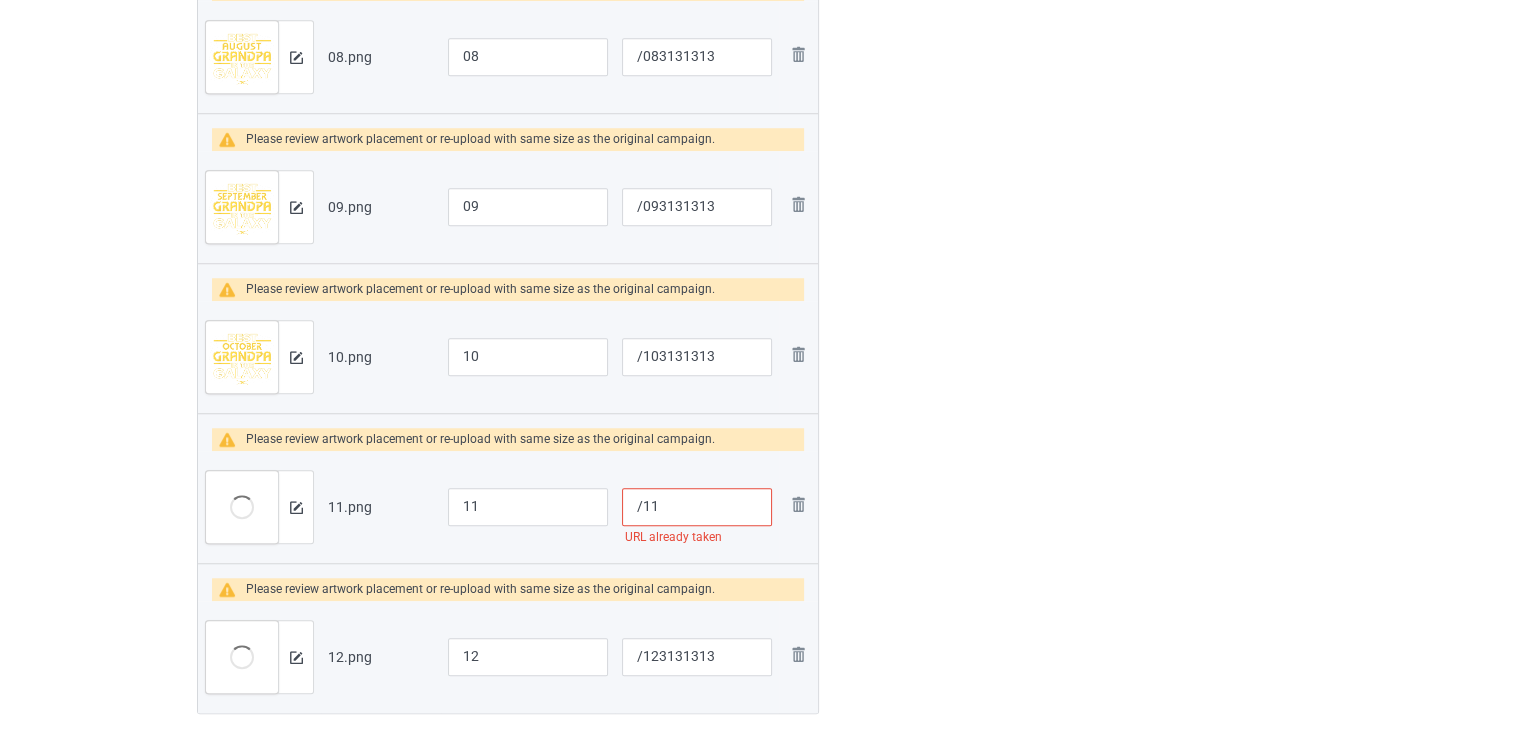 paste on "3131313" 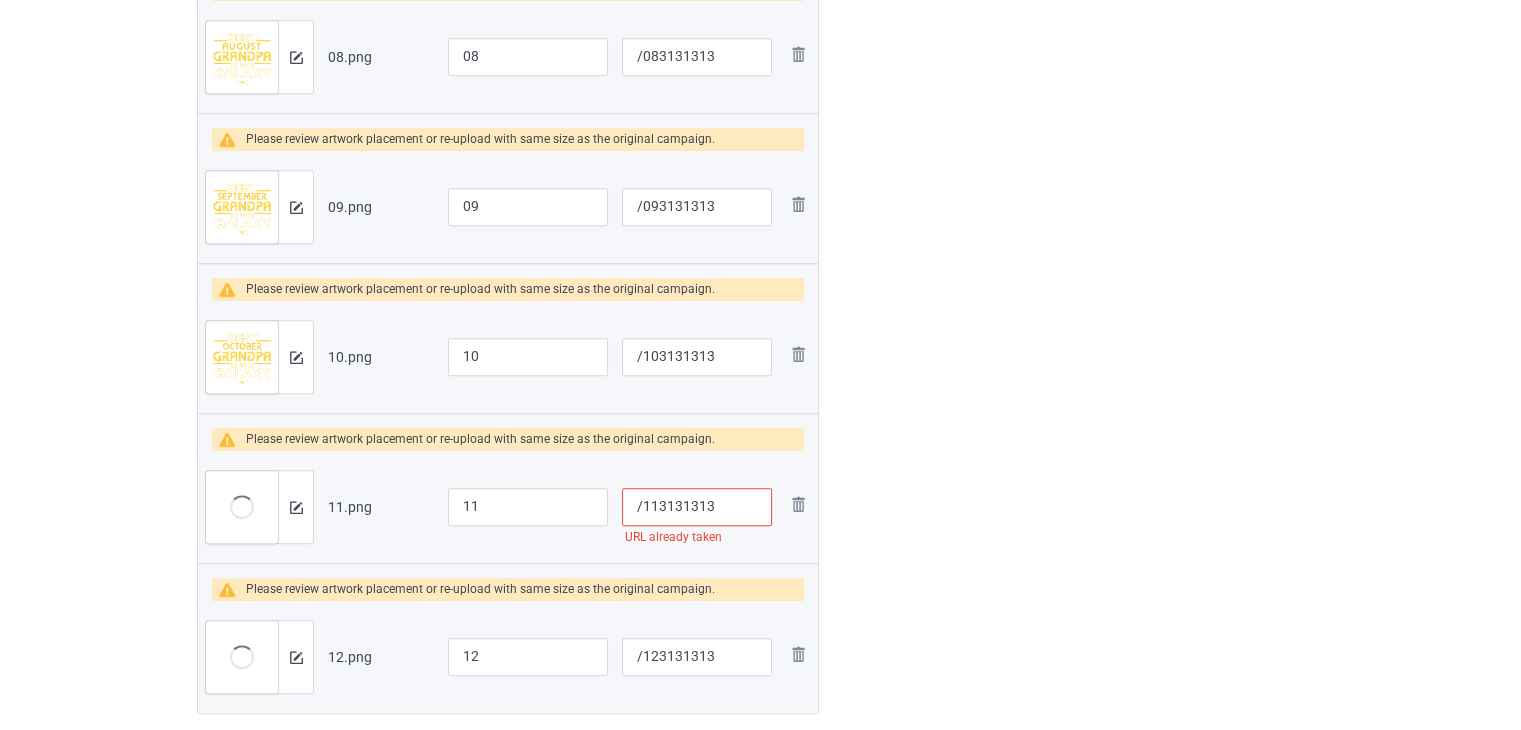 type on "/113131313" 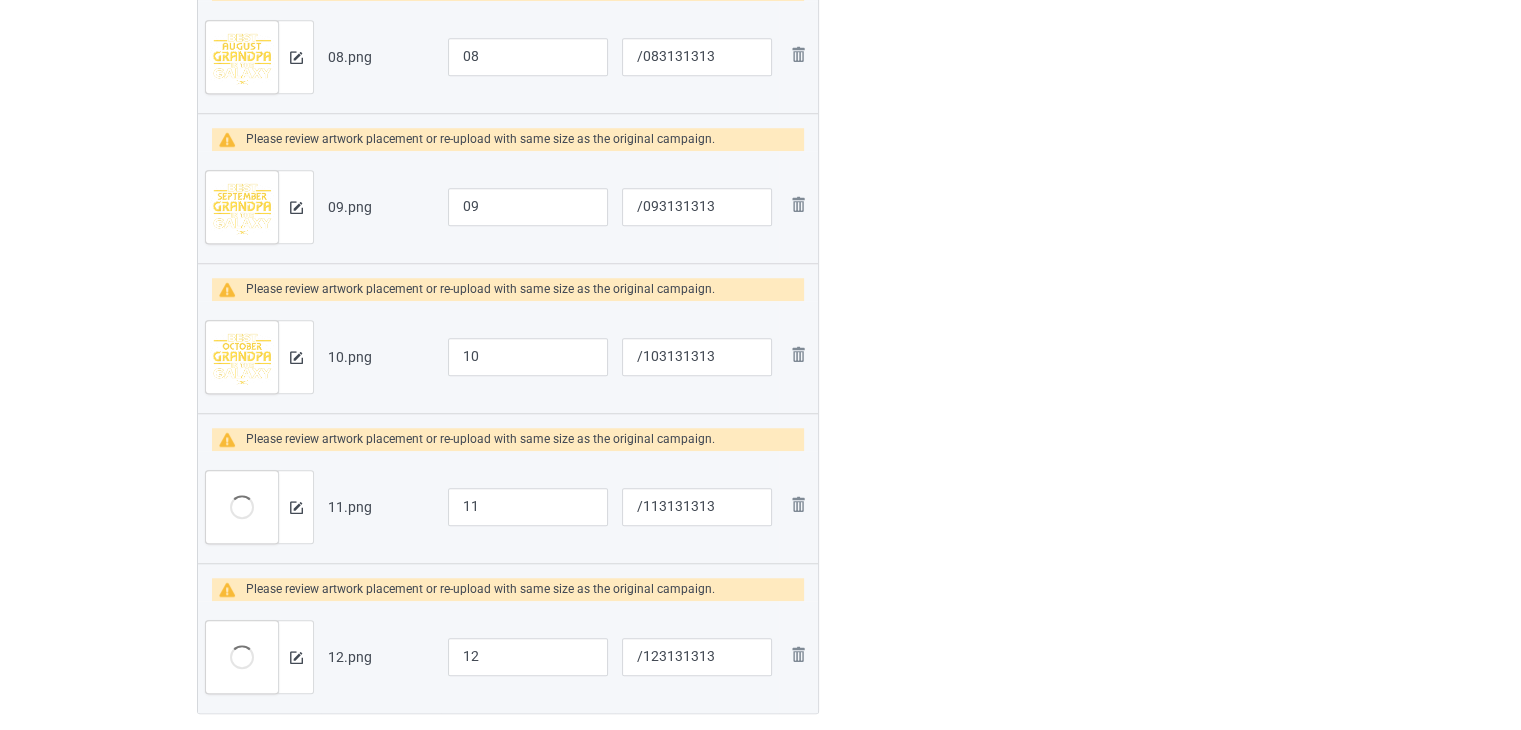 click on "Edit artwork You can adjust your artwork position, and upload files for double-sided products using the edit button next to your artwork image. Your artwork cannot be deleted after your campaign is duplicated. Campaign title and URL path You may edit the campaign title and URL paths for each campaign. Make title concise and engaging to increase sales." at bounding box center (1157, -344) 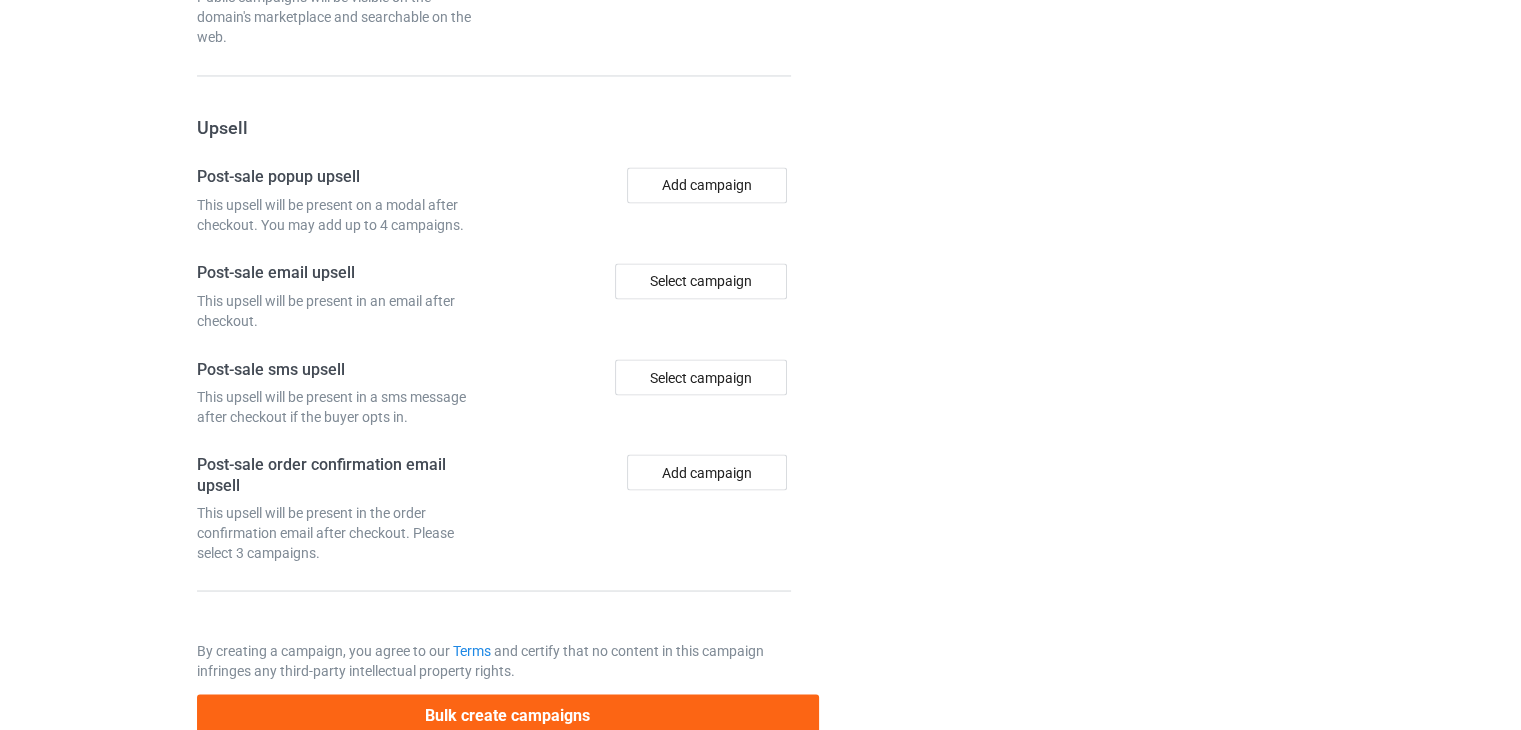 scroll, scrollTop: 3497, scrollLeft: 0, axis: vertical 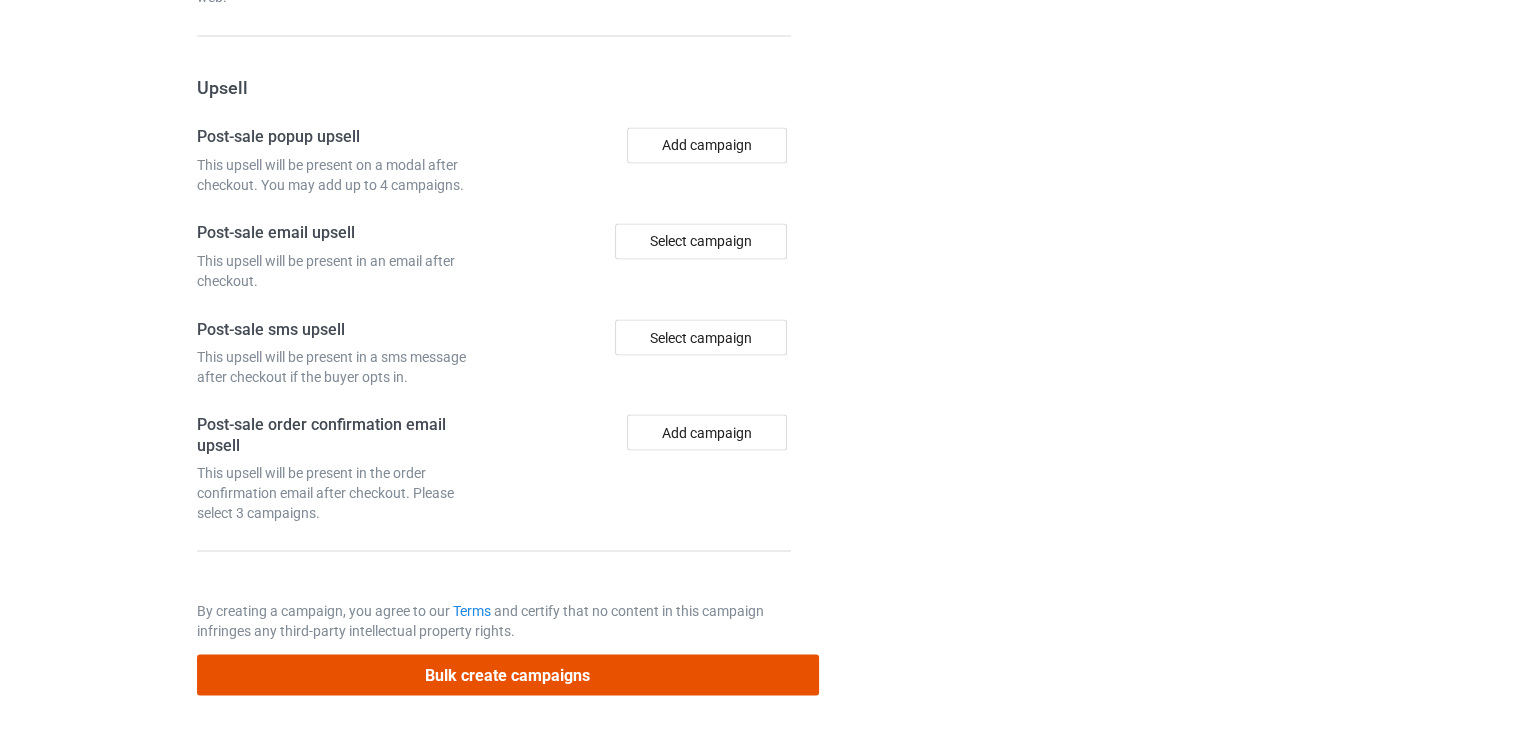 click on "Bulk create campaigns" at bounding box center (508, 674) 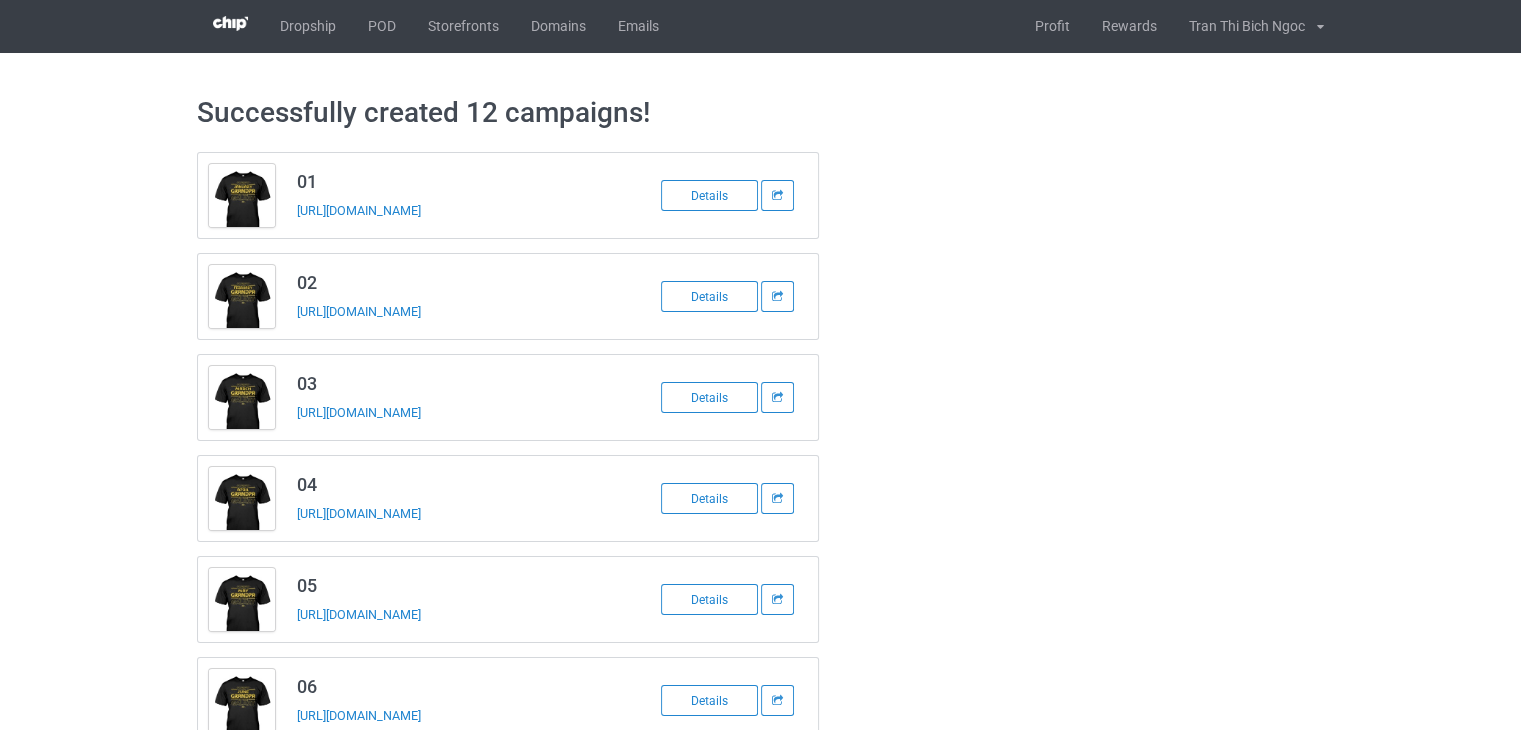 scroll, scrollTop: 0, scrollLeft: 0, axis: both 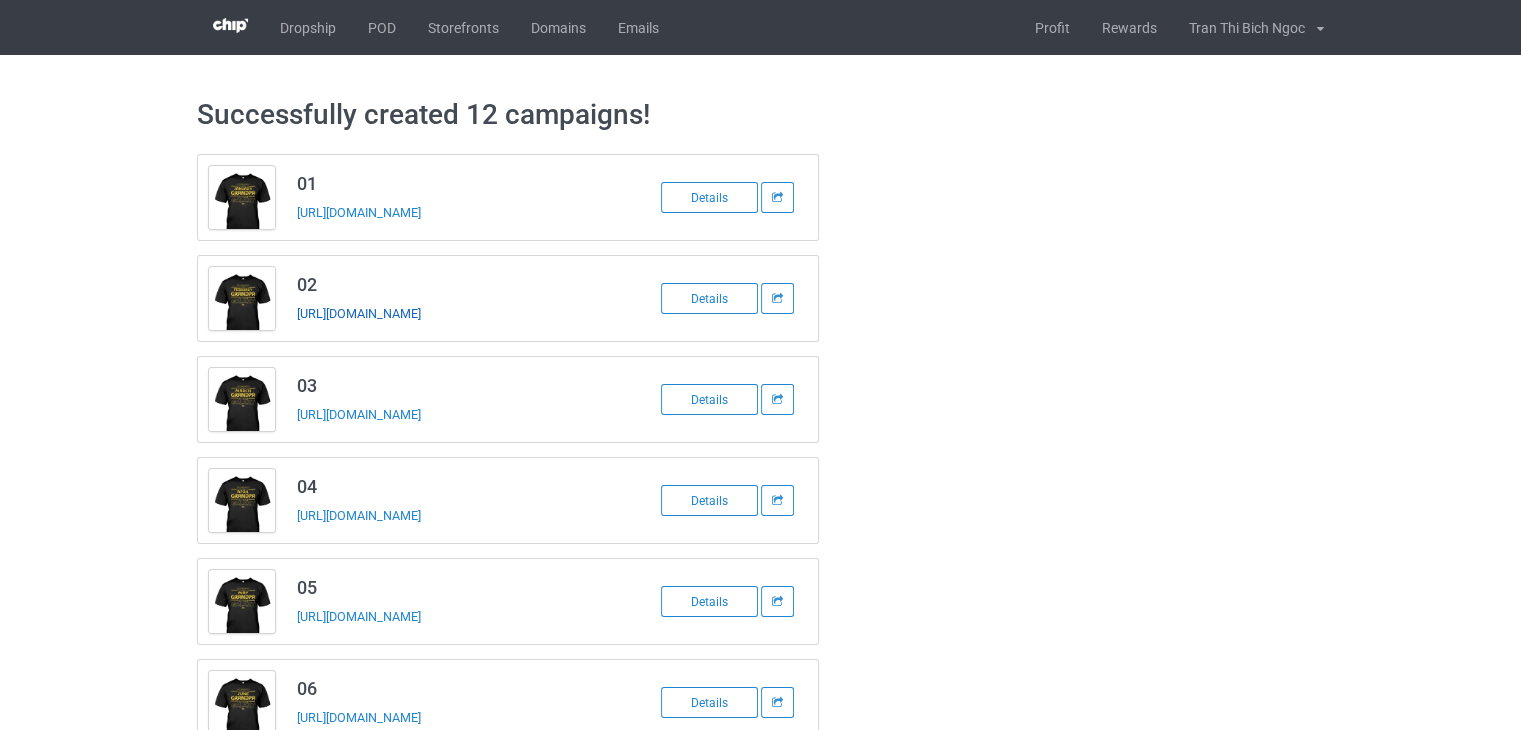 drag, startPoint x: 361, startPoint y: 297, endPoint x: 336, endPoint y: 317, distance: 32.01562 